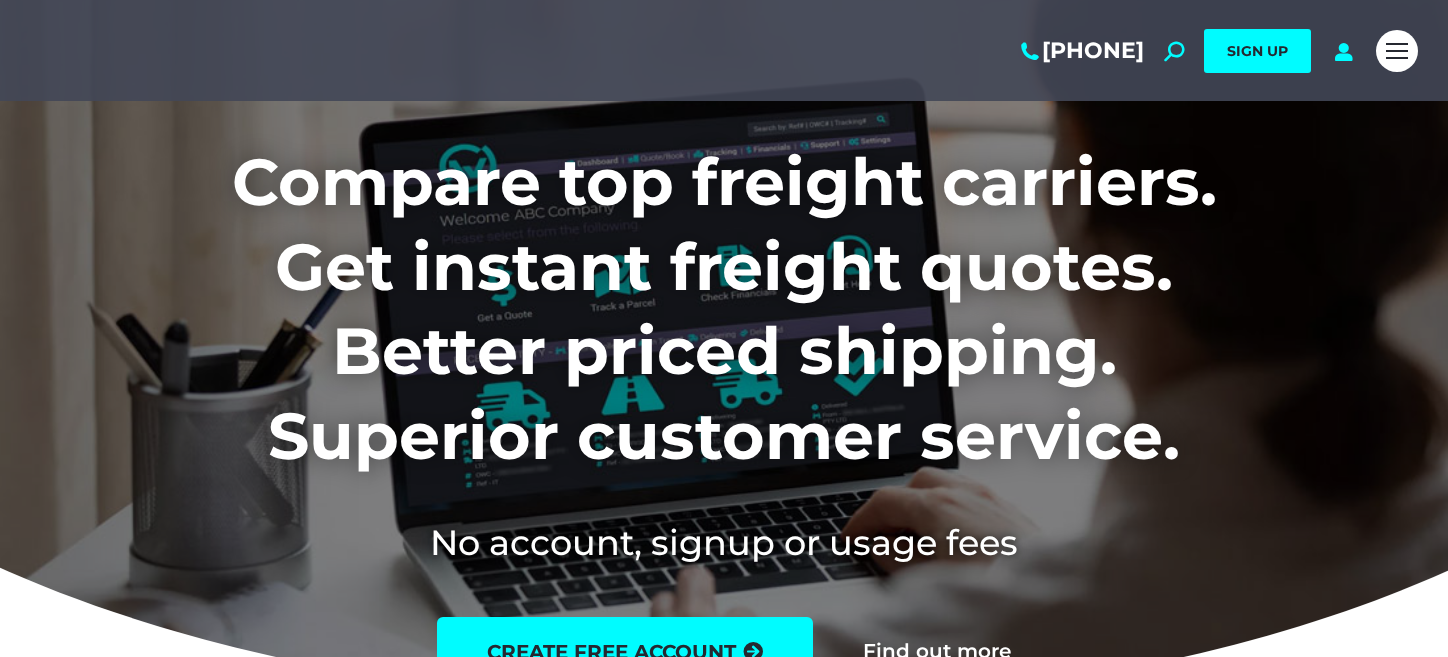 scroll, scrollTop: 0, scrollLeft: 0, axis: both 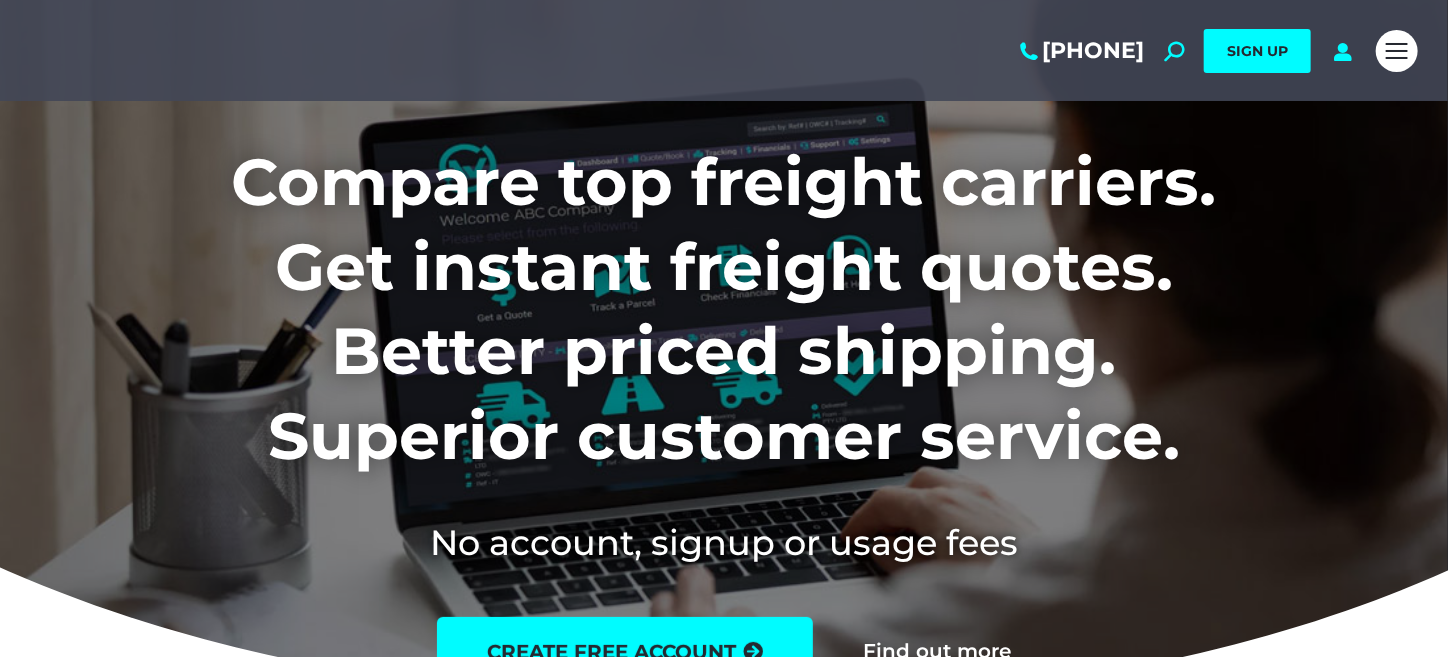 click on "Login" at bounding box center [0, 0] 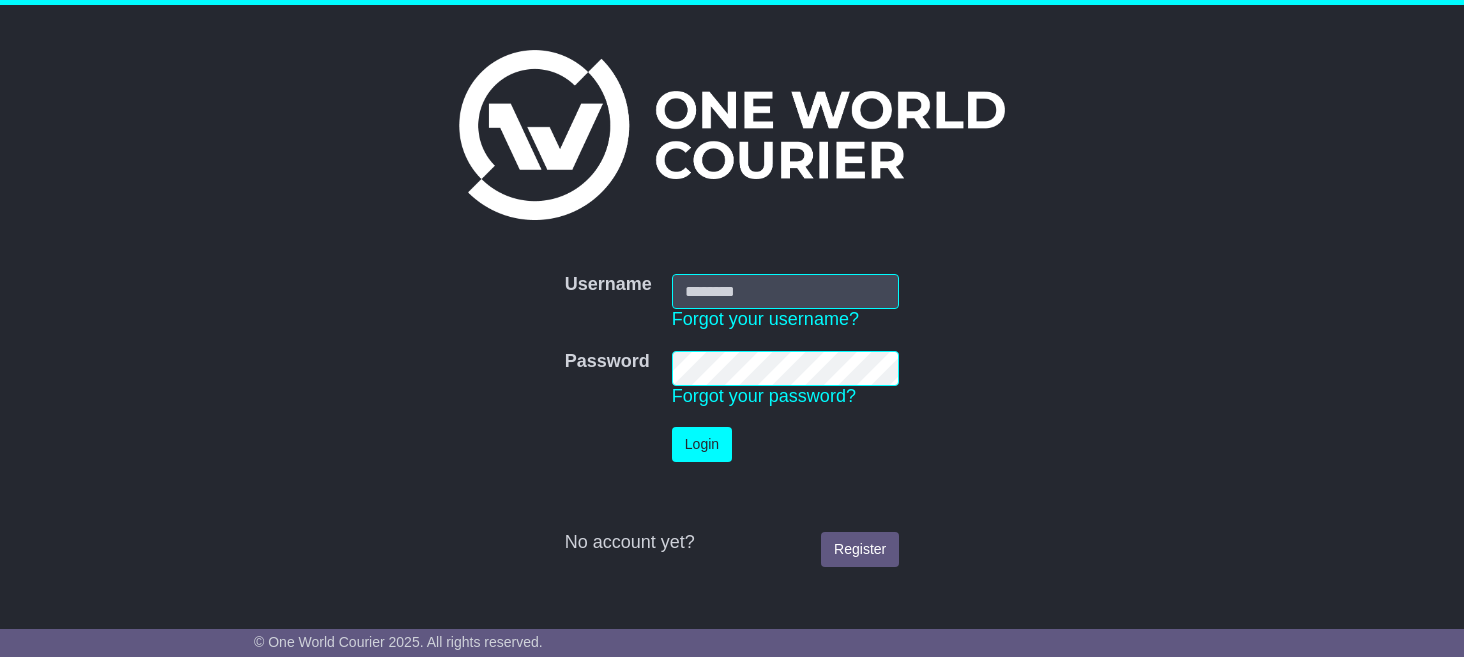 scroll, scrollTop: 0, scrollLeft: 0, axis: both 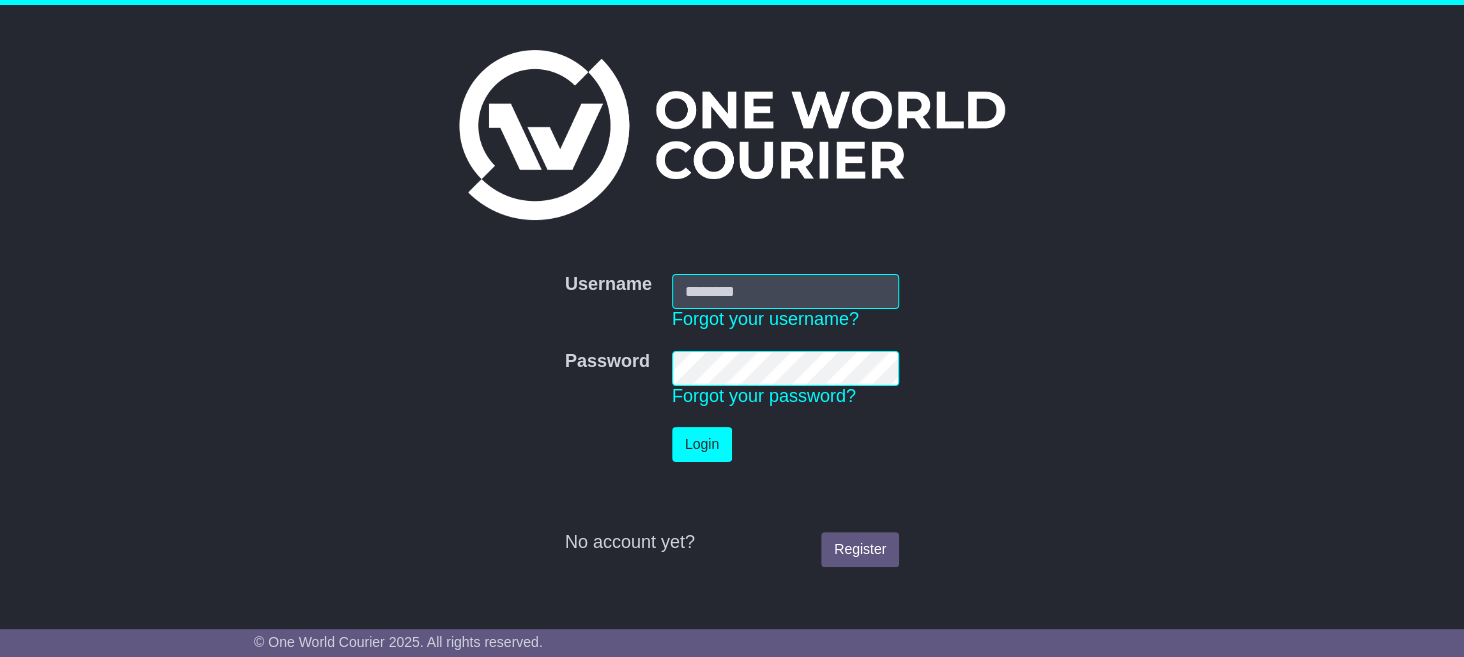 click on "Username" at bounding box center [785, 291] 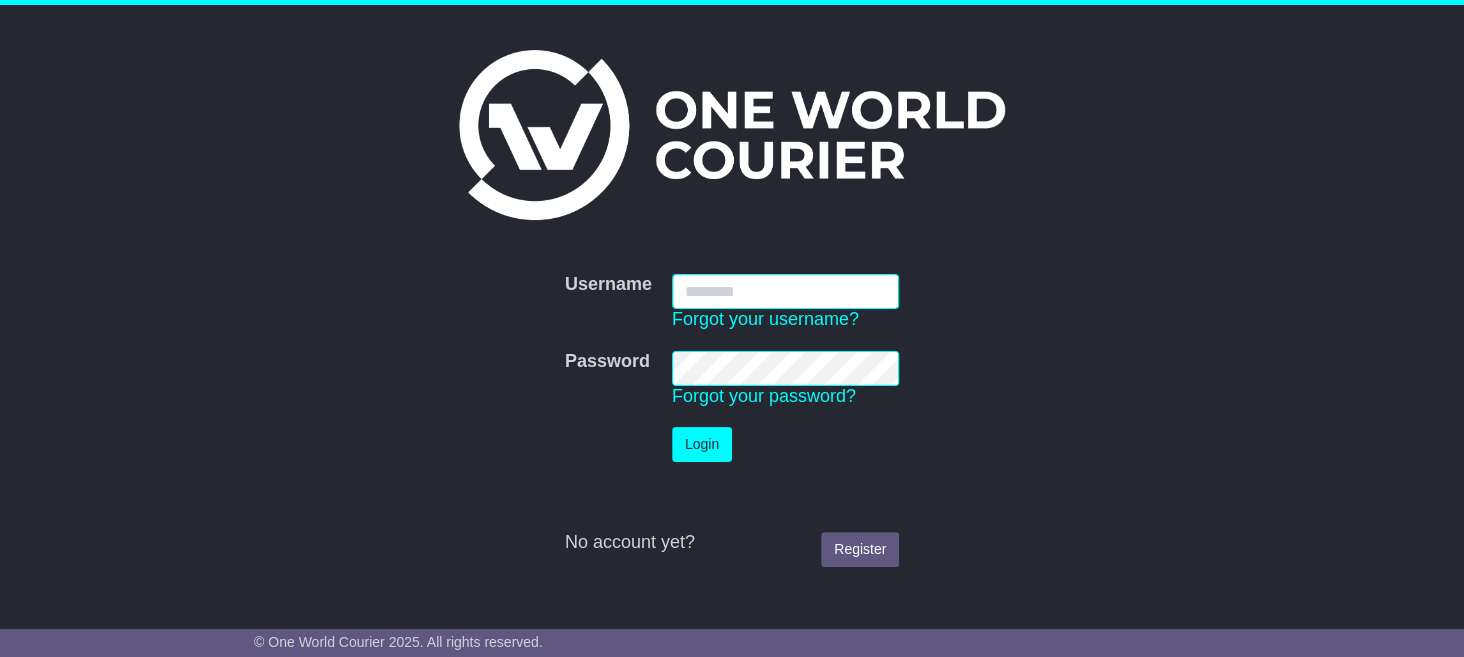 type on "**********" 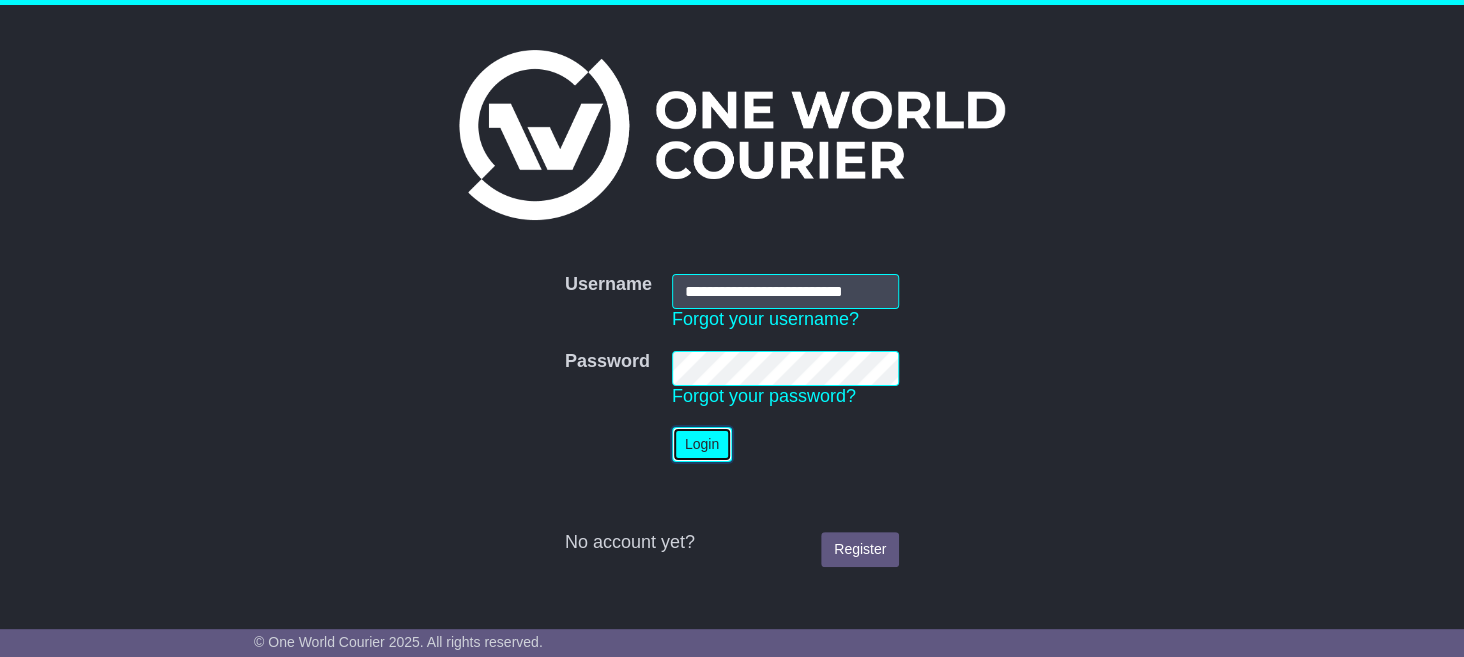 click on "Login" at bounding box center [702, 444] 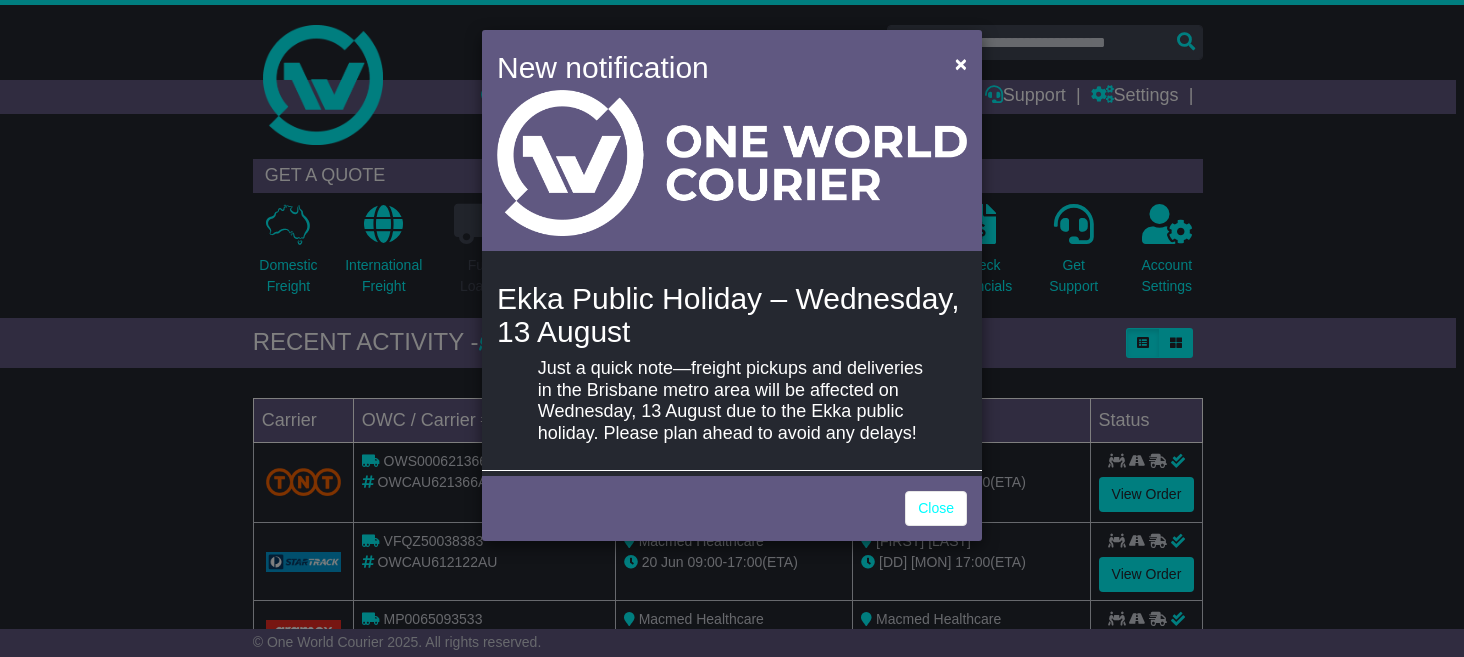 scroll, scrollTop: 0, scrollLeft: 0, axis: both 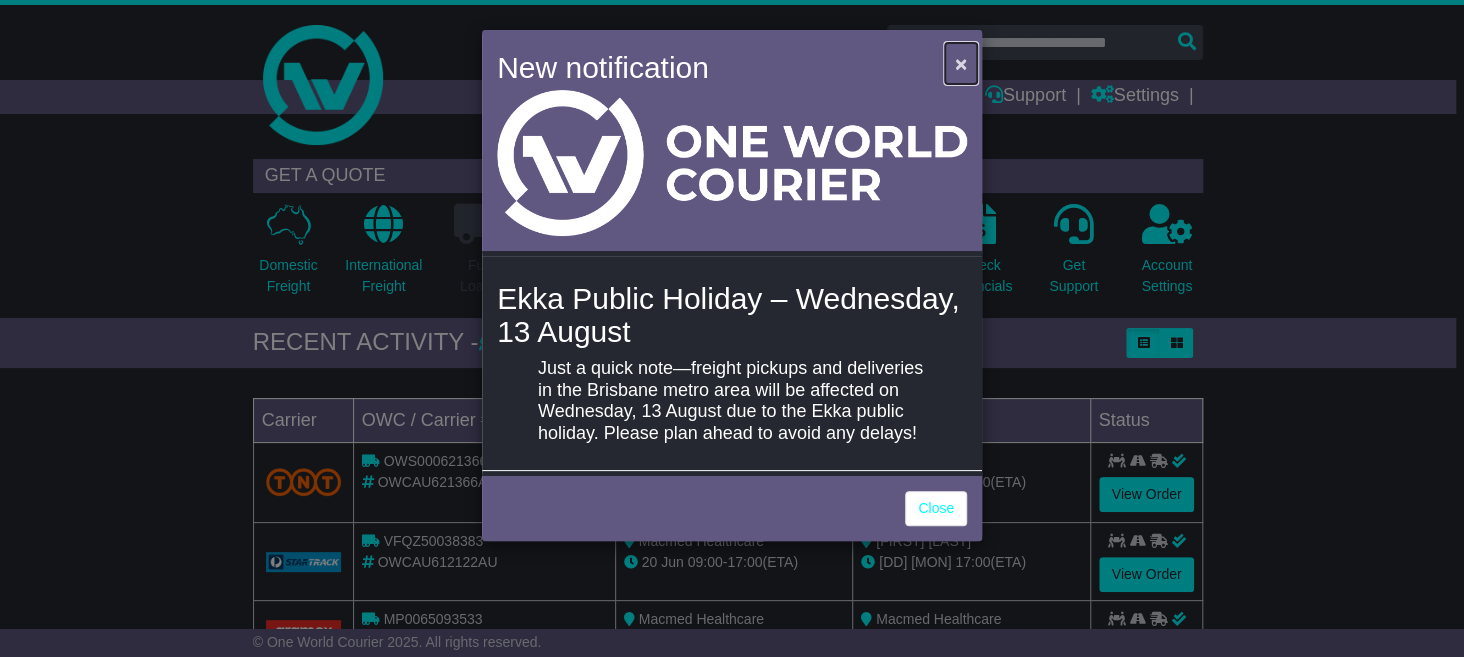 click on "×" at bounding box center (961, 63) 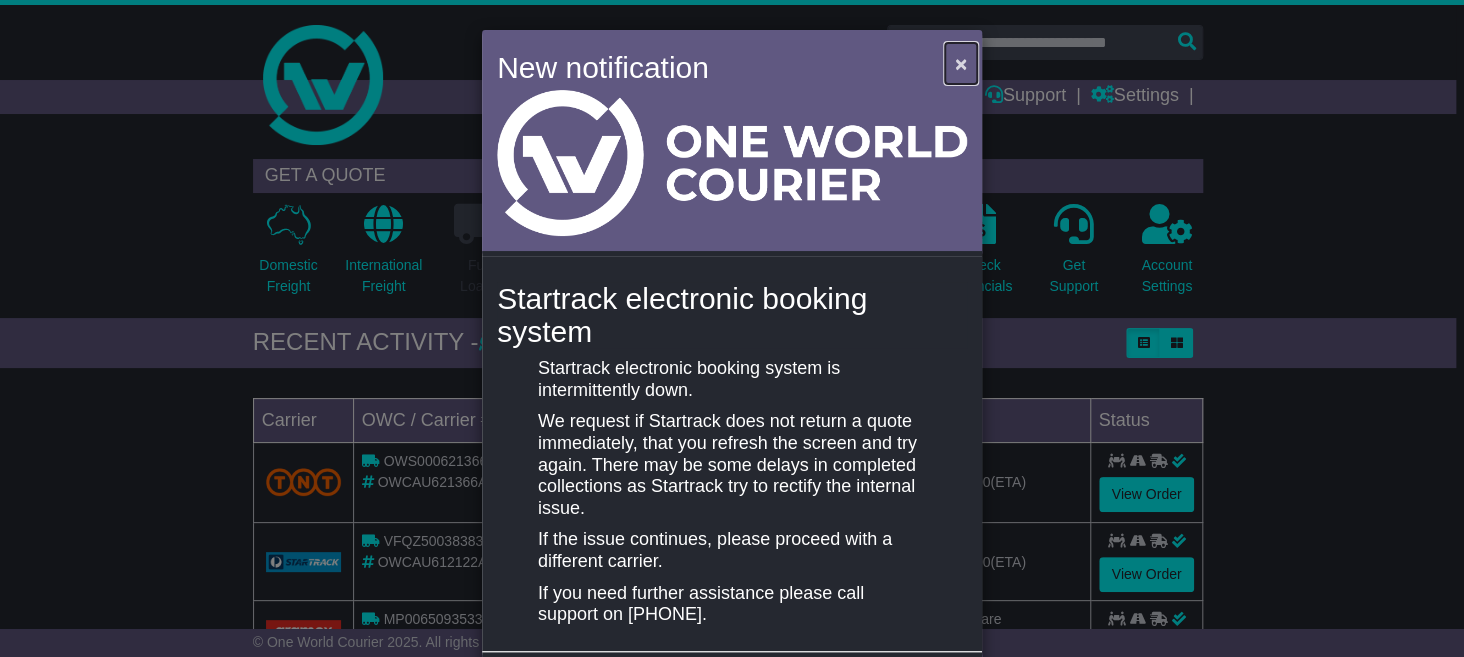 click on "×" at bounding box center [961, 63] 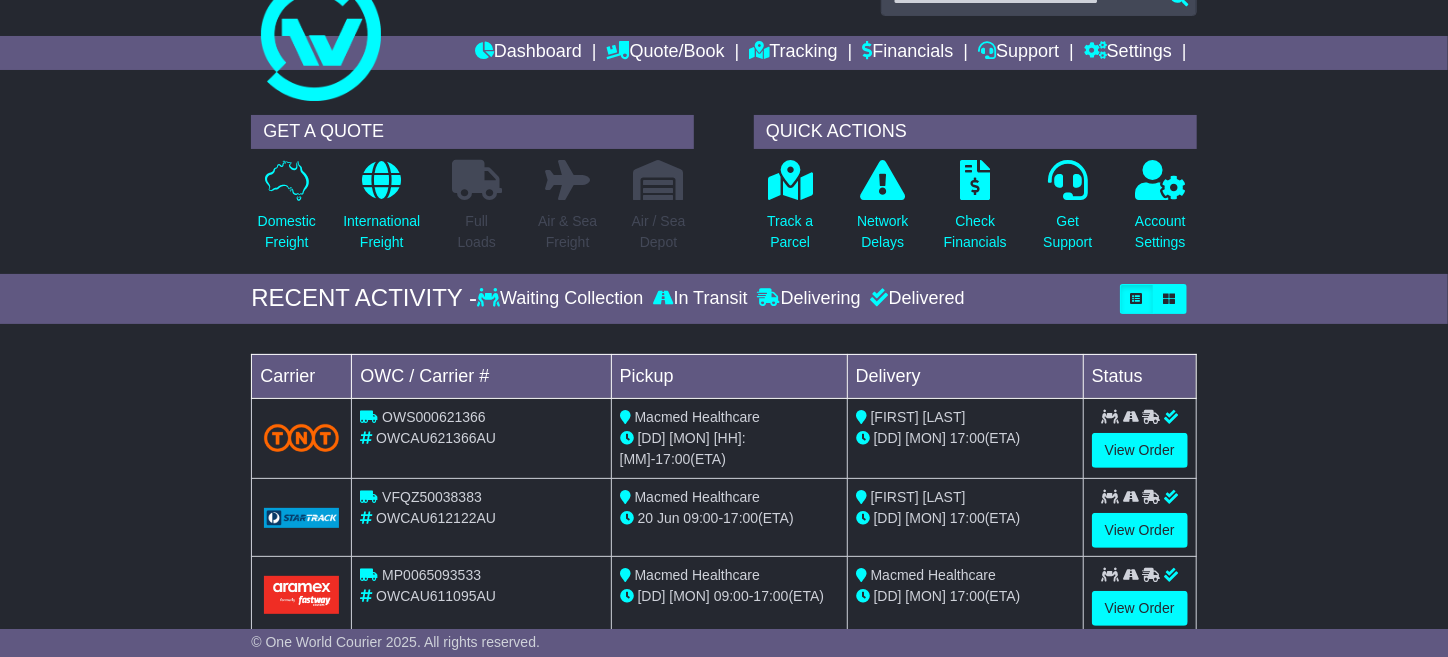 scroll, scrollTop: 0, scrollLeft: 0, axis: both 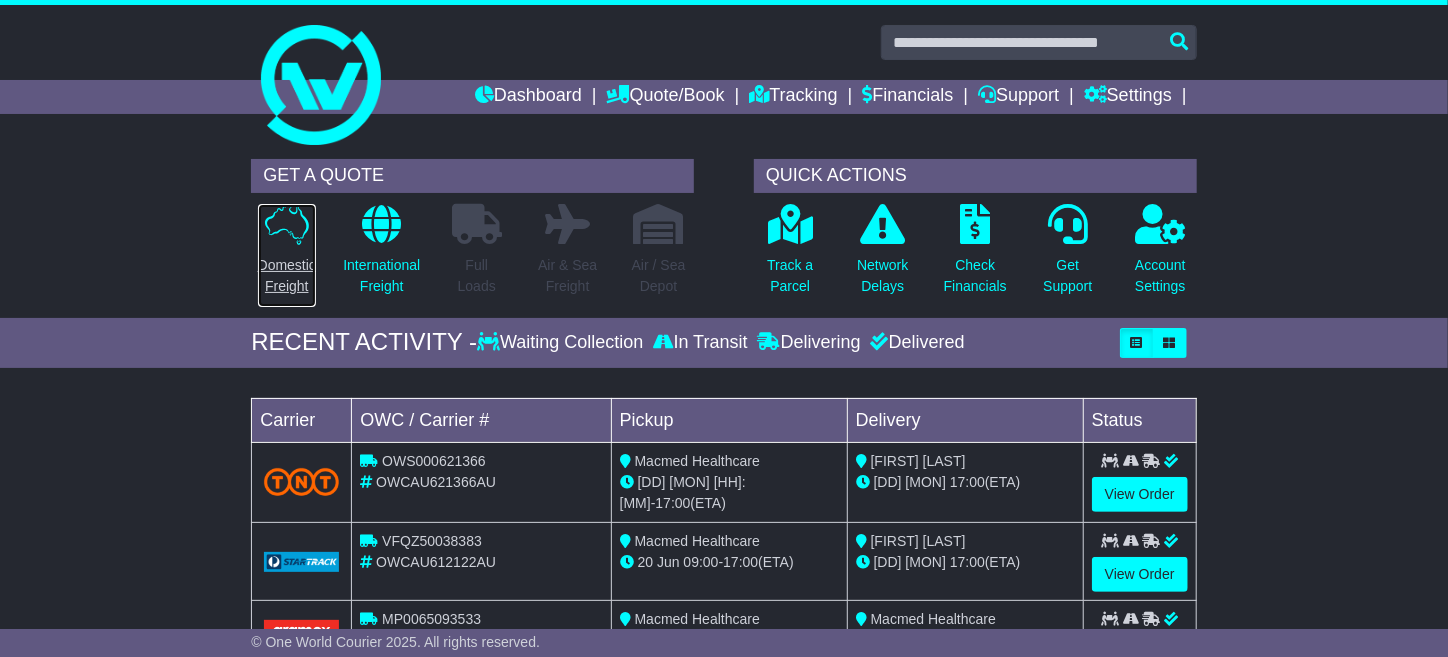 click on "Domestic Freight" at bounding box center [287, 255] 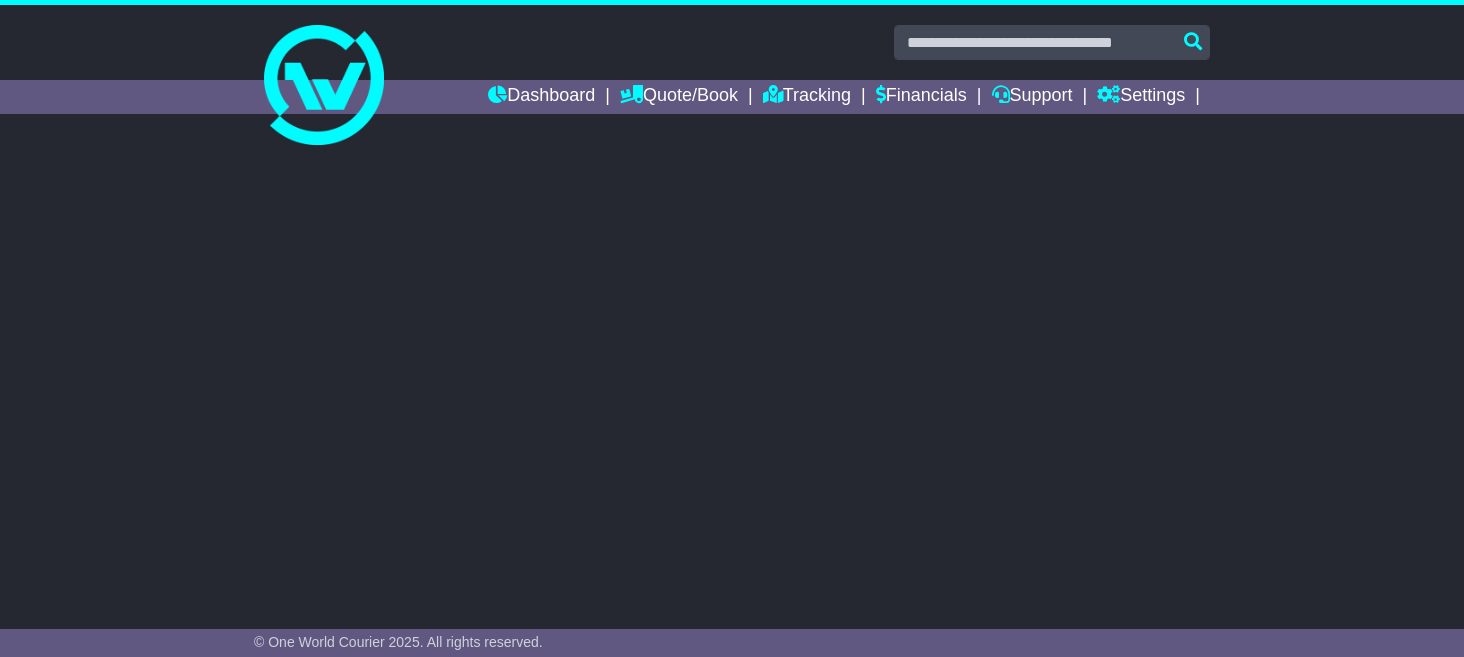 scroll, scrollTop: 0, scrollLeft: 0, axis: both 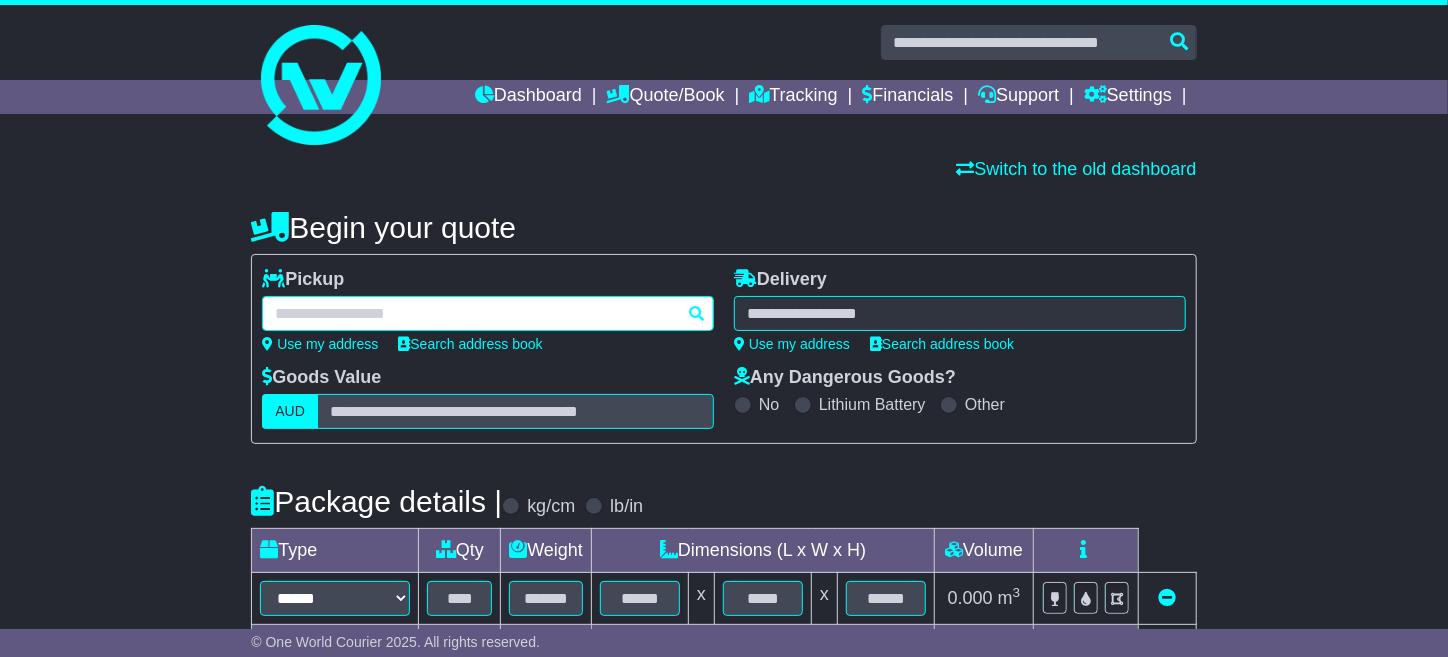 click at bounding box center [488, 313] 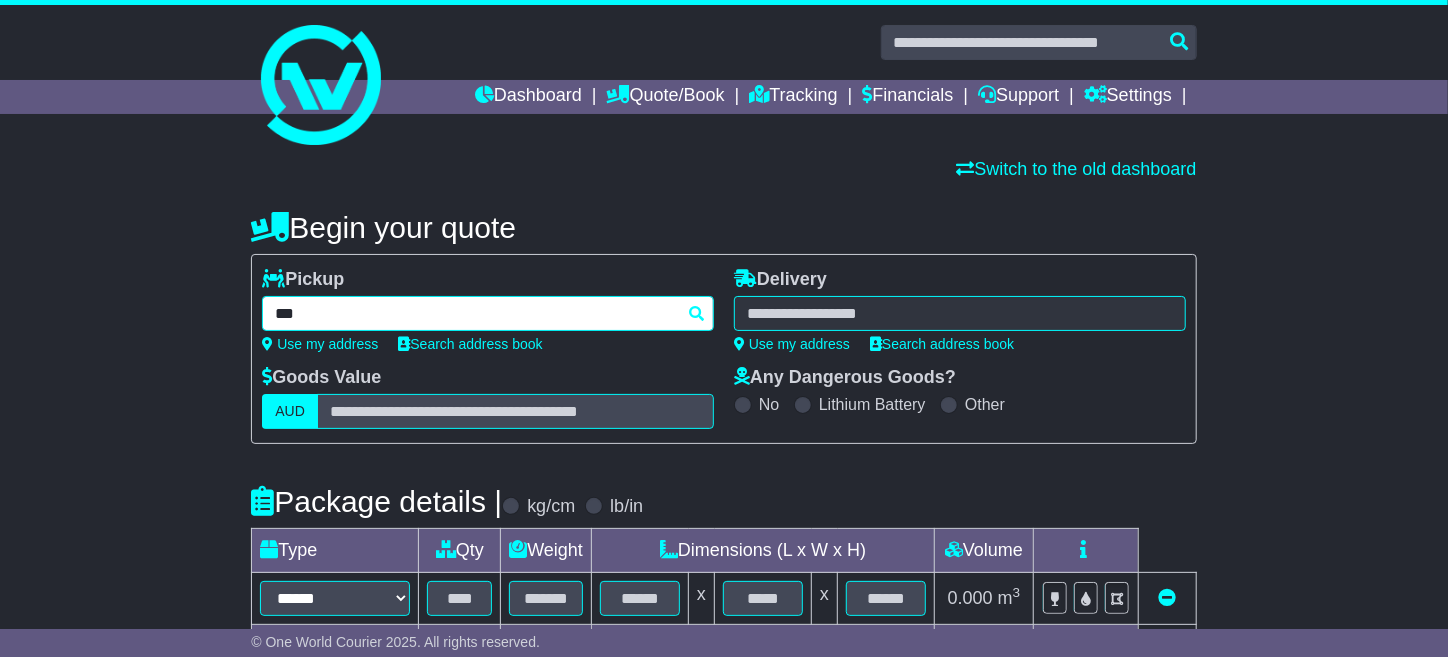 type on "****" 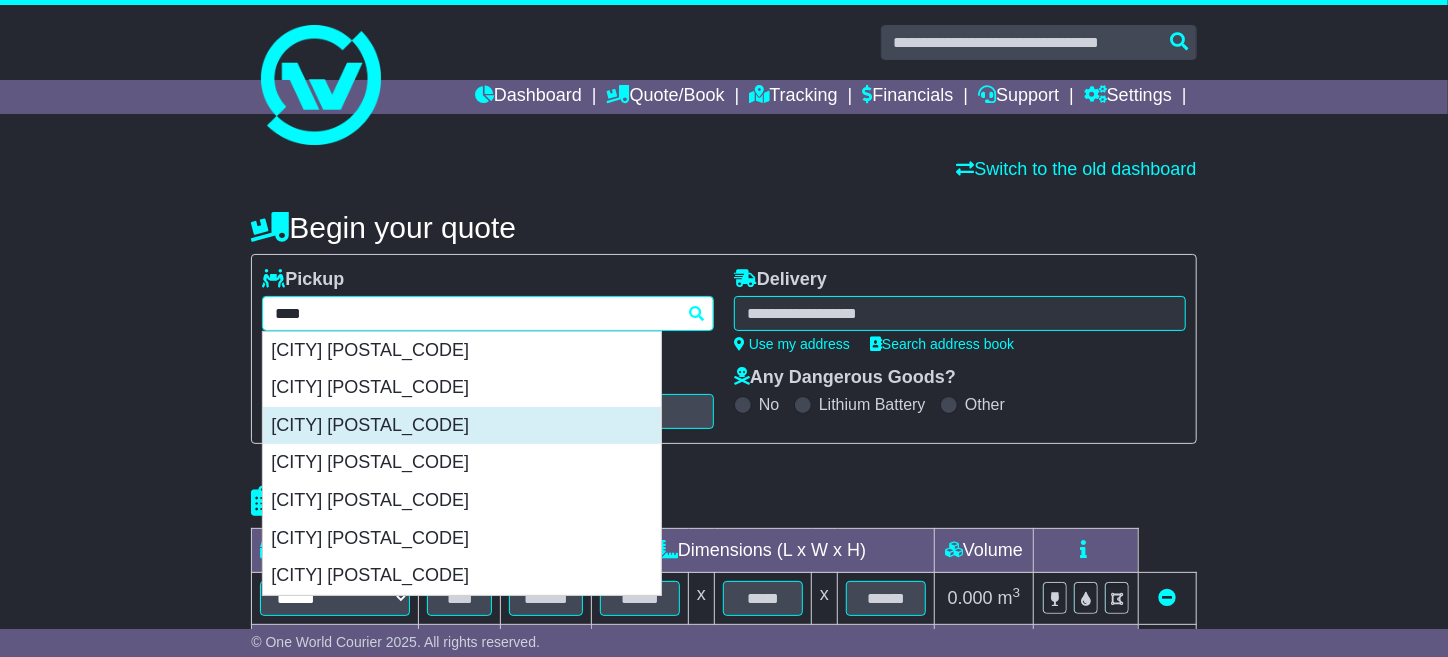 click on "MUDGEERABA 4213" at bounding box center [462, 426] 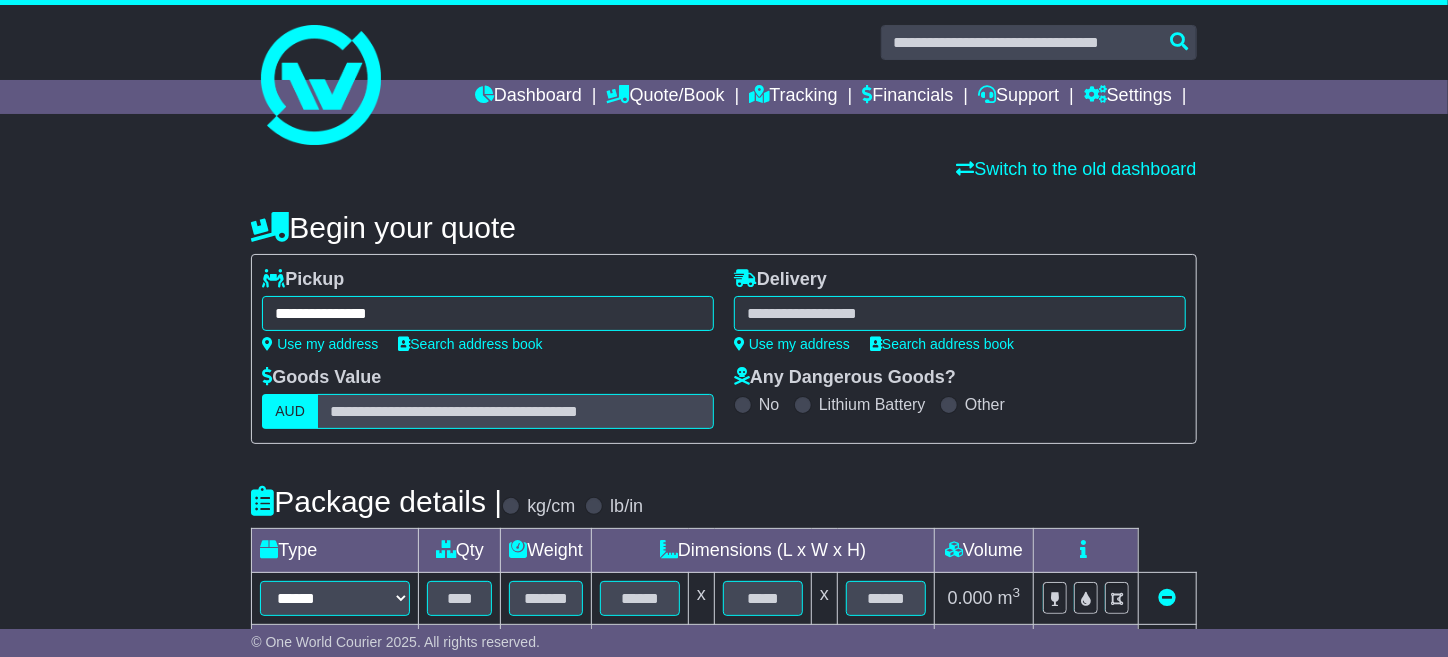 type on "**********" 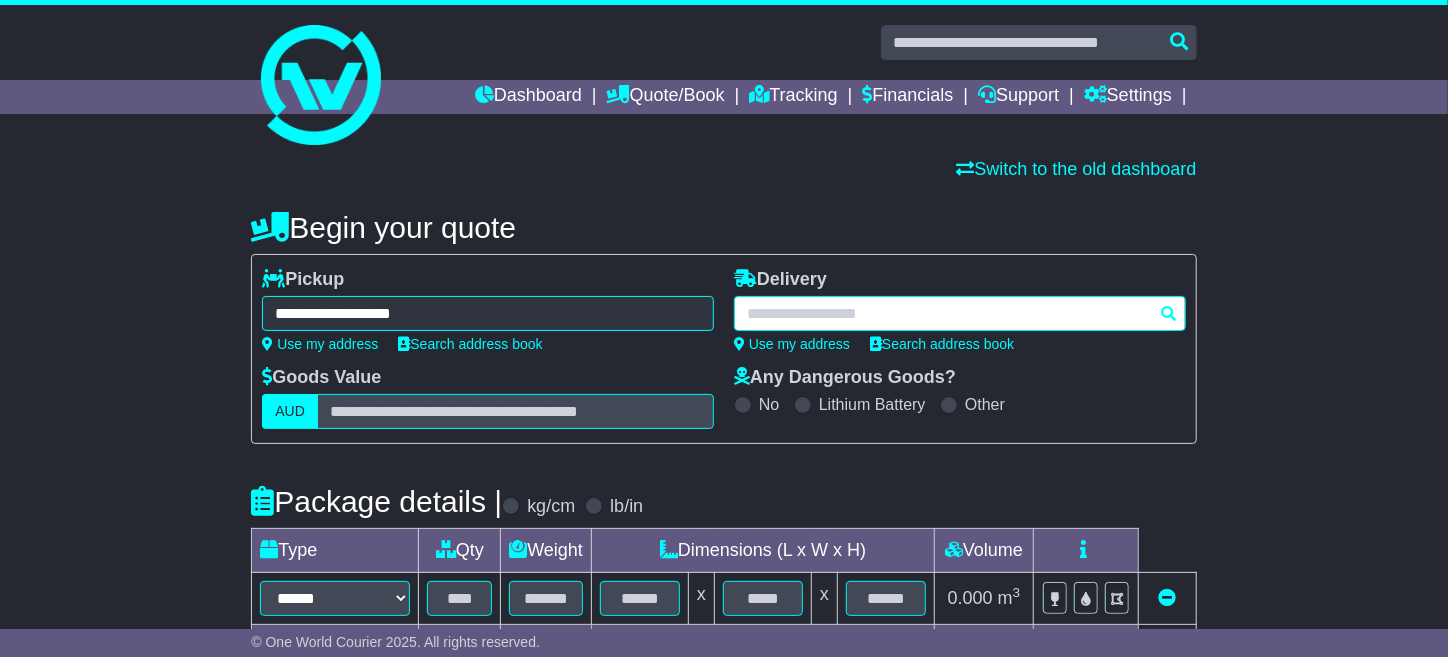 click at bounding box center (960, 313) 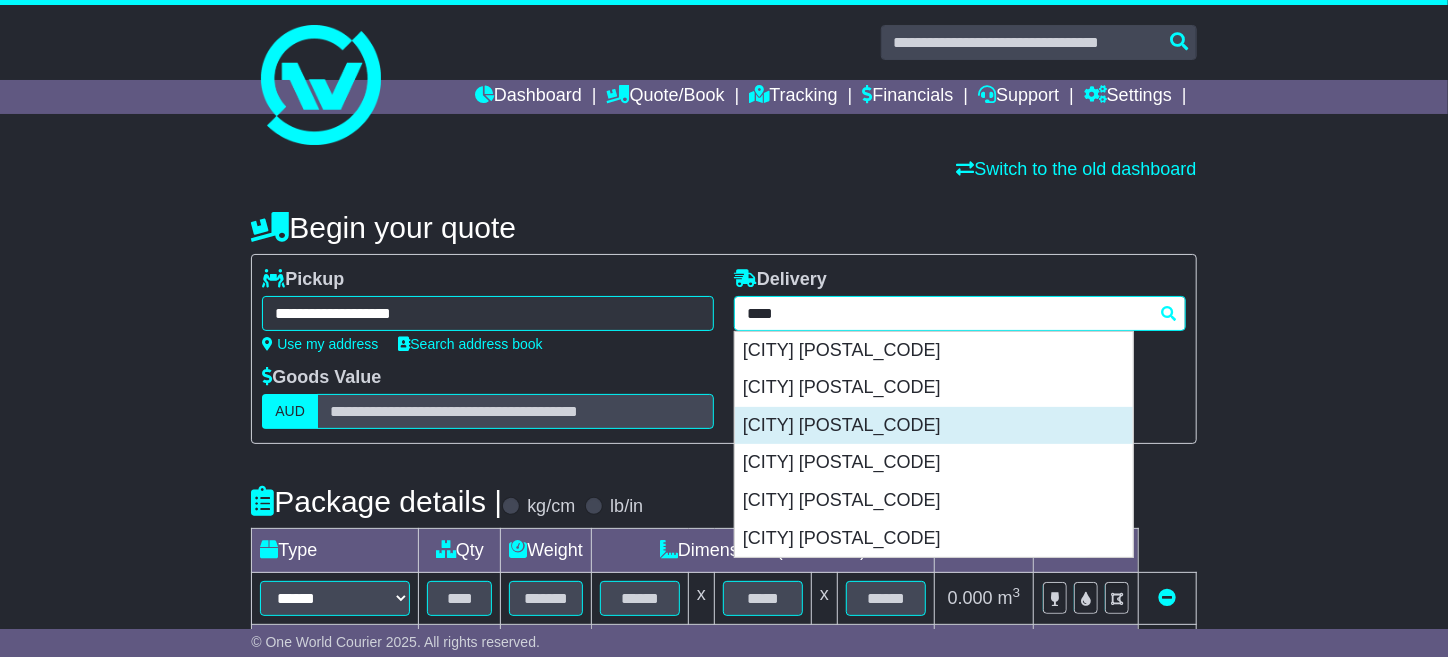 scroll, scrollTop: 99, scrollLeft: 0, axis: vertical 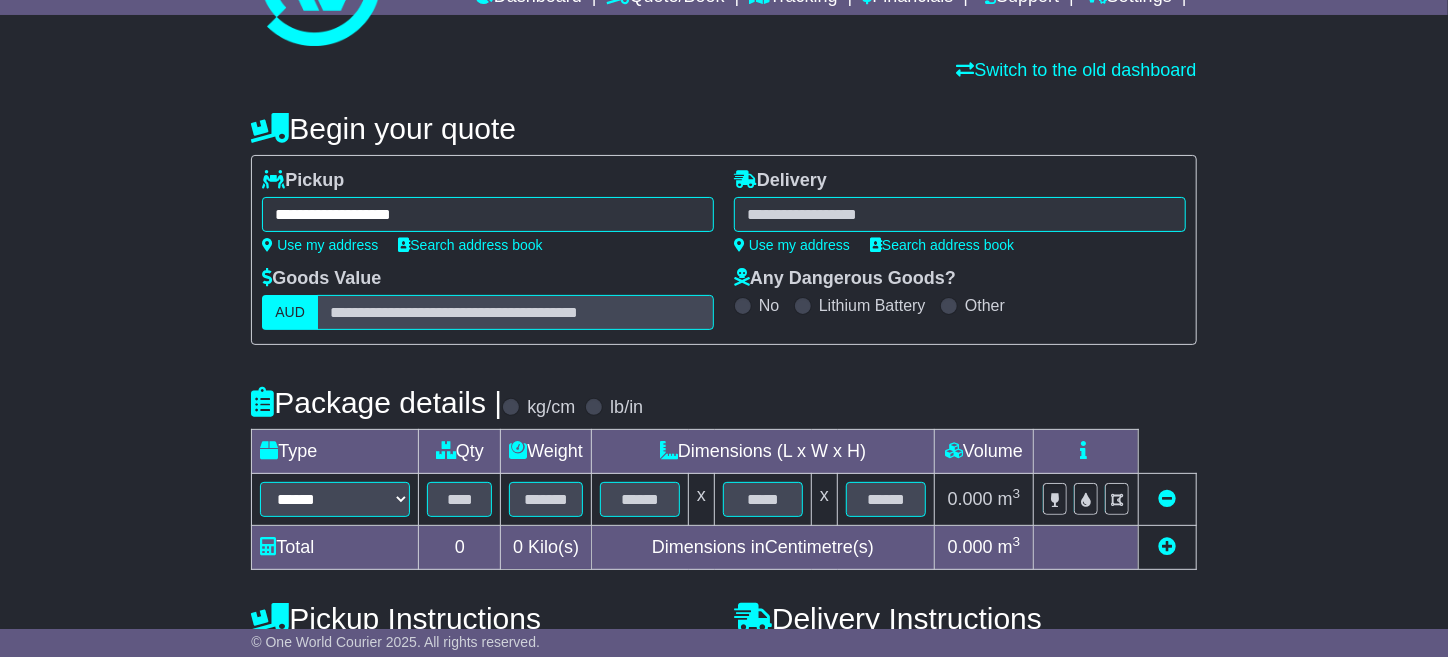 click on "**** 4565 BOREEN POINT 4565 COOROIBAH 4565 COOTHARABA 4565 NOOSA NORTH SHORE 4565 RINGTAIL CREEK 4565 TEWANTIN 4565" at bounding box center [960, 214] 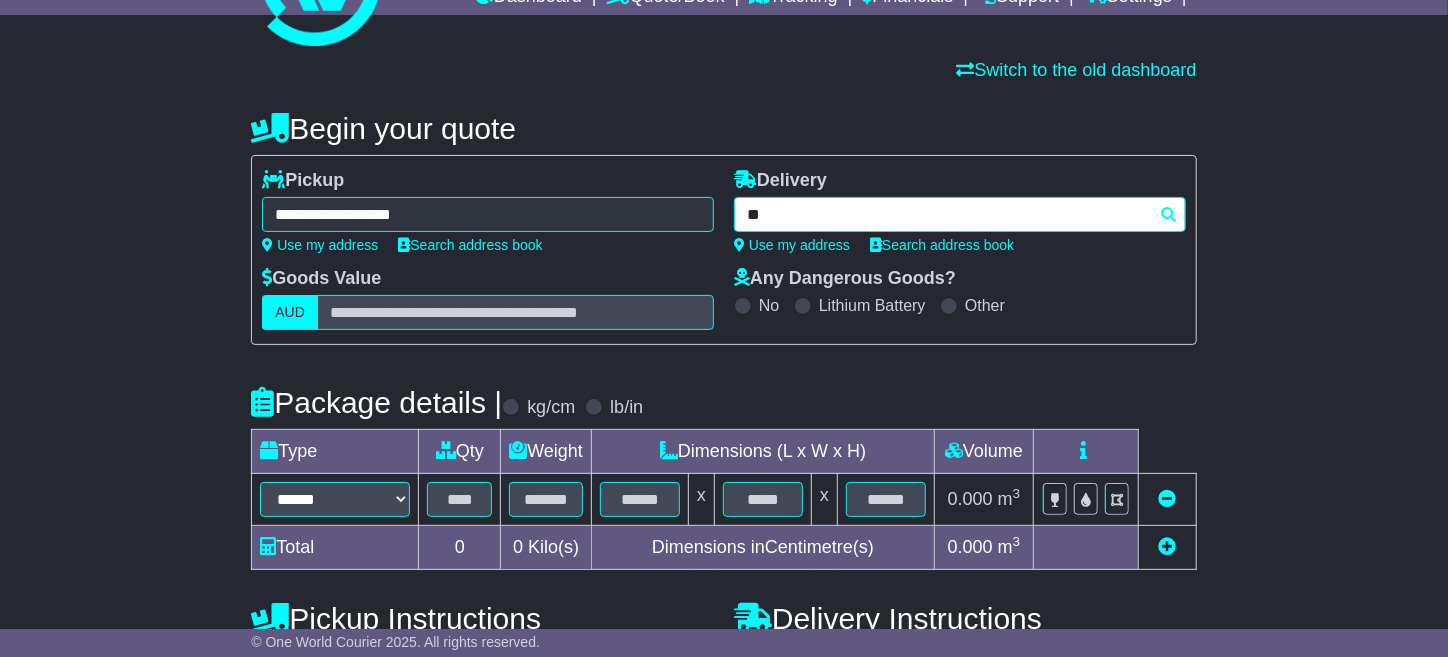 type on "*" 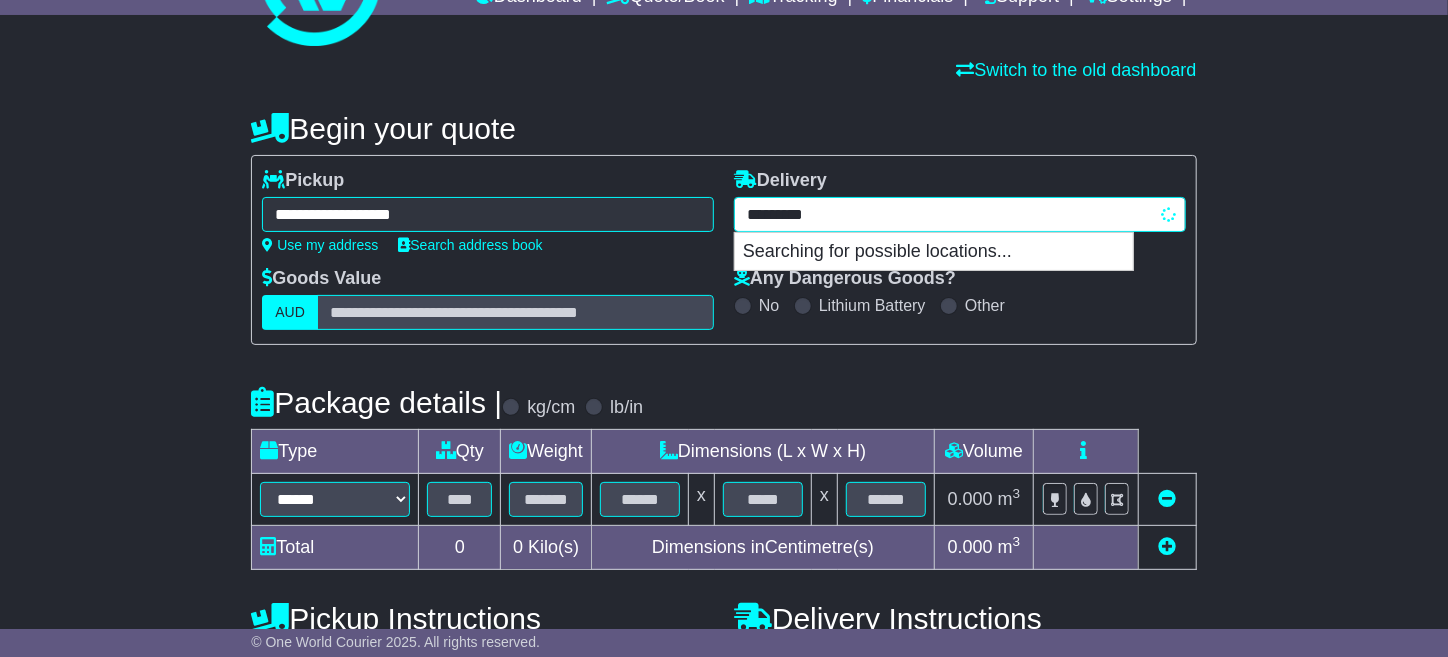 type on "*******" 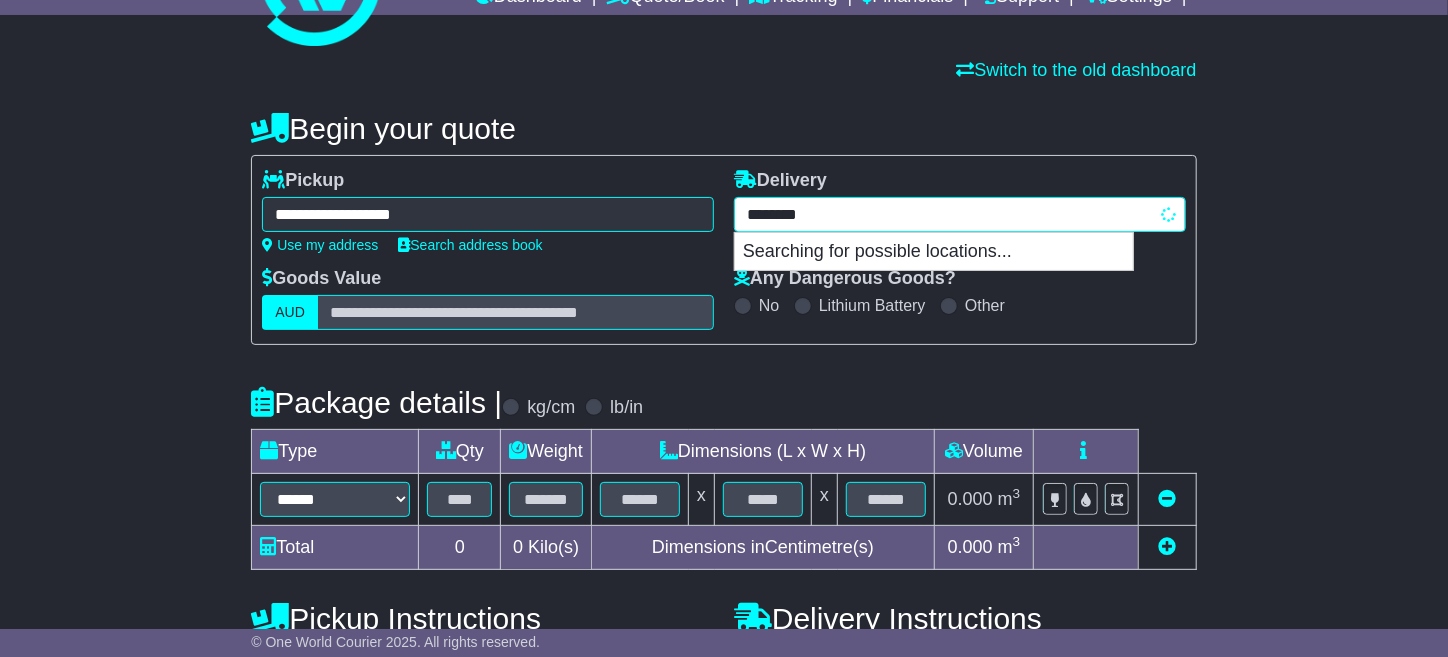 type on "**********" 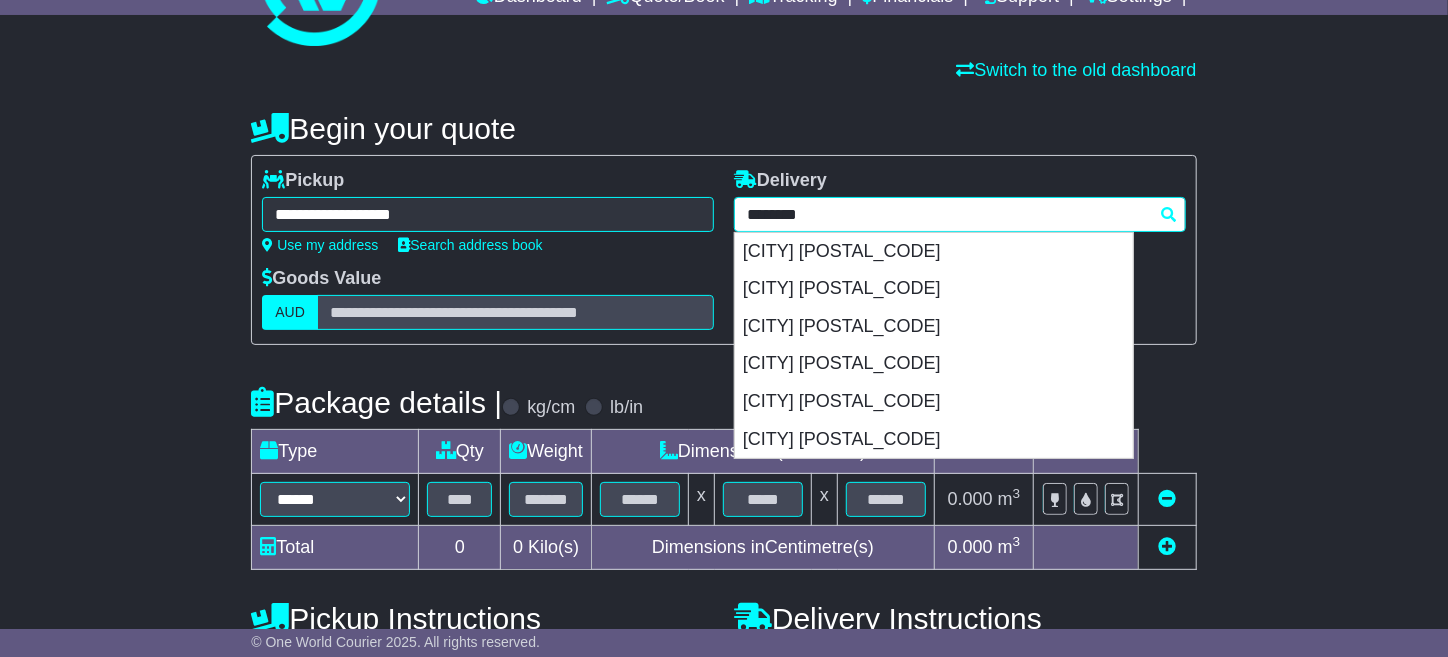type 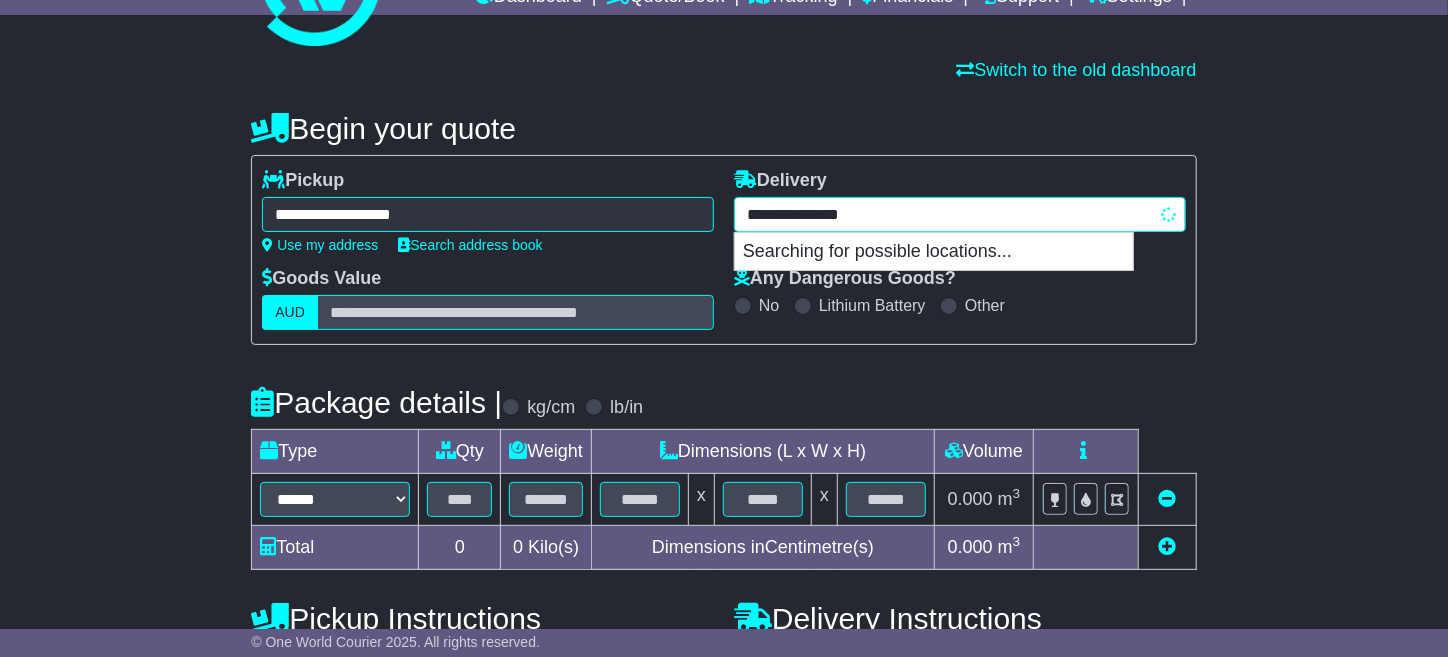 type on "**********" 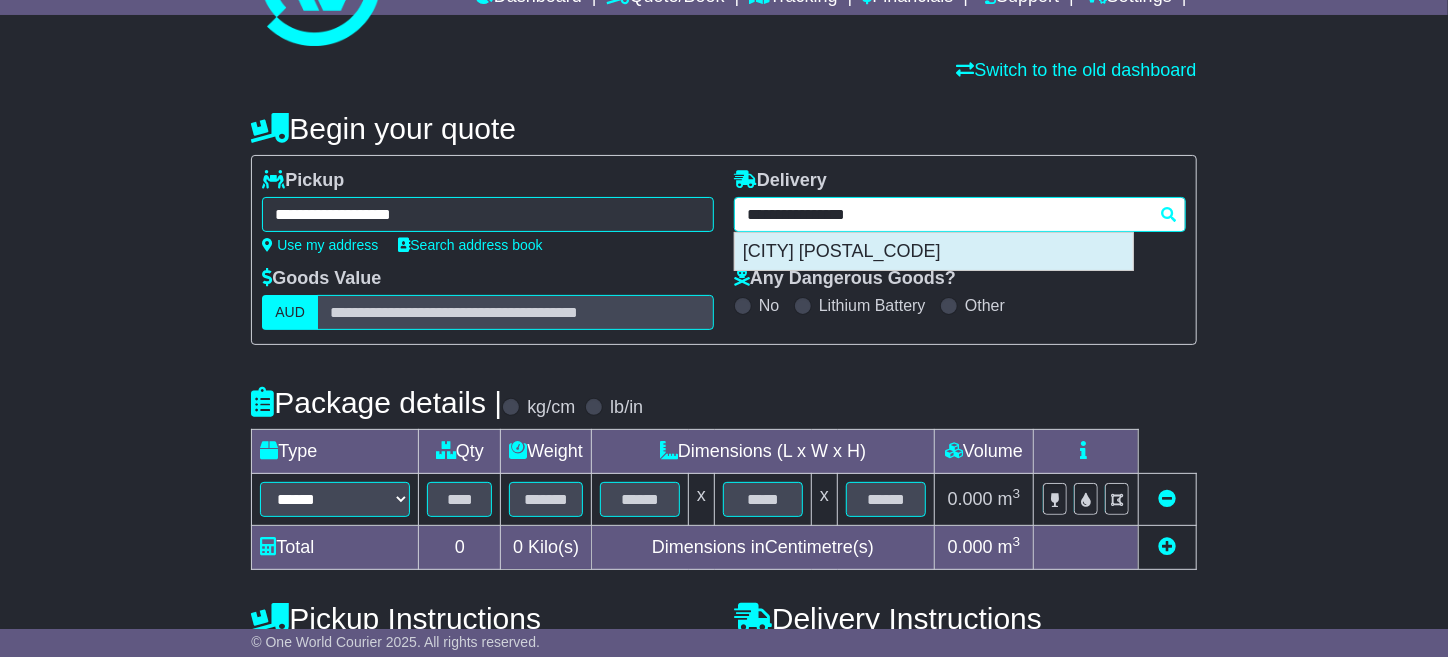 click on "PACIFIC PARADISE 4564" at bounding box center (934, 252) 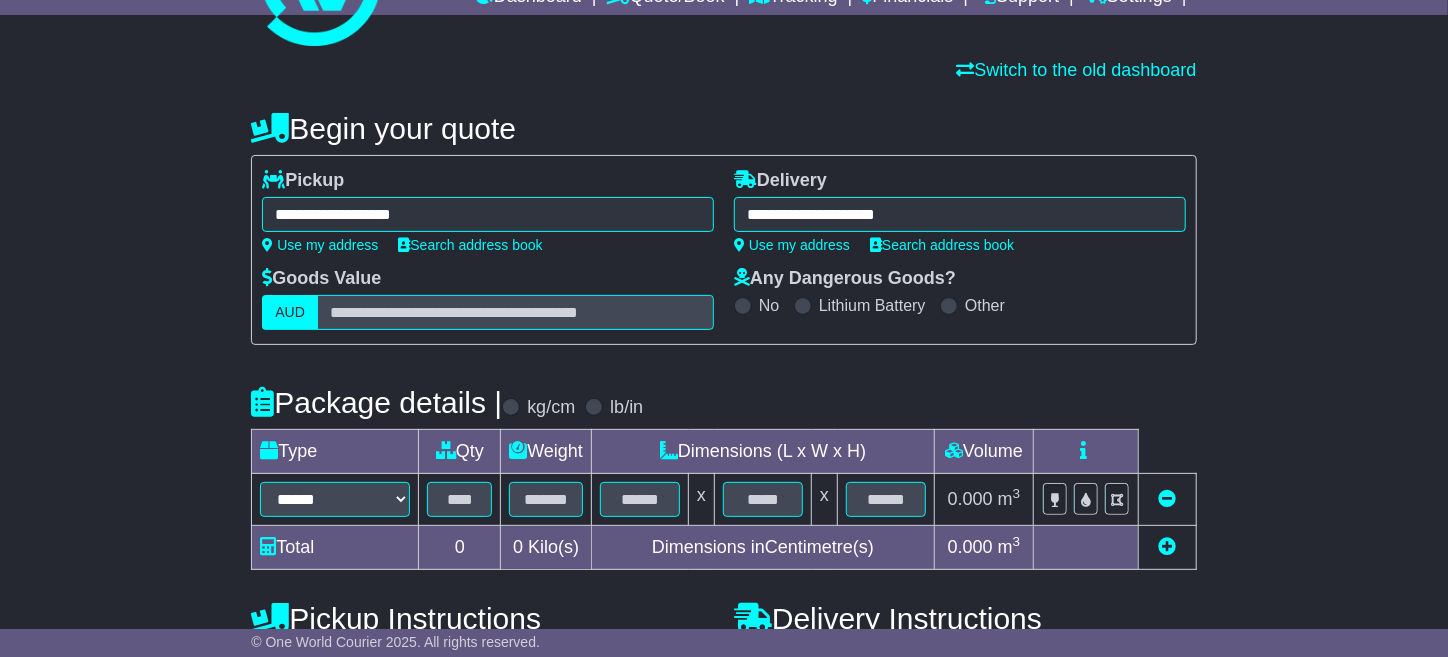 type on "**********" 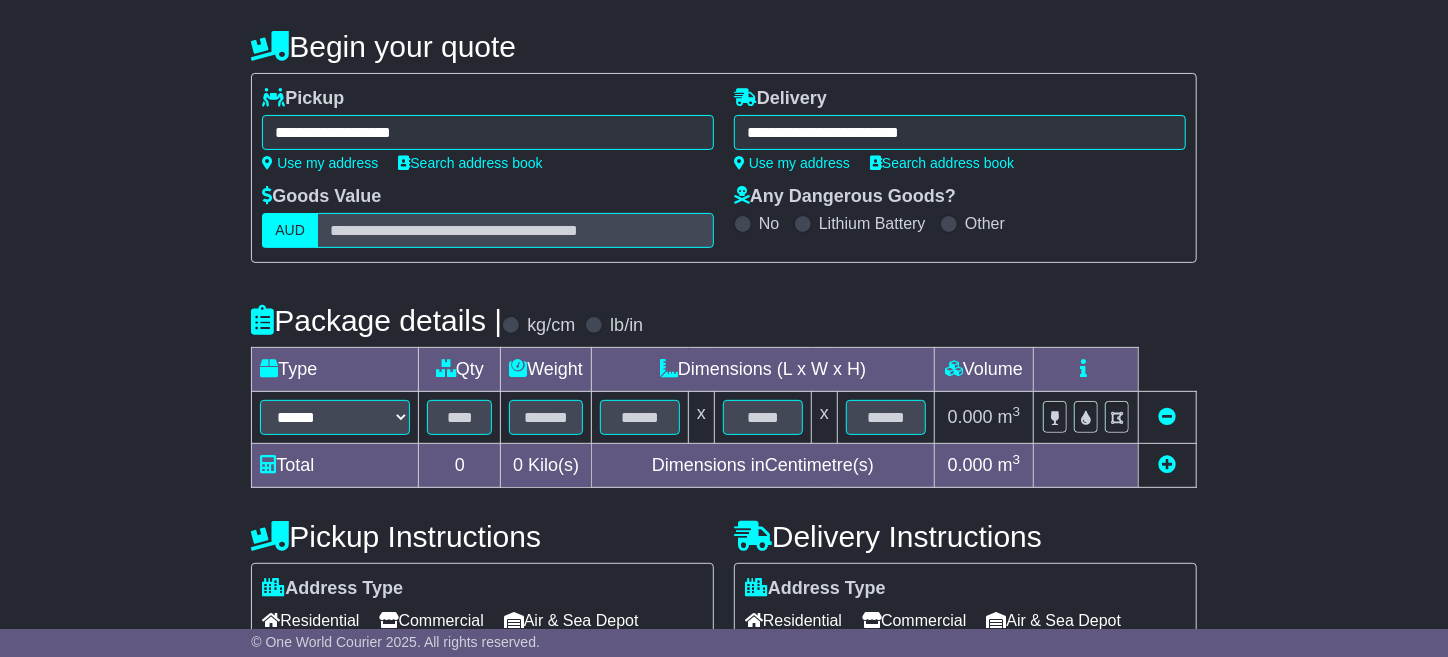 scroll, scrollTop: 300, scrollLeft: 0, axis: vertical 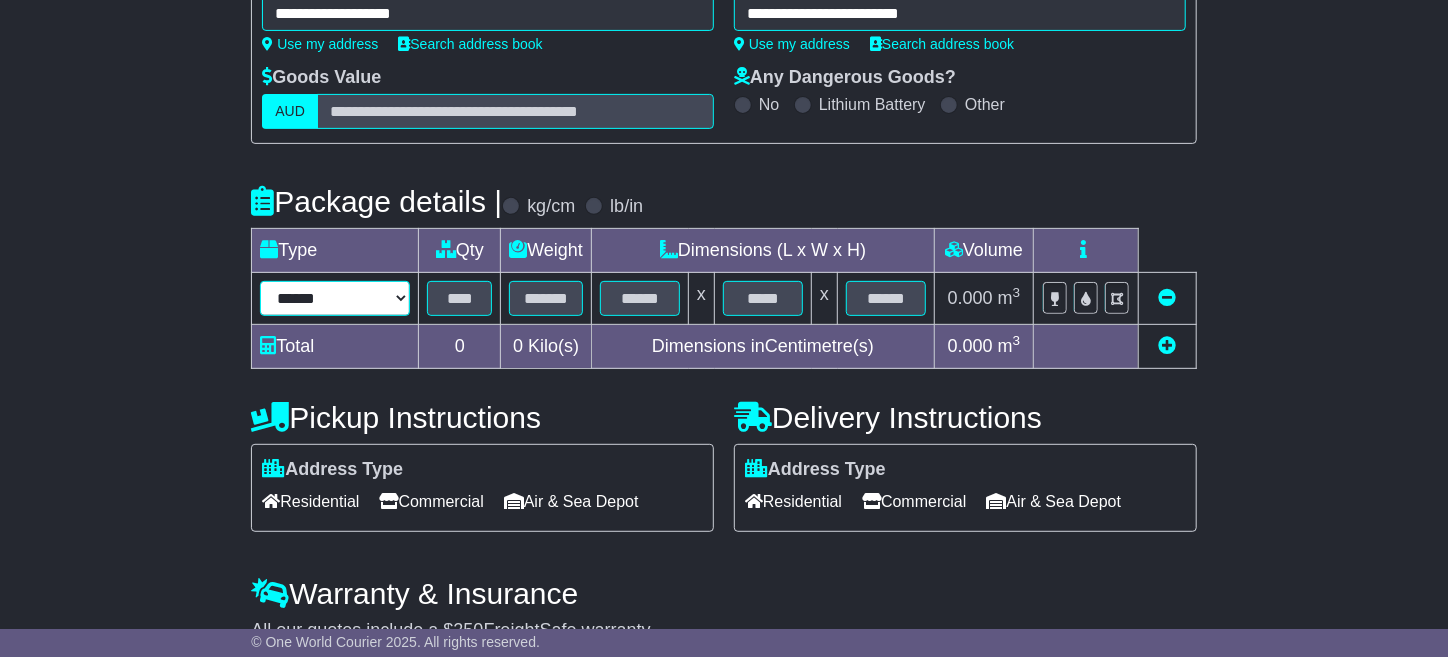 click on "****** ****** *** ******** ***** **** **** ****** *** *******" at bounding box center (335, 298) 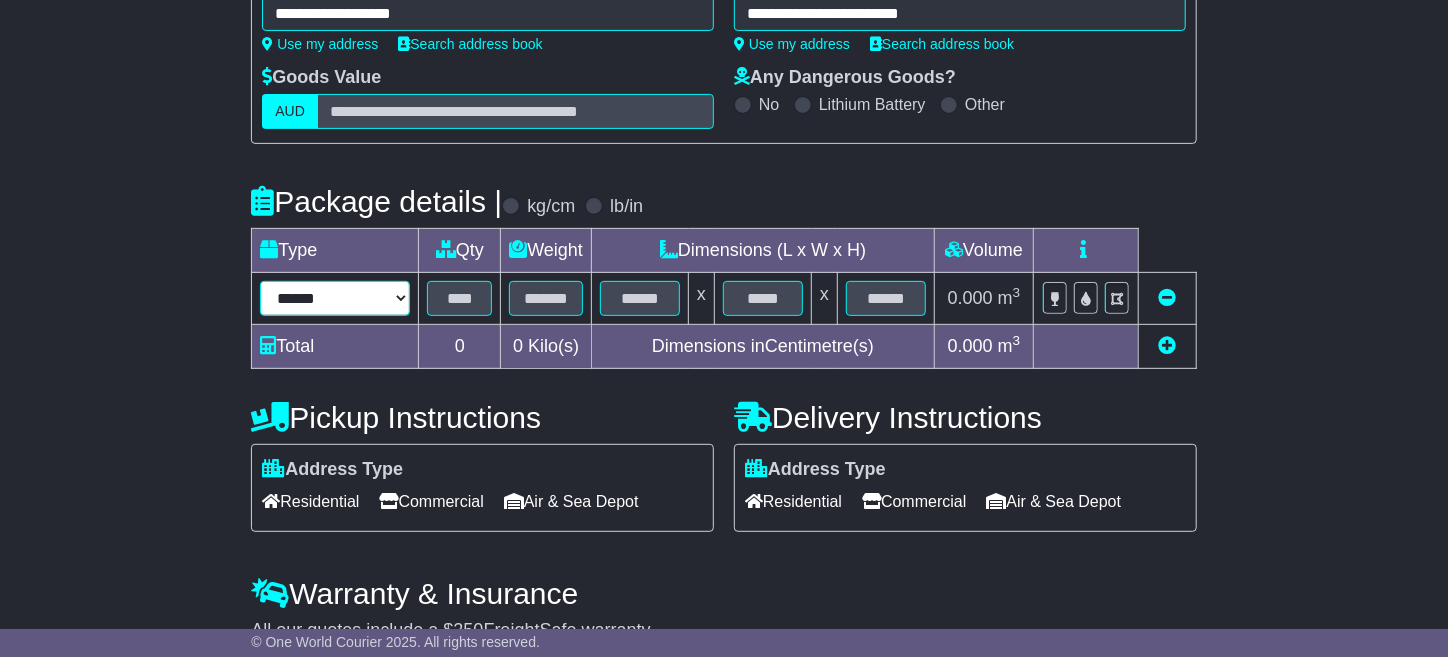 select on "*****" 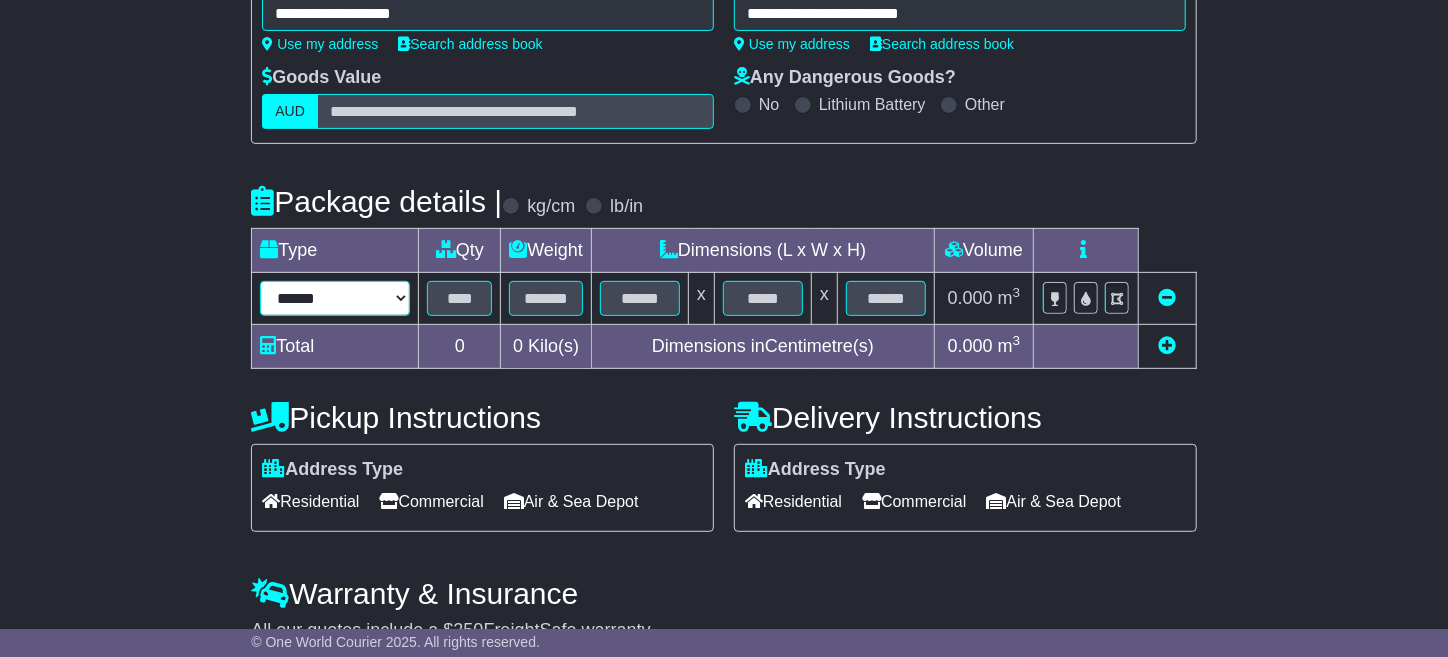 click on "****** ****** *** ******** ***** **** **** ****** *** *******" at bounding box center [335, 298] 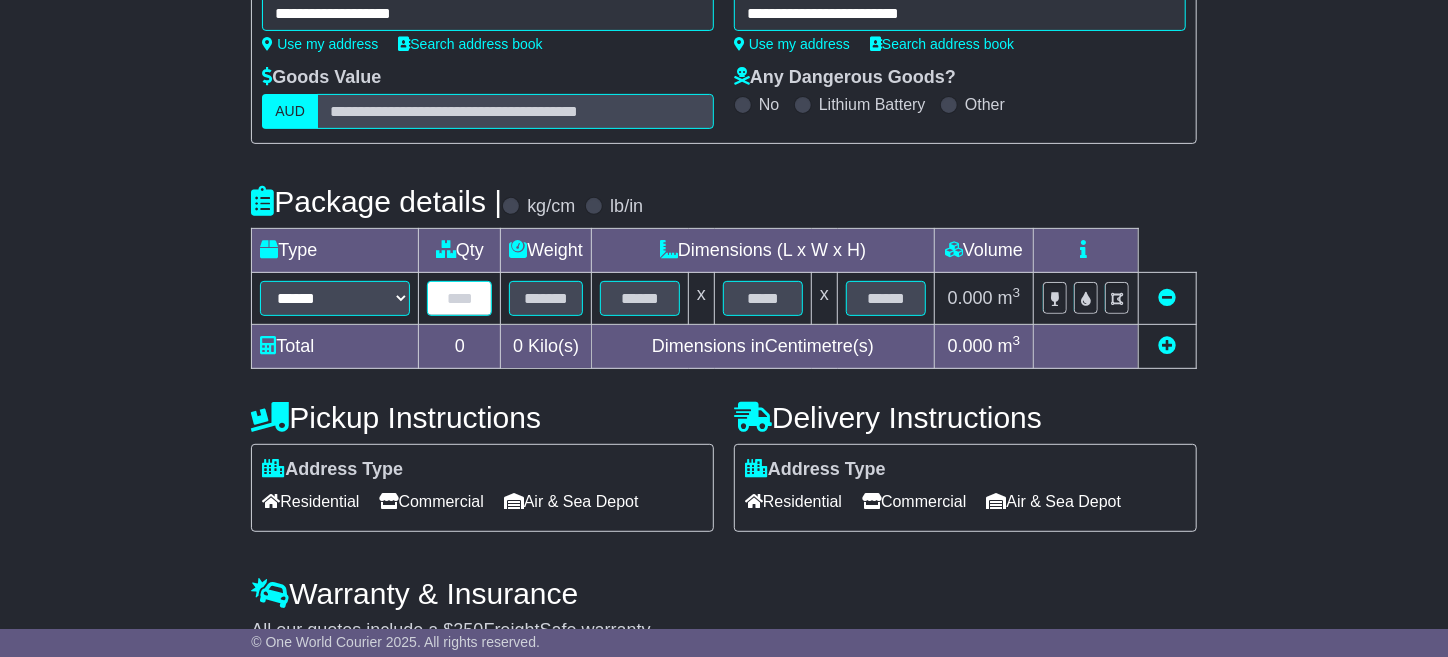 click at bounding box center (459, 298) 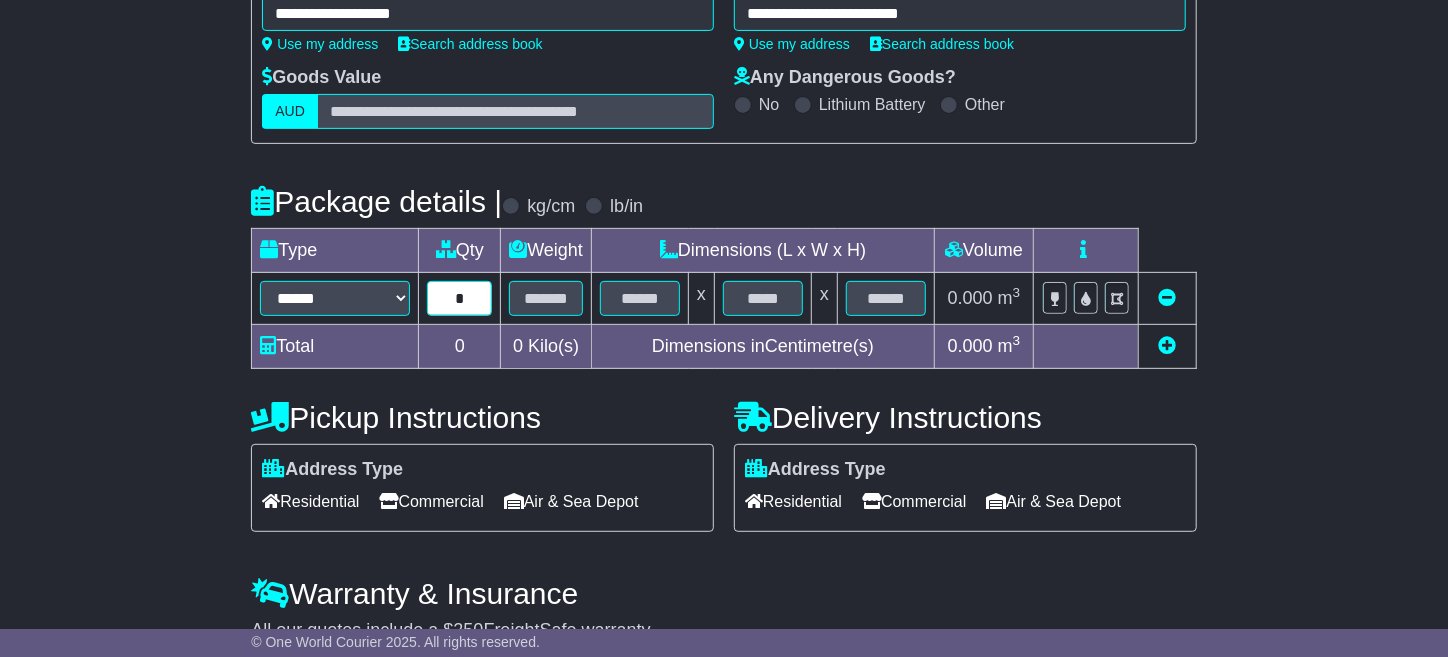 type on "*" 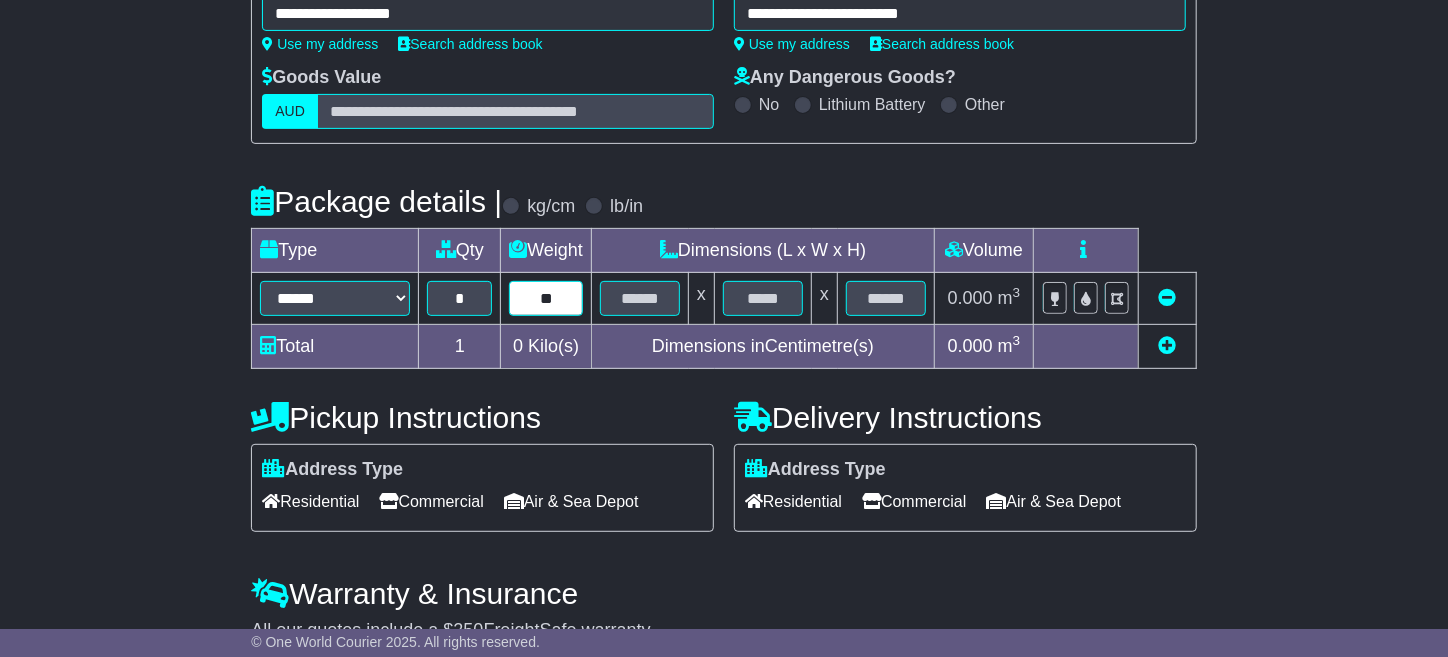 type on "**" 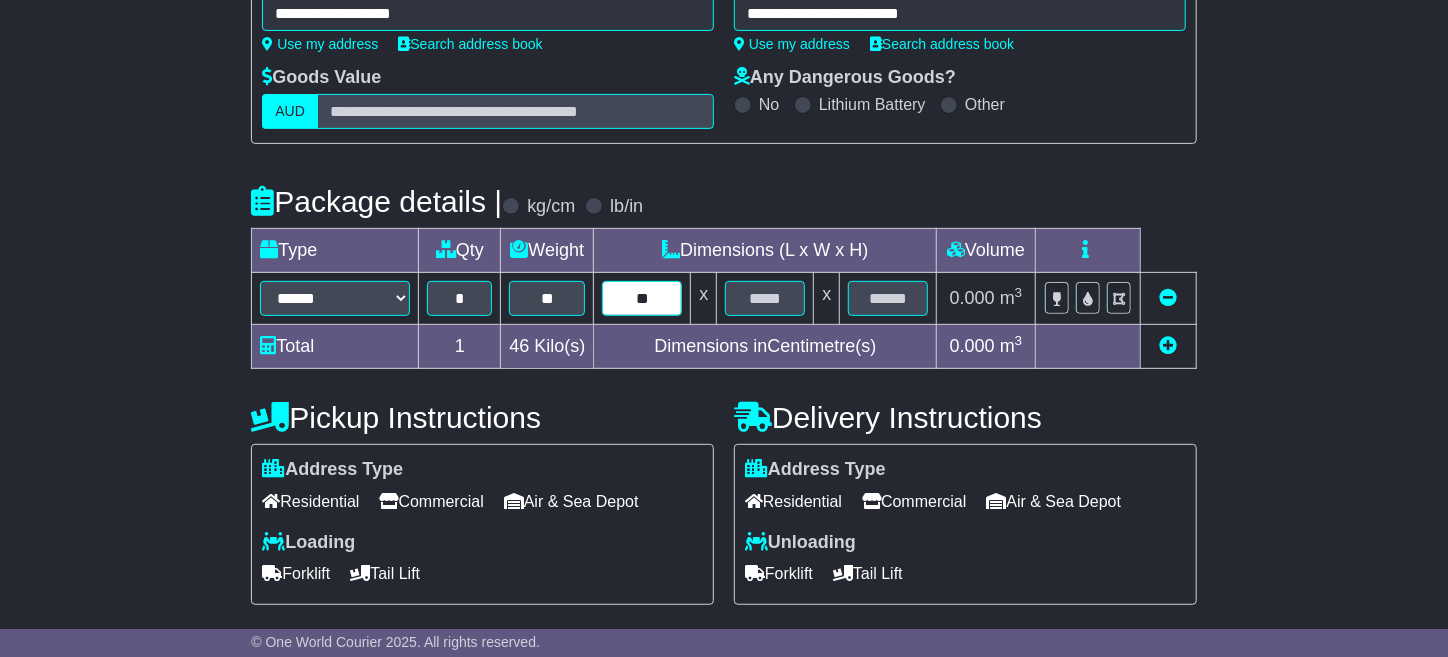 type on "**" 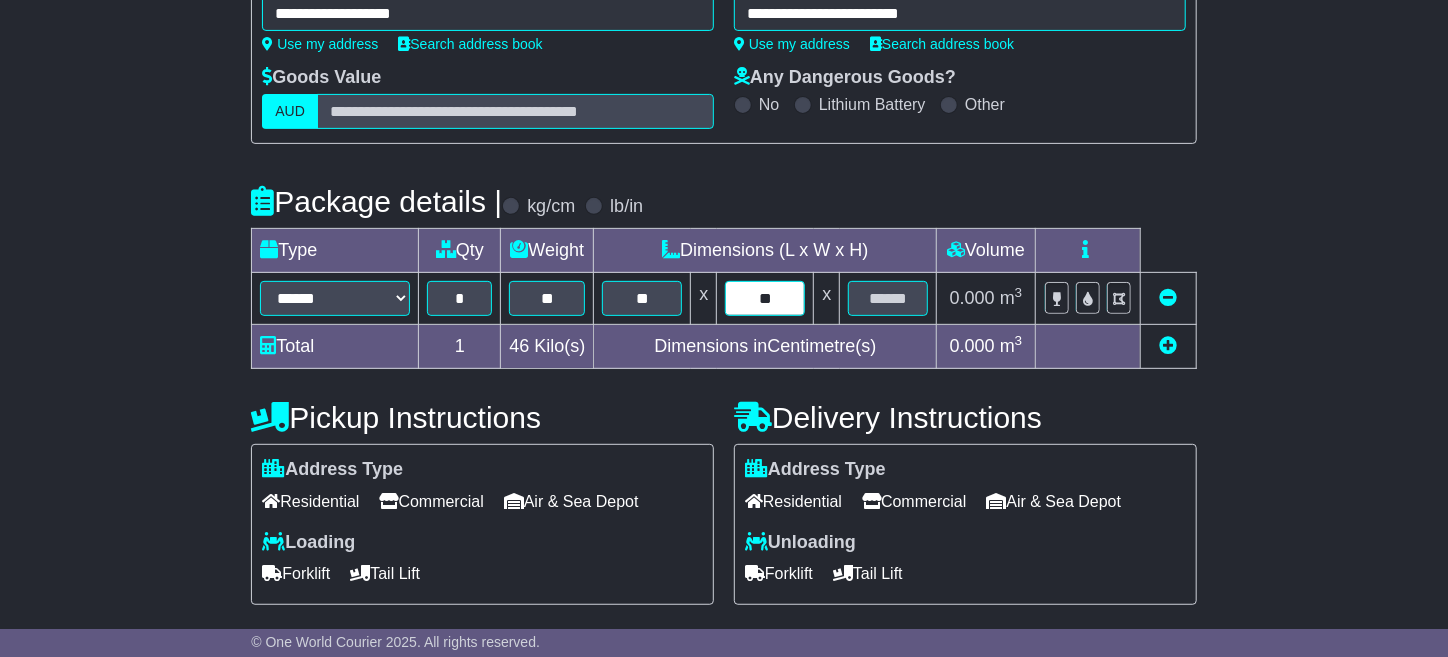 type on "**" 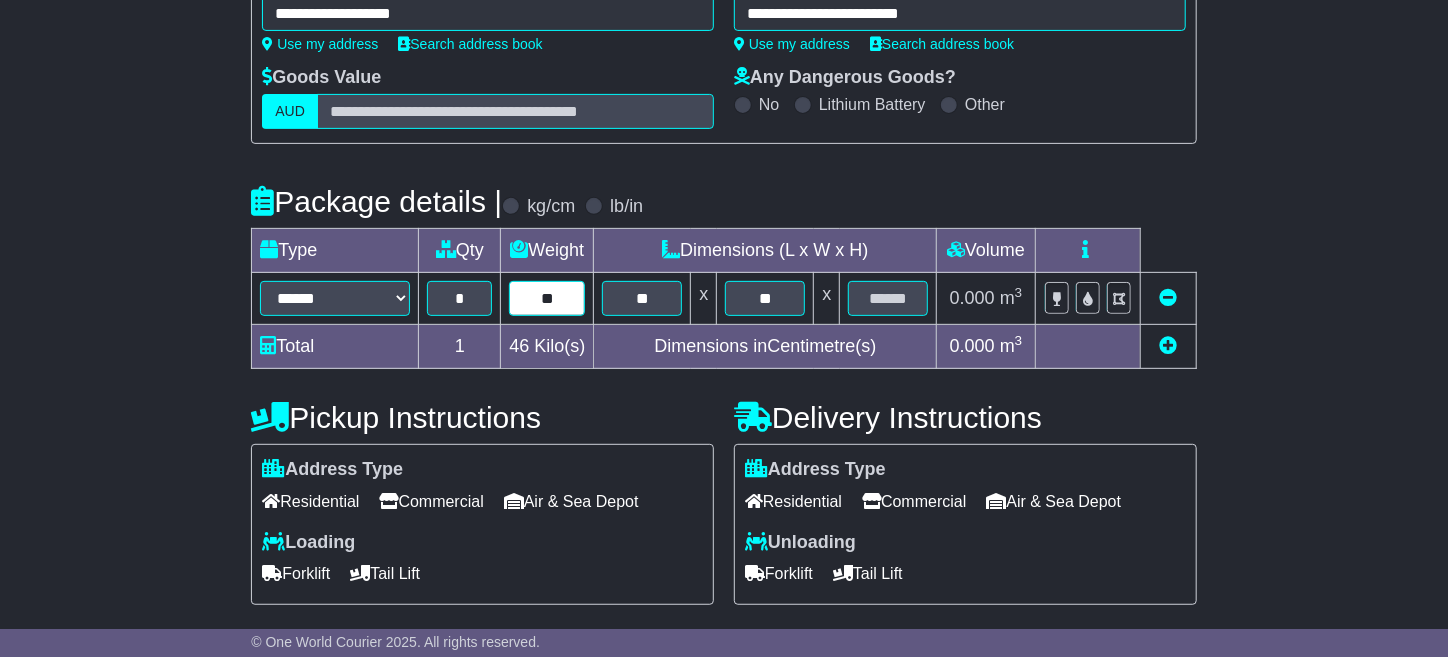 drag, startPoint x: 566, startPoint y: 292, endPoint x: 480, endPoint y: 287, distance: 86.145226 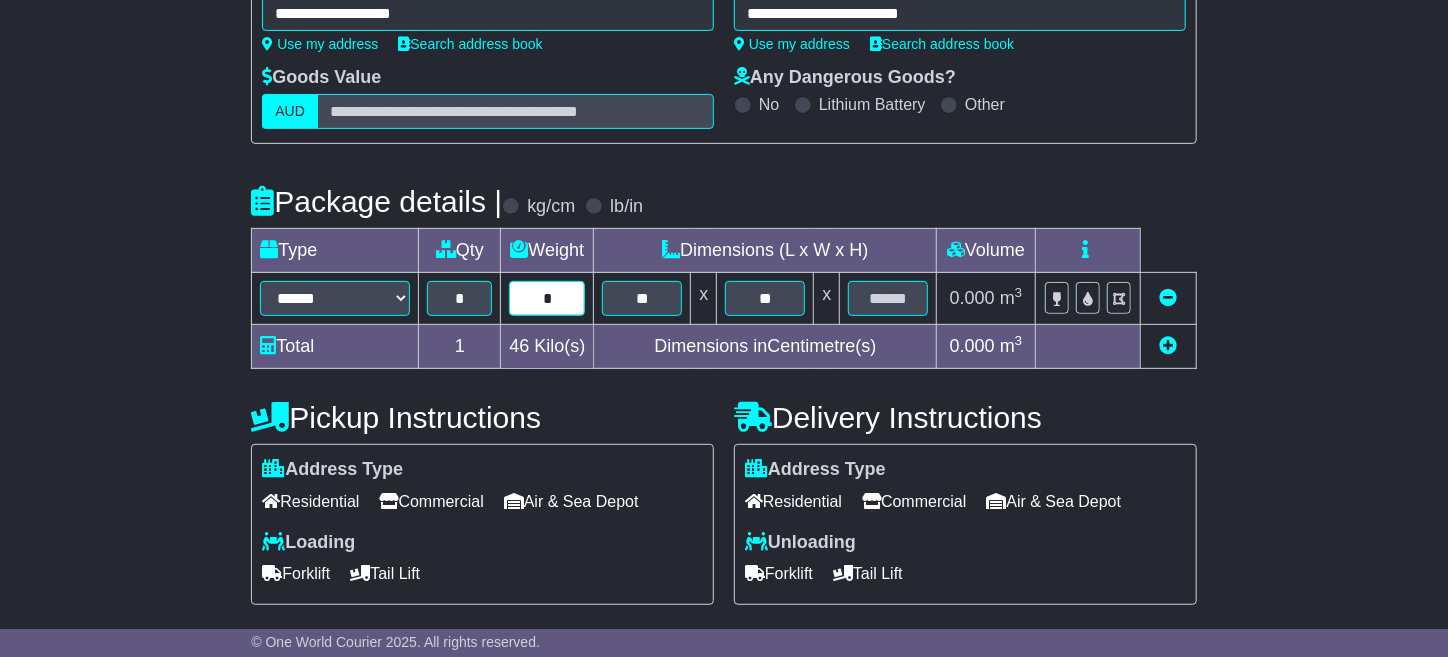 type on "*" 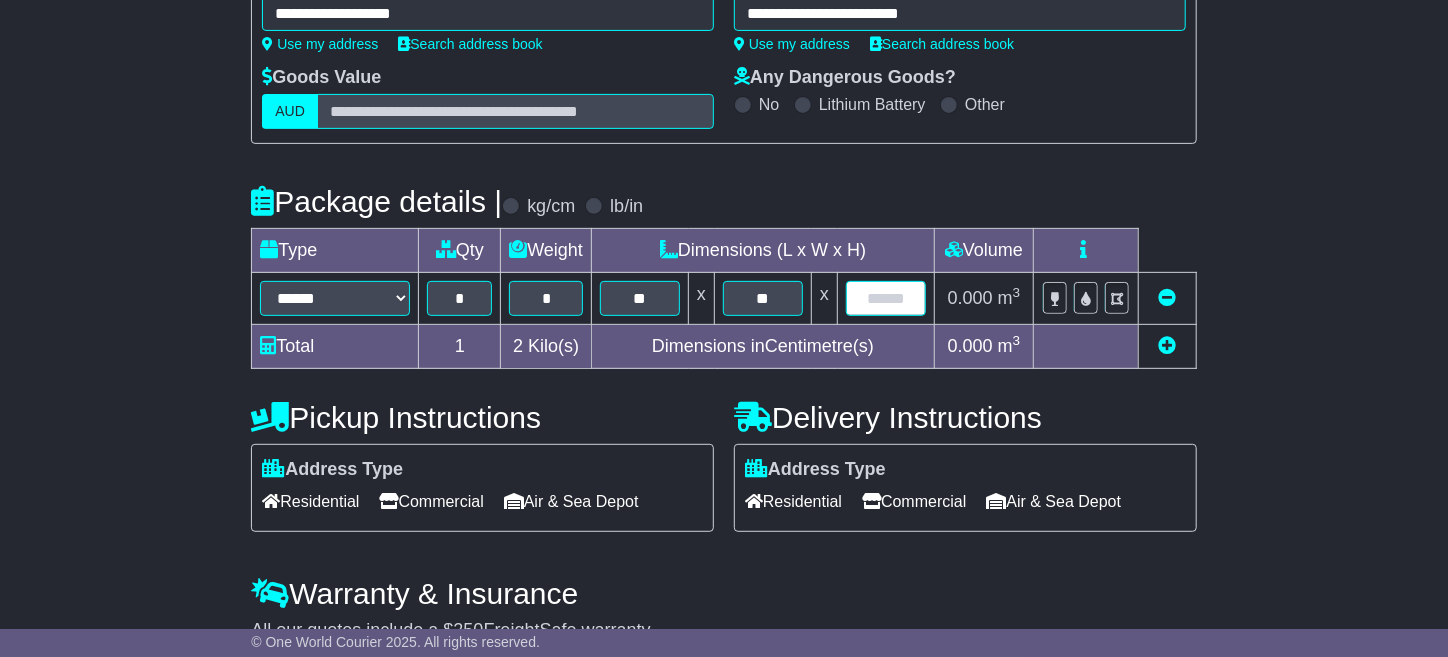 click at bounding box center (886, 298) 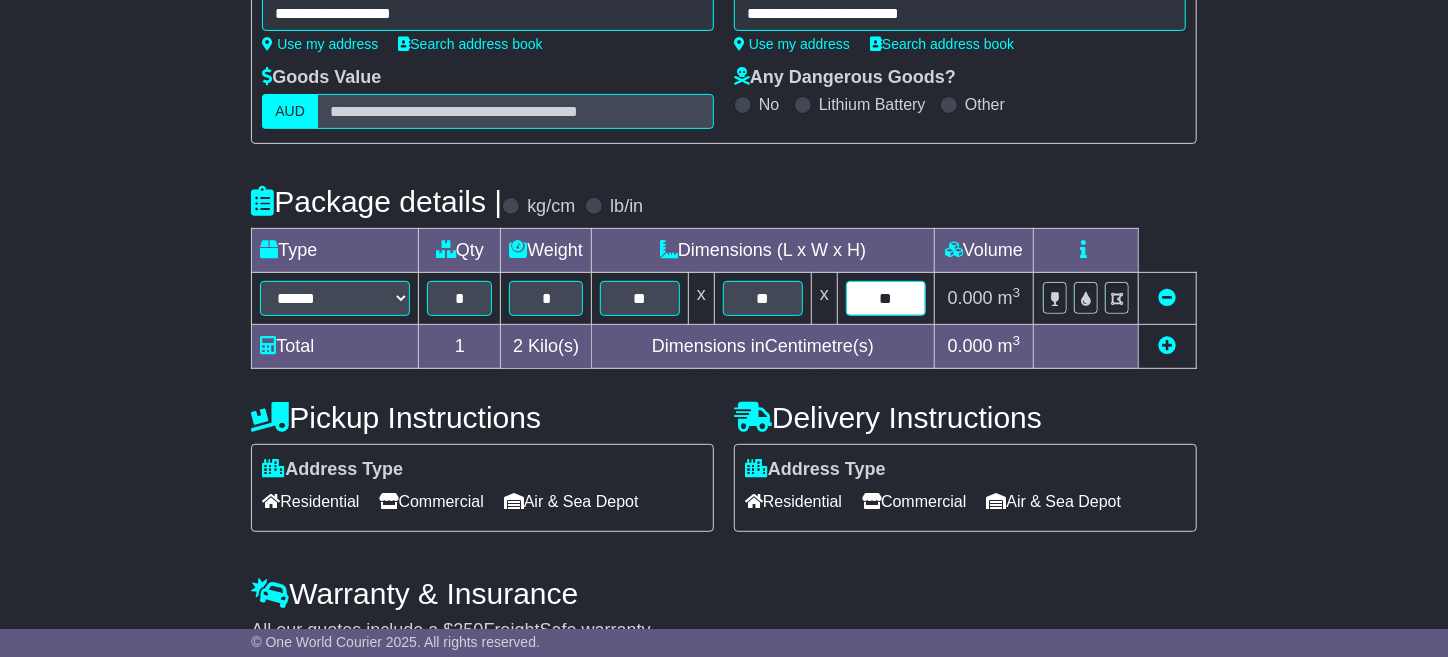 type on "**" 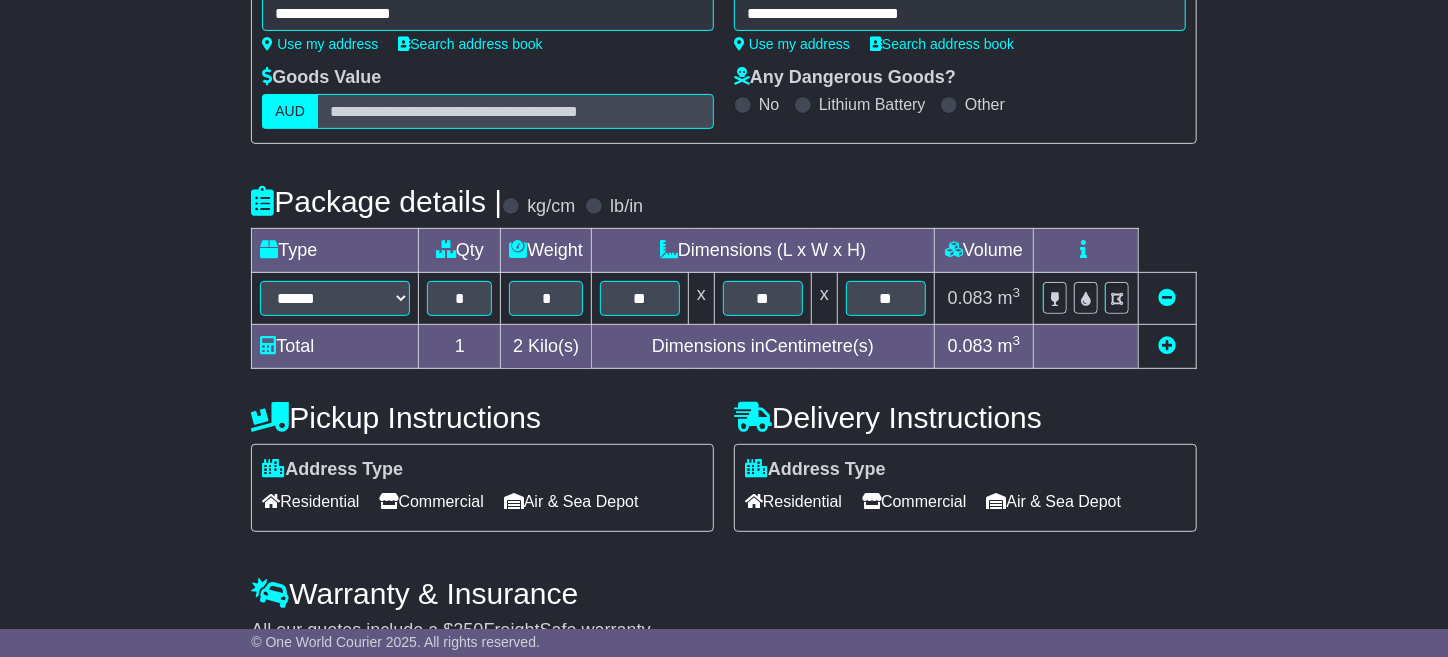 scroll, scrollTop: 396, scrollLeft: 0, axis: vertical 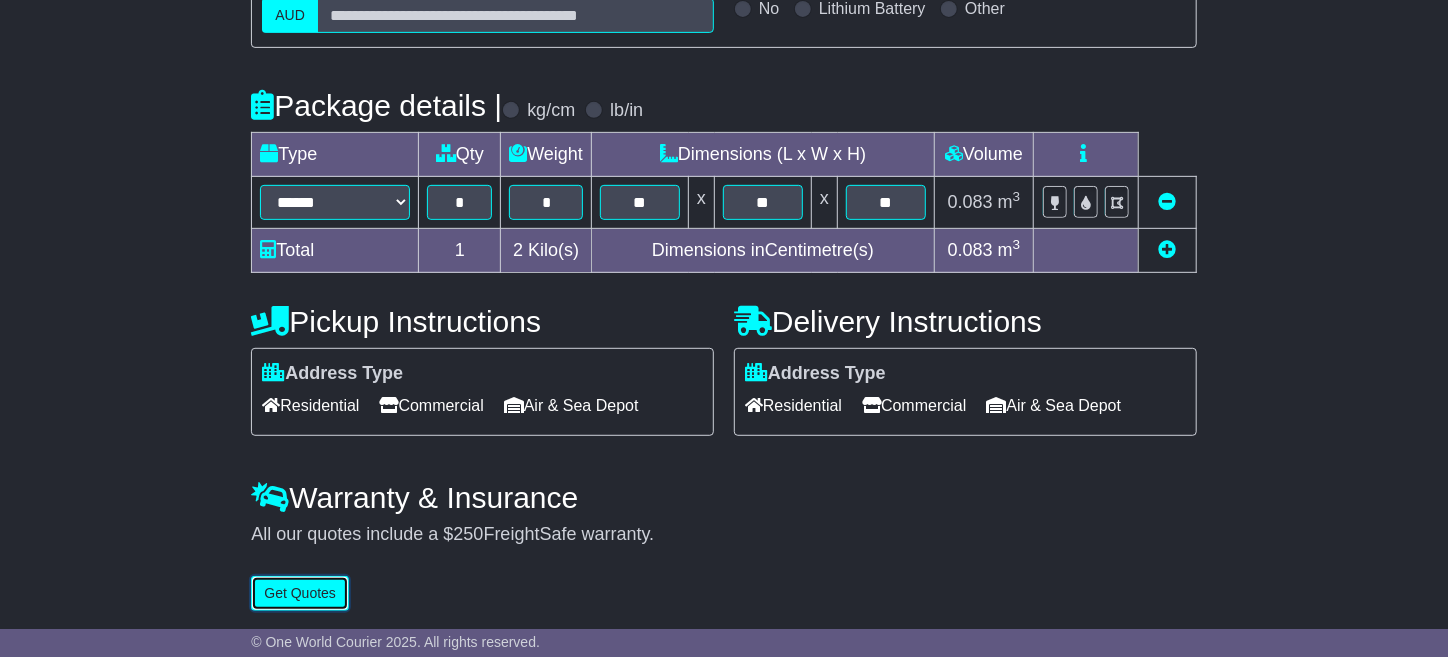 type 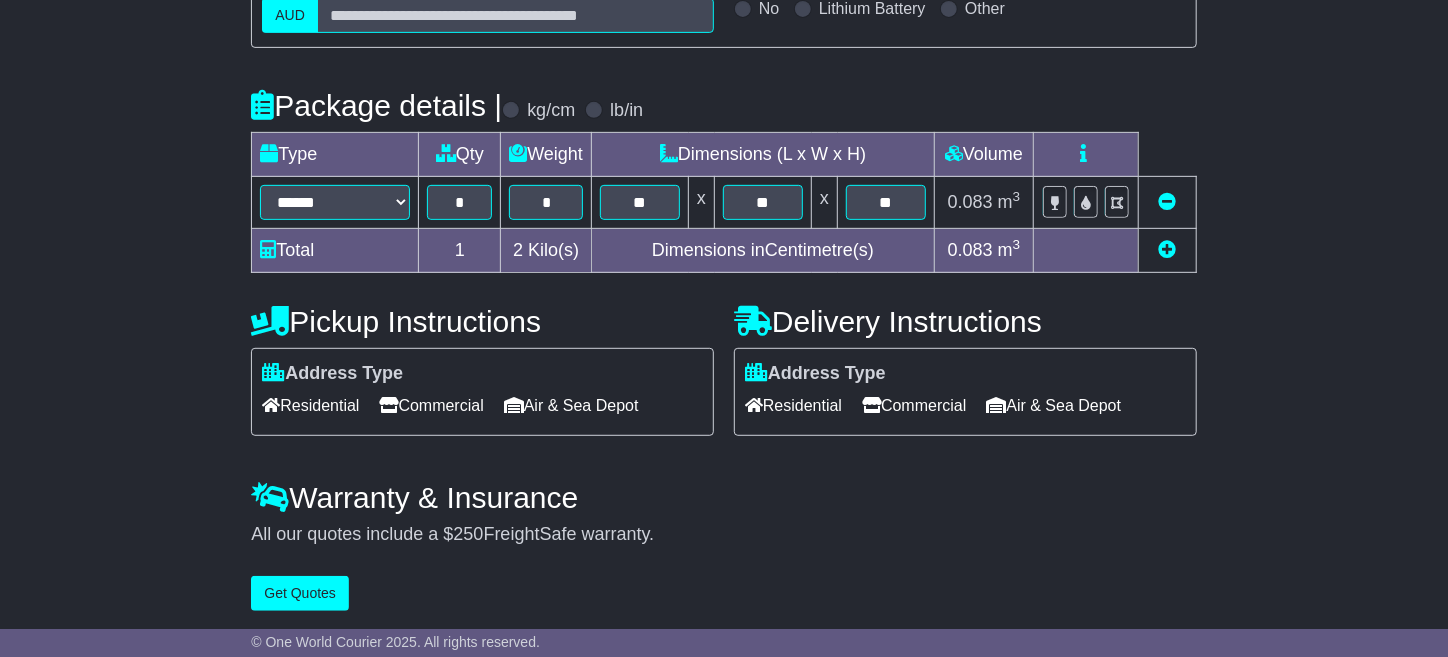 click on "Commercial" at bounding box center [431, 405] 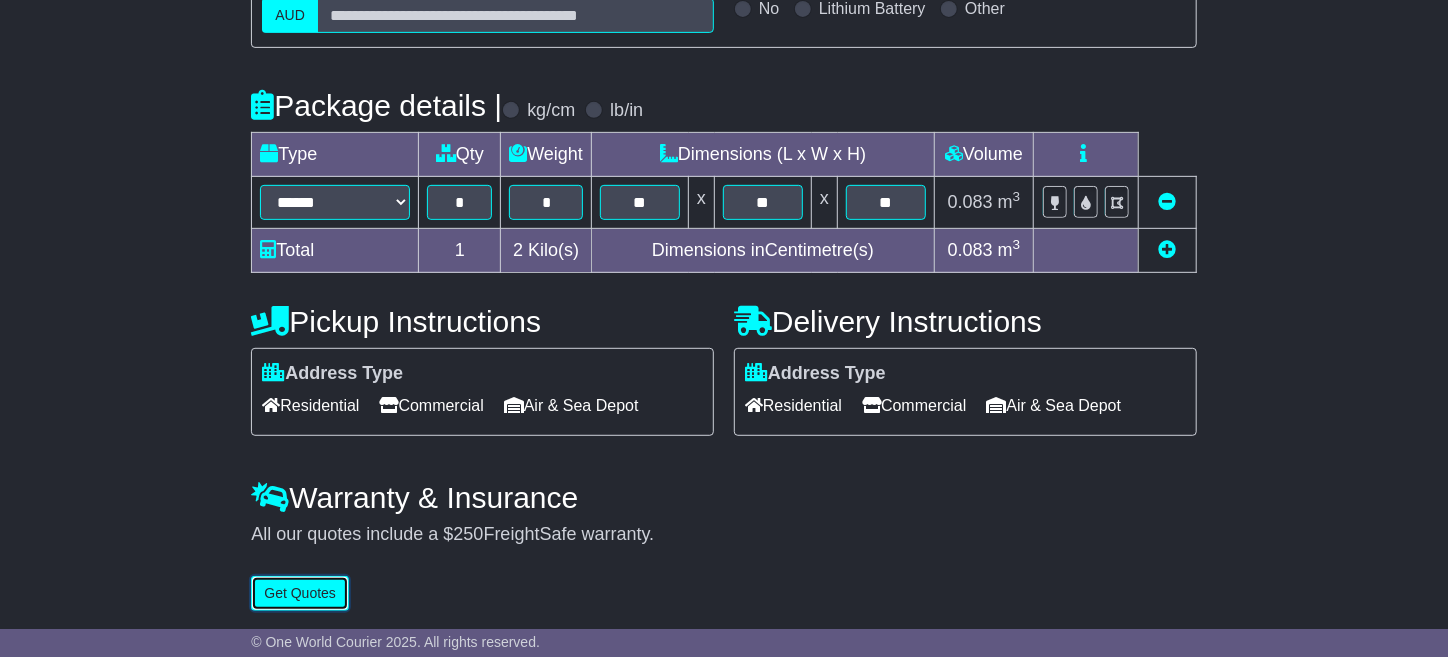 click on "Get Quotes" at bounding box center [300, 593] 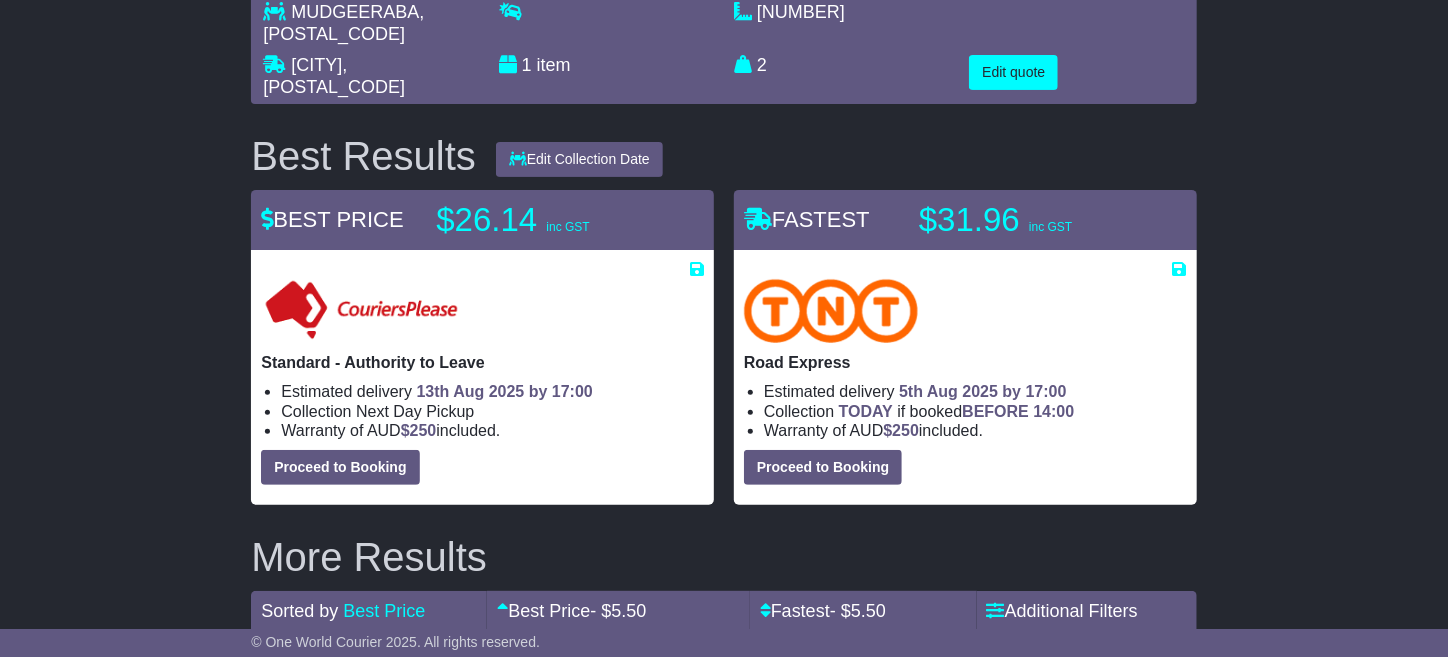 scroll, scrollTop: 300, scrollLeft: 0, axis: vertical 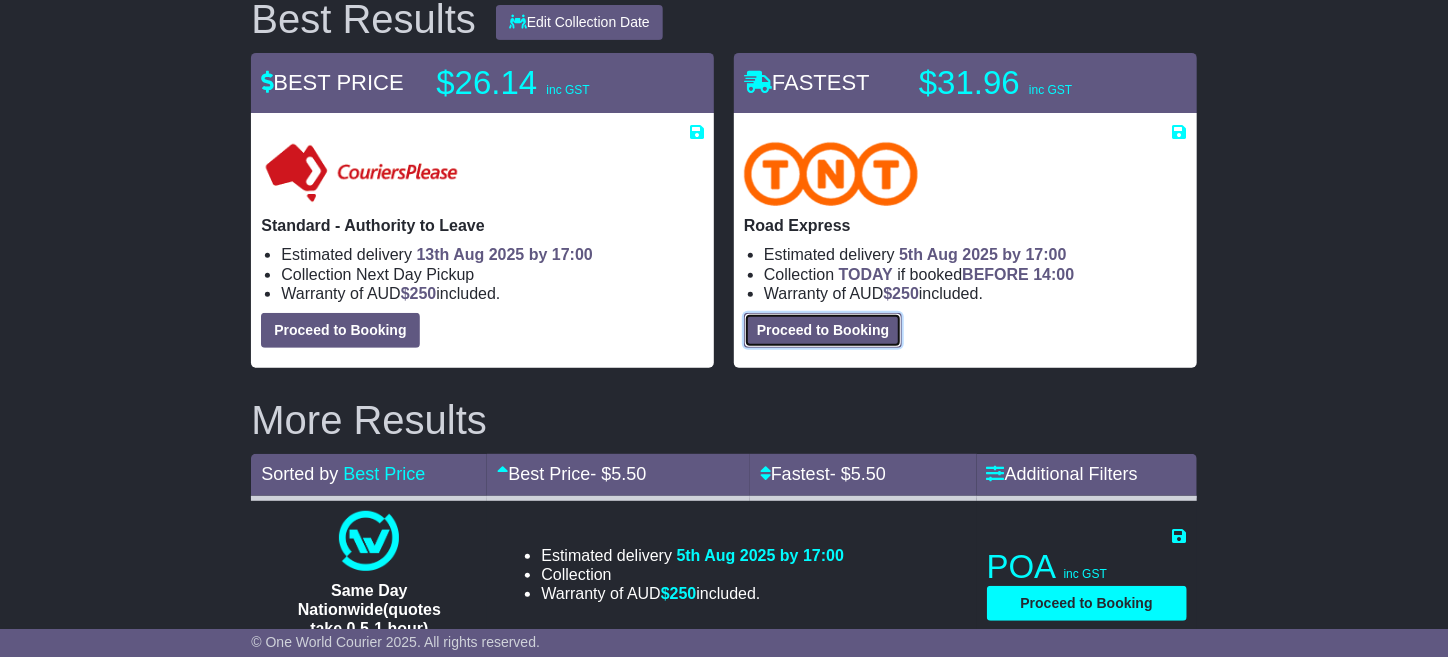 click on "Proceed to Booking" at bounding box center [823, 330] 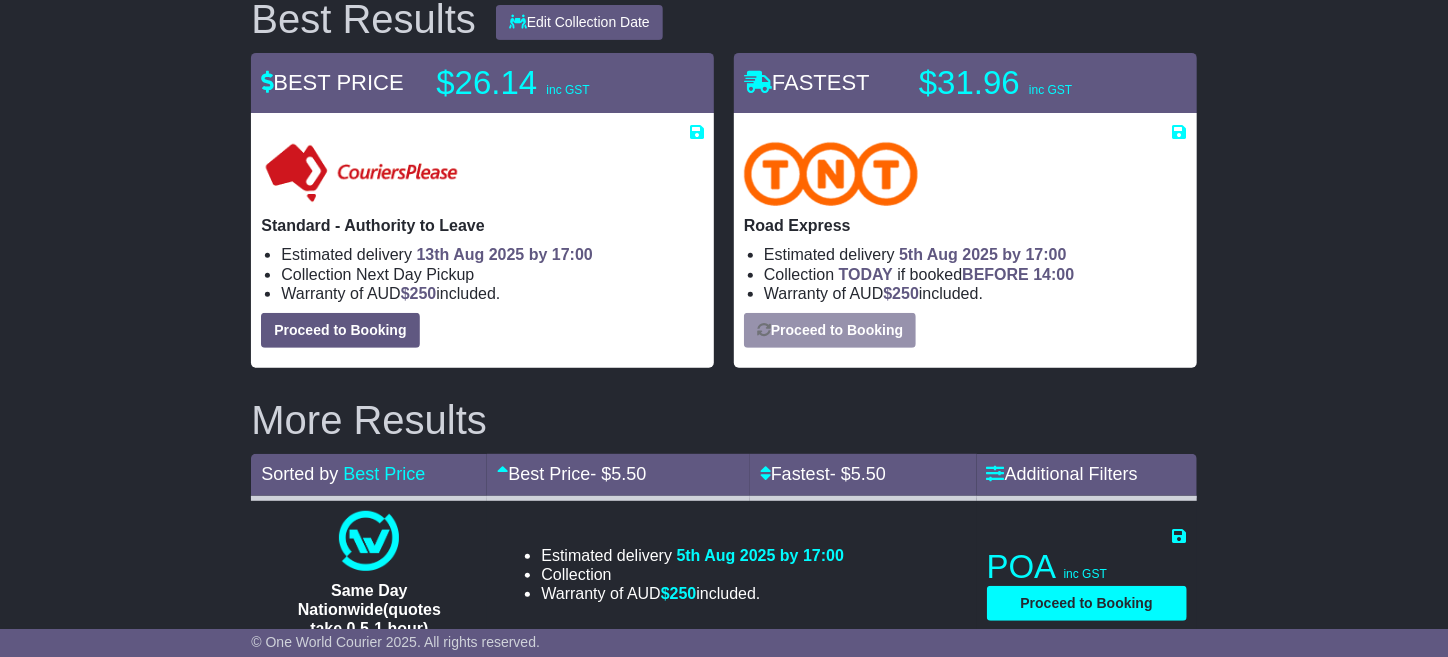 select on "**********" 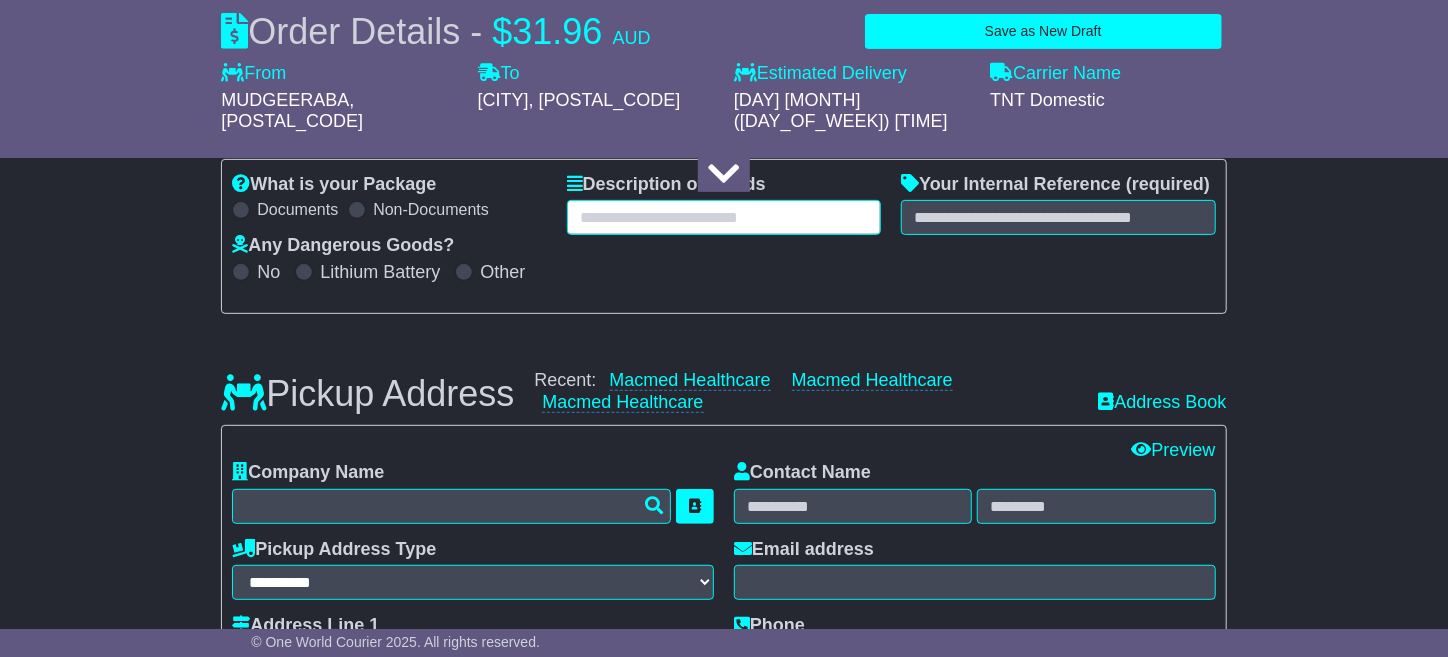 click at bounding box center (724, 217) 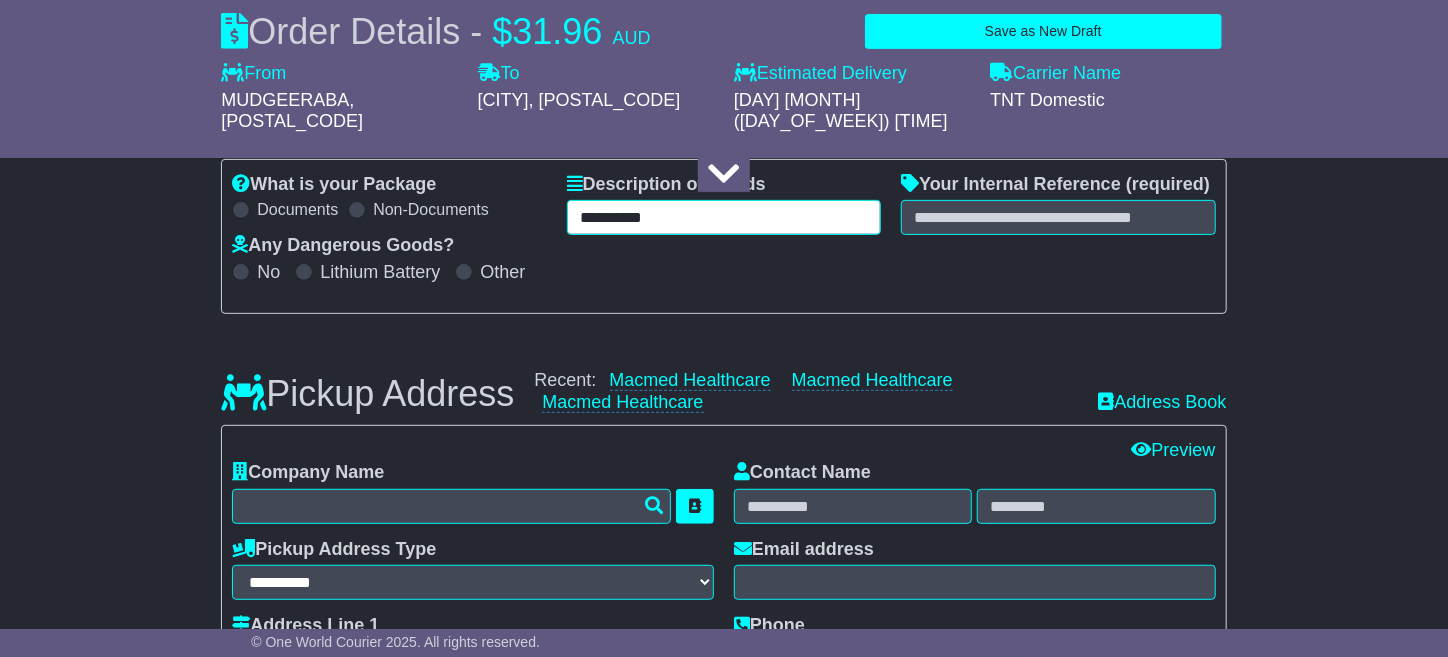 click on "**********" at bounding box center [724, 217] 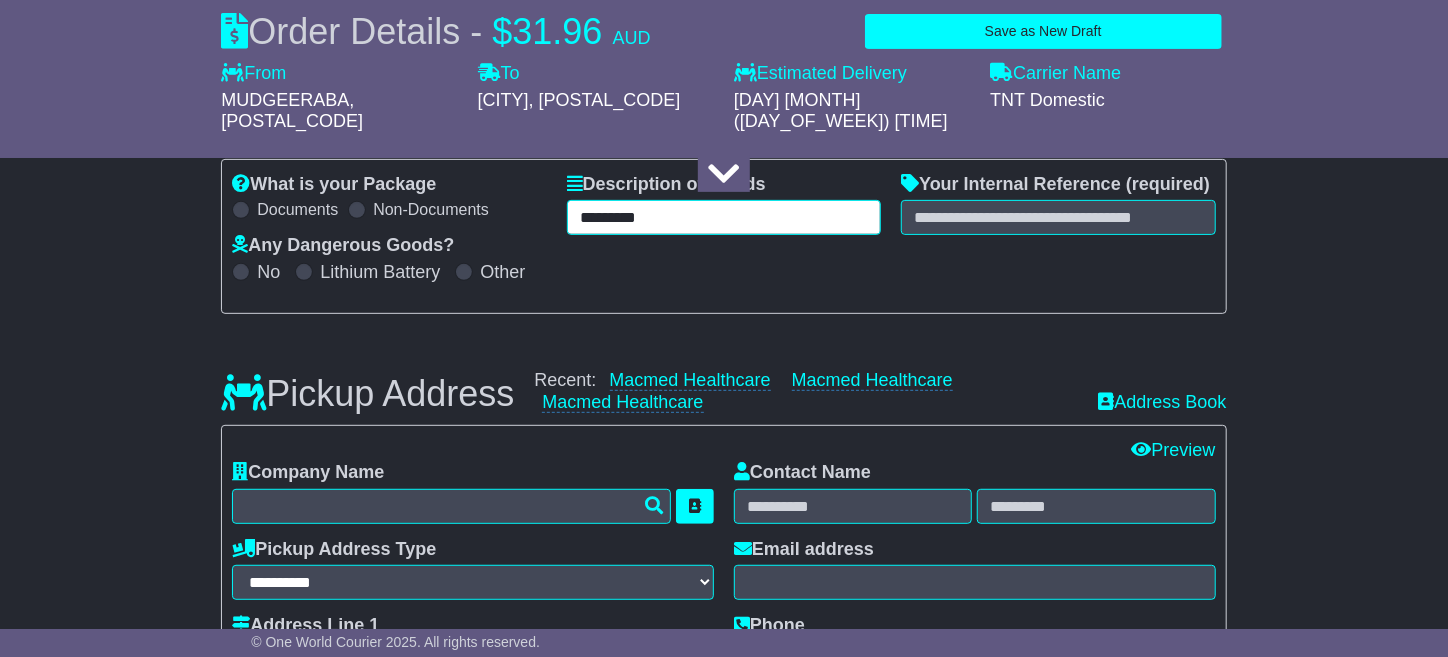 type on "*********" 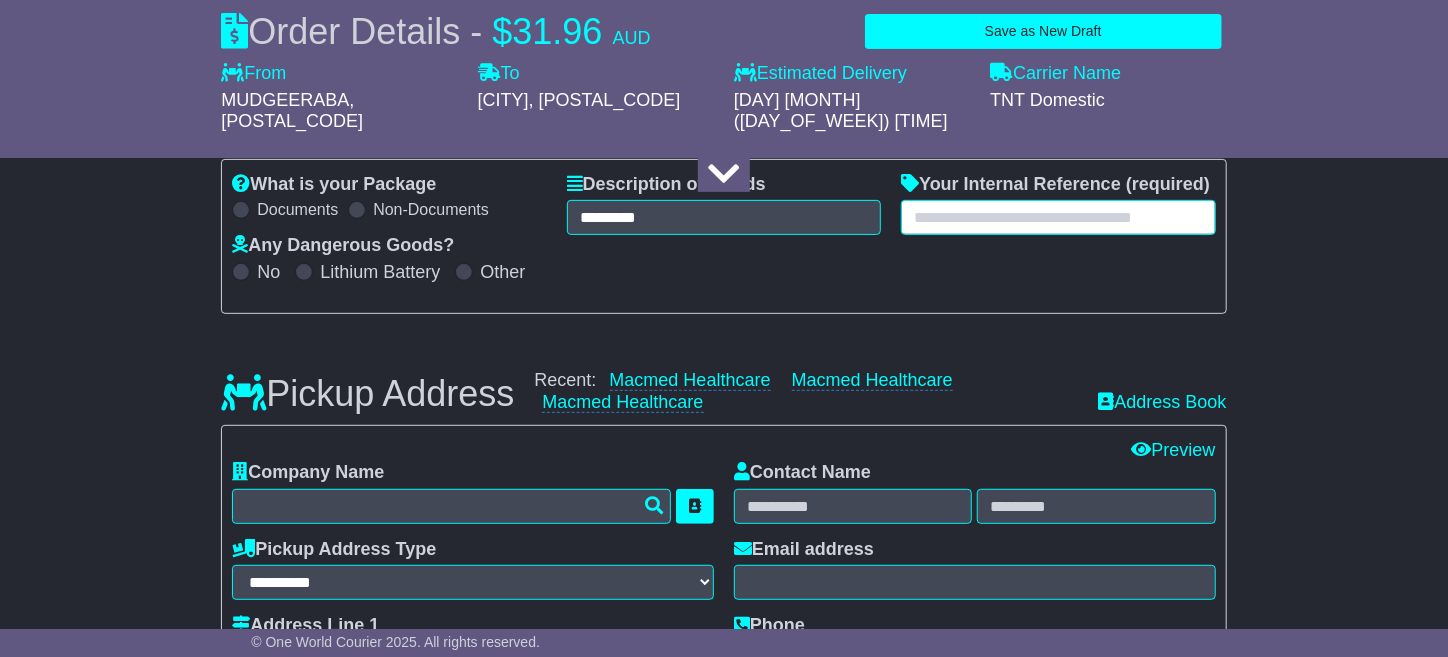 click at bounding box center (1058, 217) 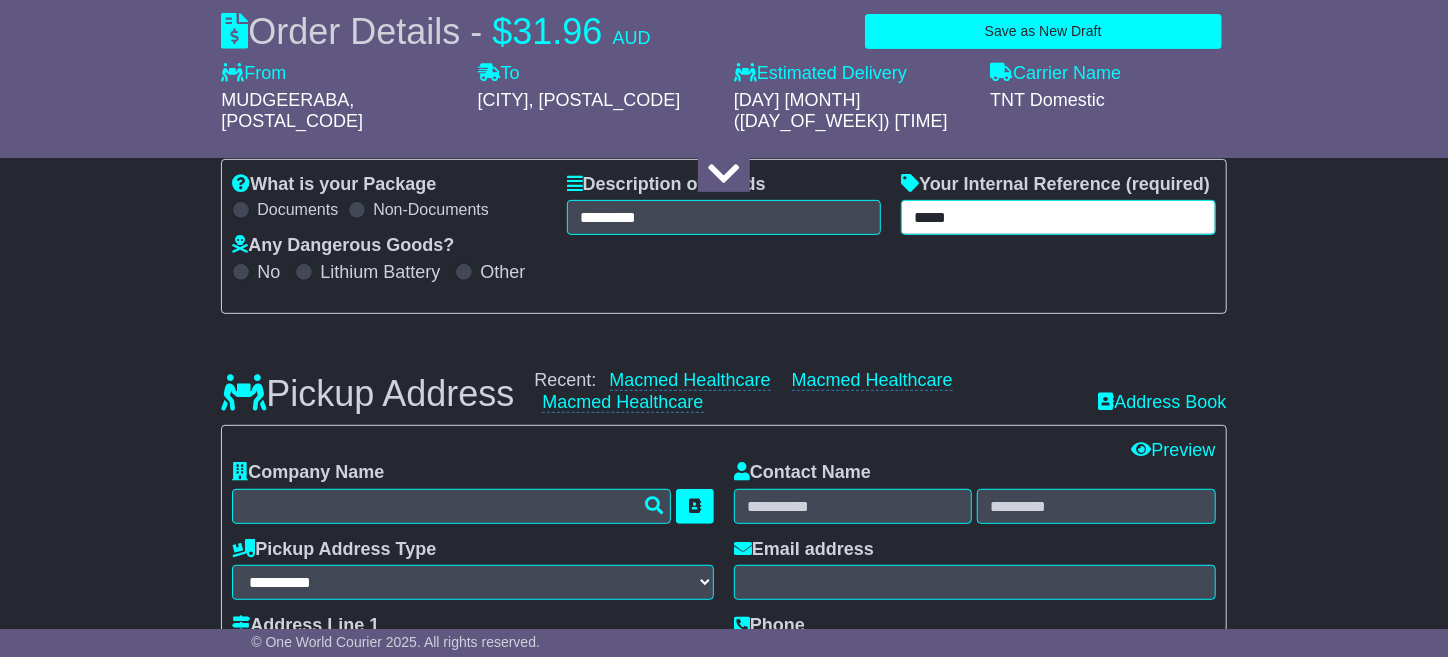 type on "*****" 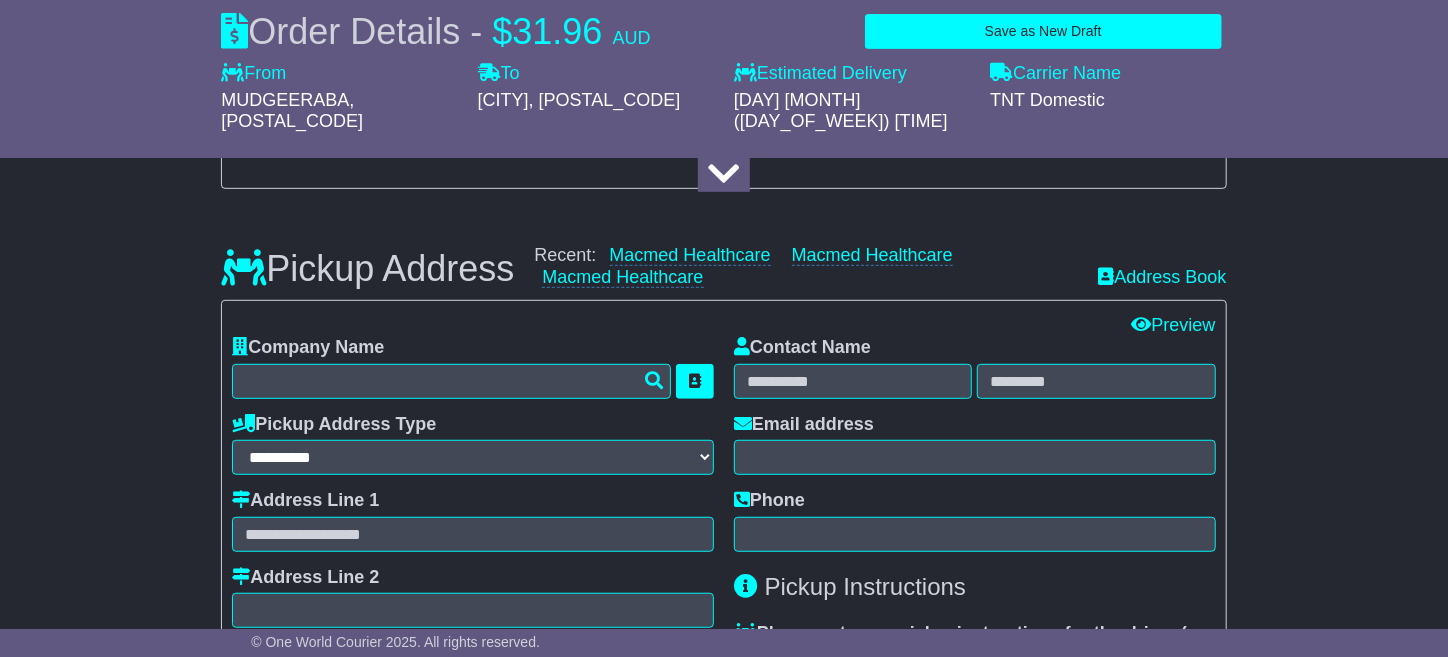 scroll, scrollTop: 499, scrollLeft: 0, axis: vertical 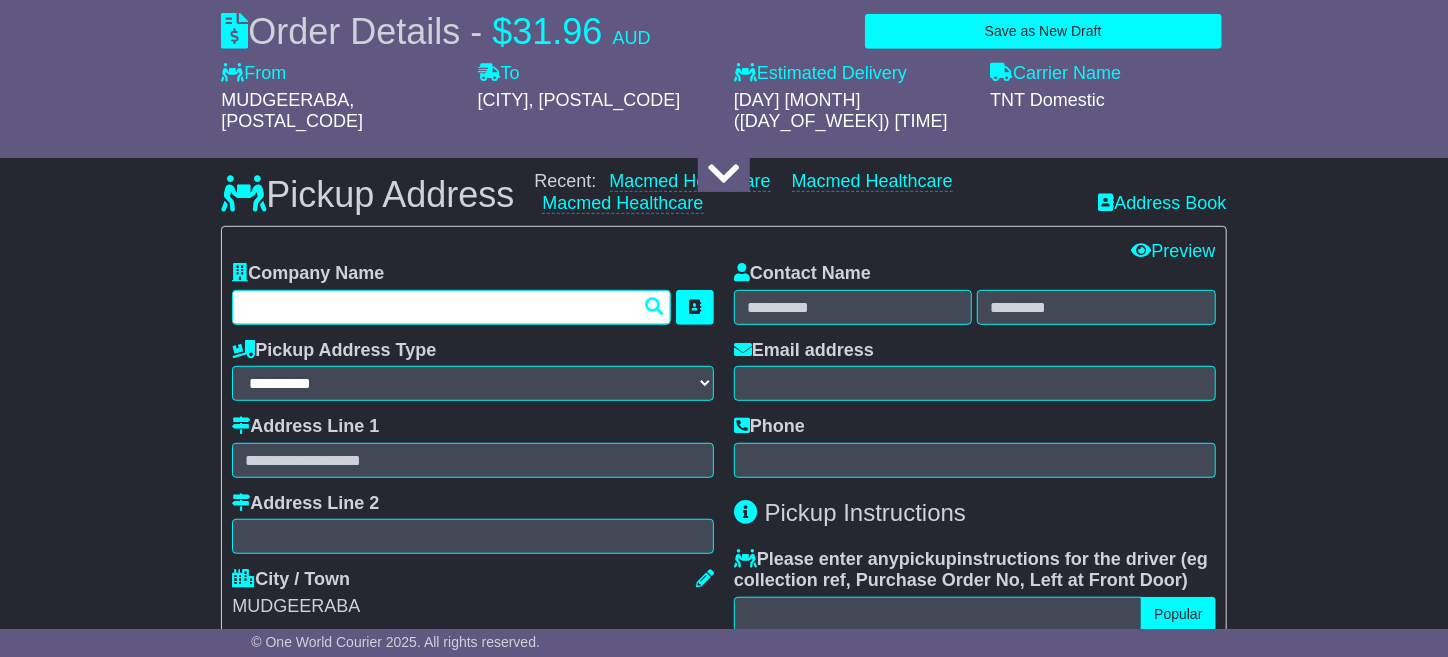 click at bounding box center (451, 307) 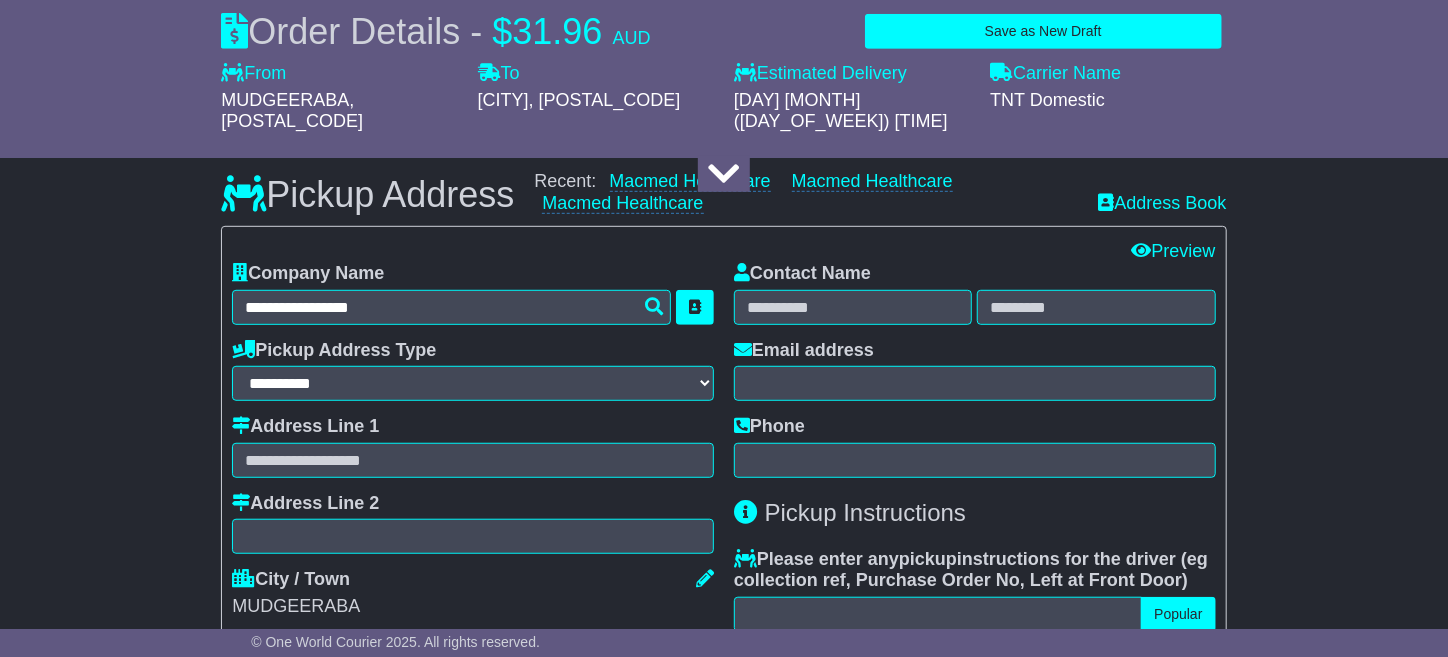 type on "**********" 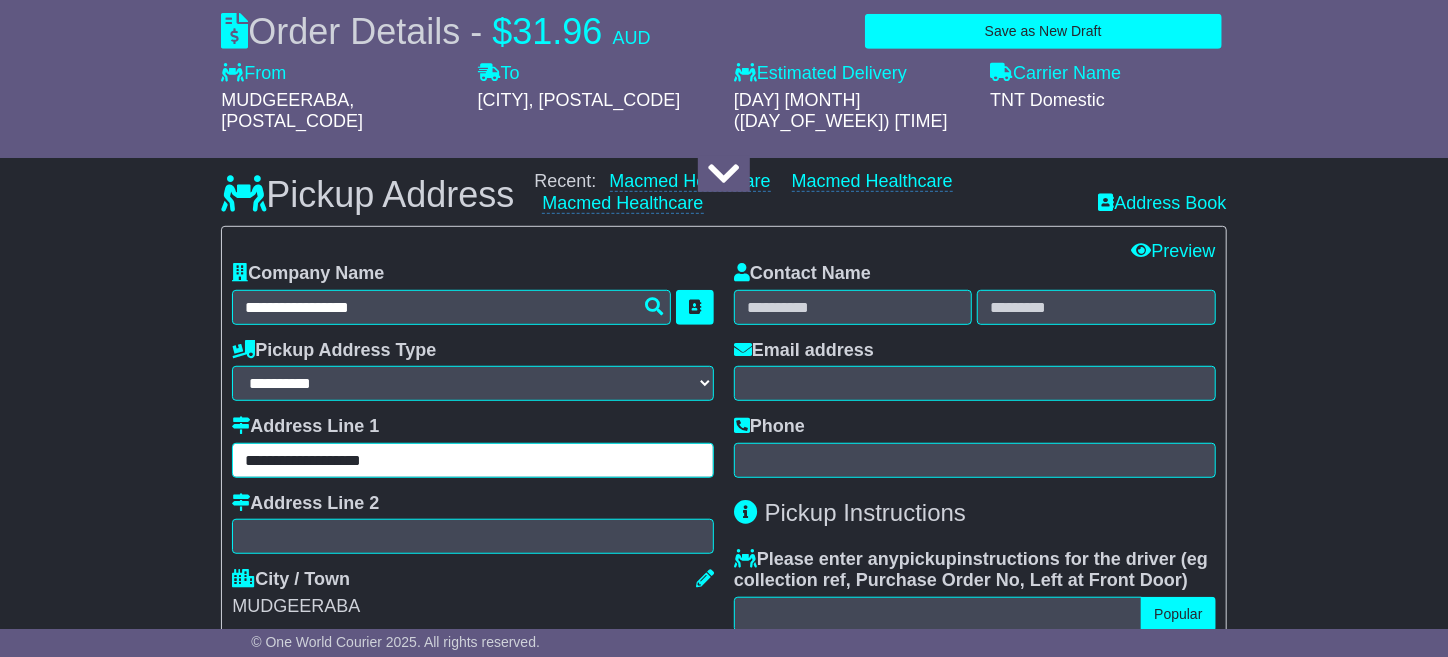 type on "*******" 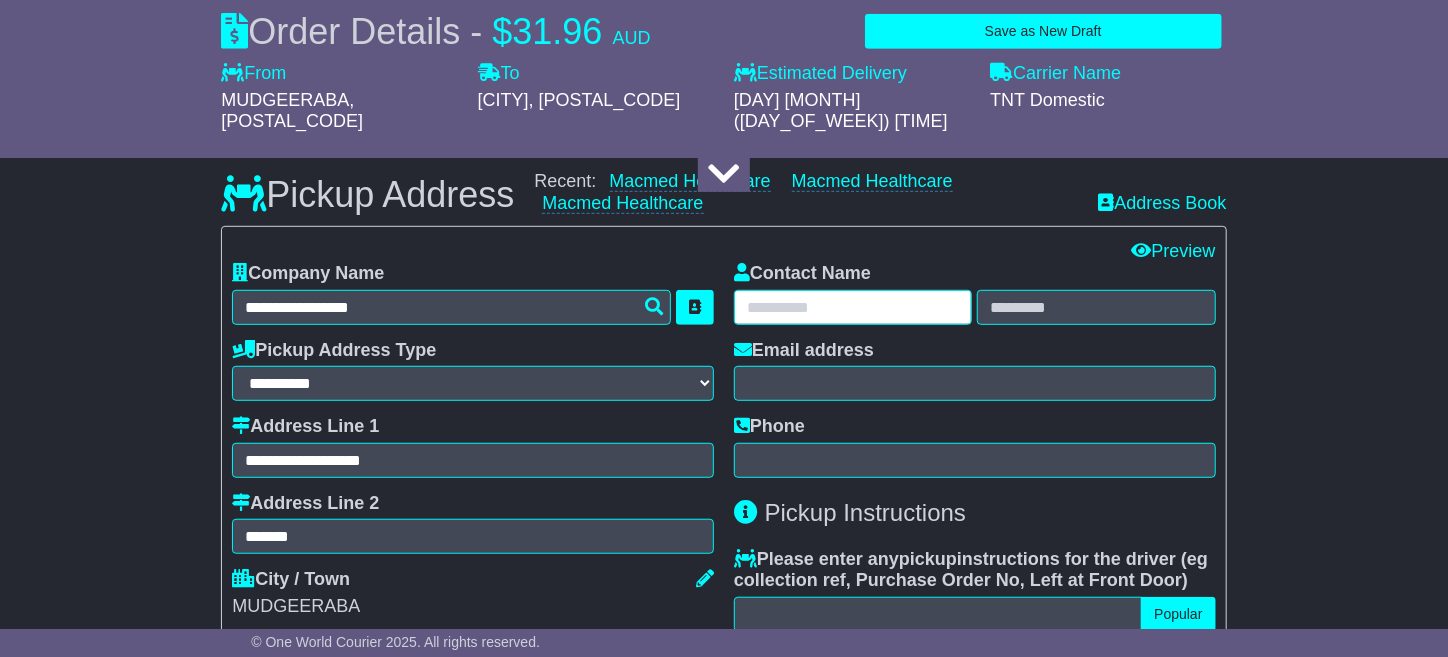 type on "*****" 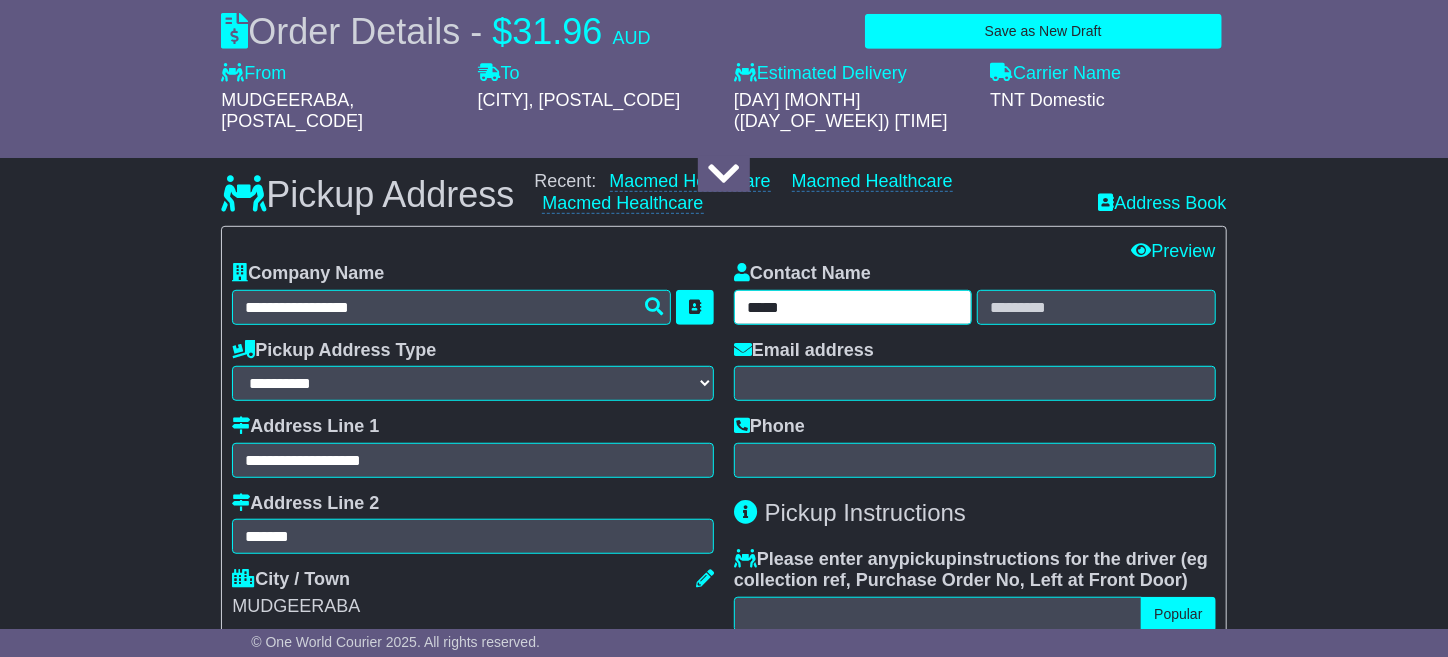 type on "******" 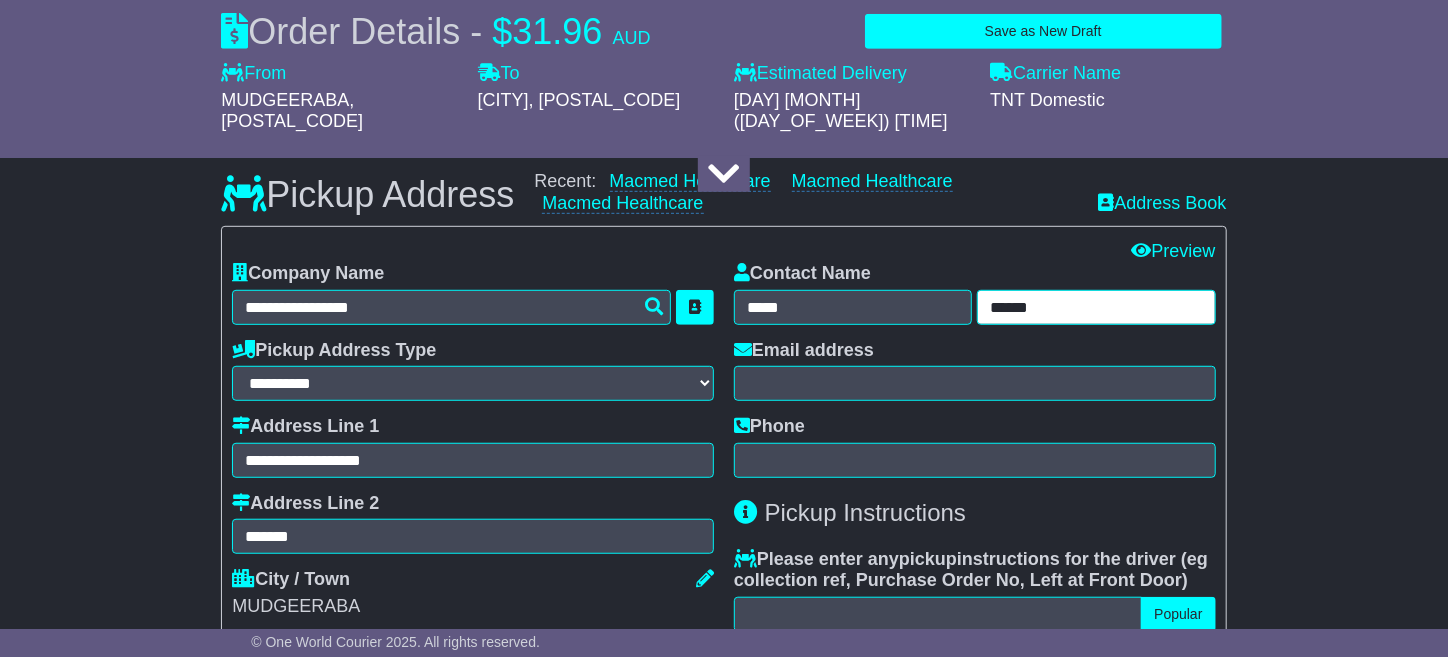 type on "**********" 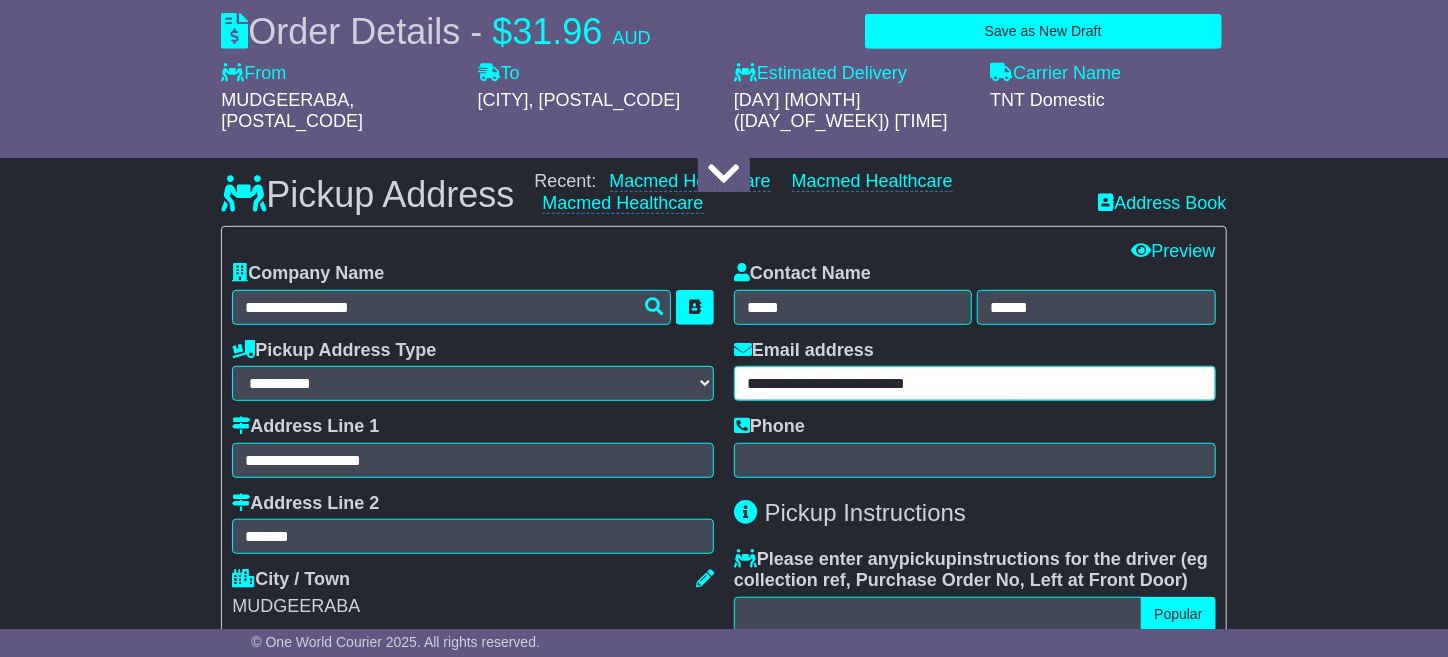 type on "**********" 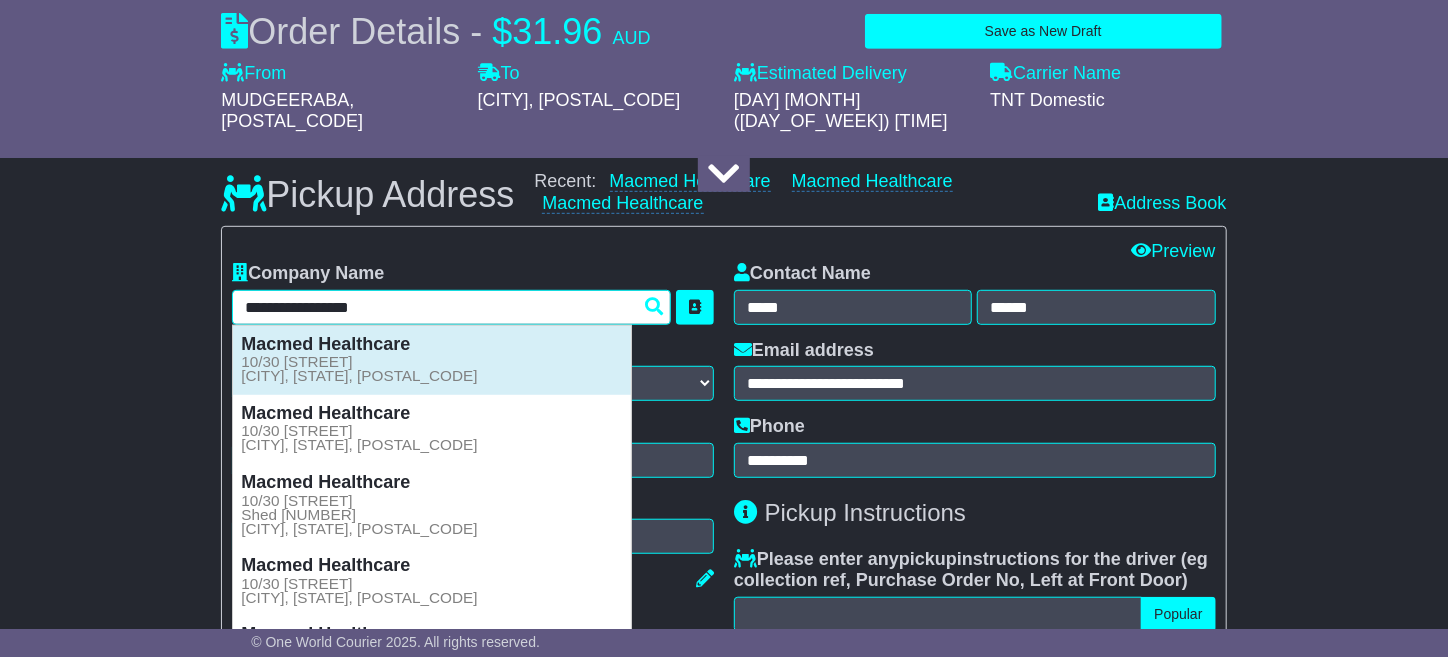 click on "10/30 Mudgeeraba Rd   MUDGEERABA, QLD, 4213" at bounding box center [359, 369] 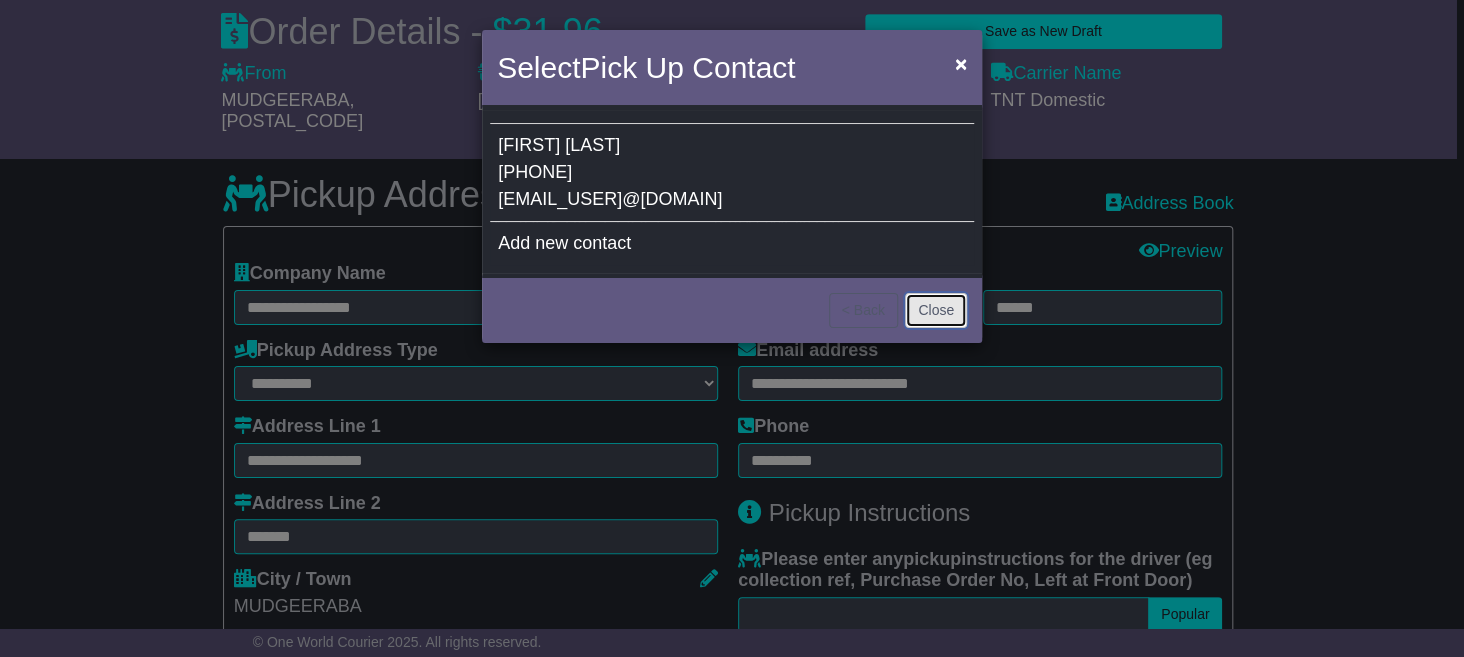 click on "Close" at bounding box center [936, 310] 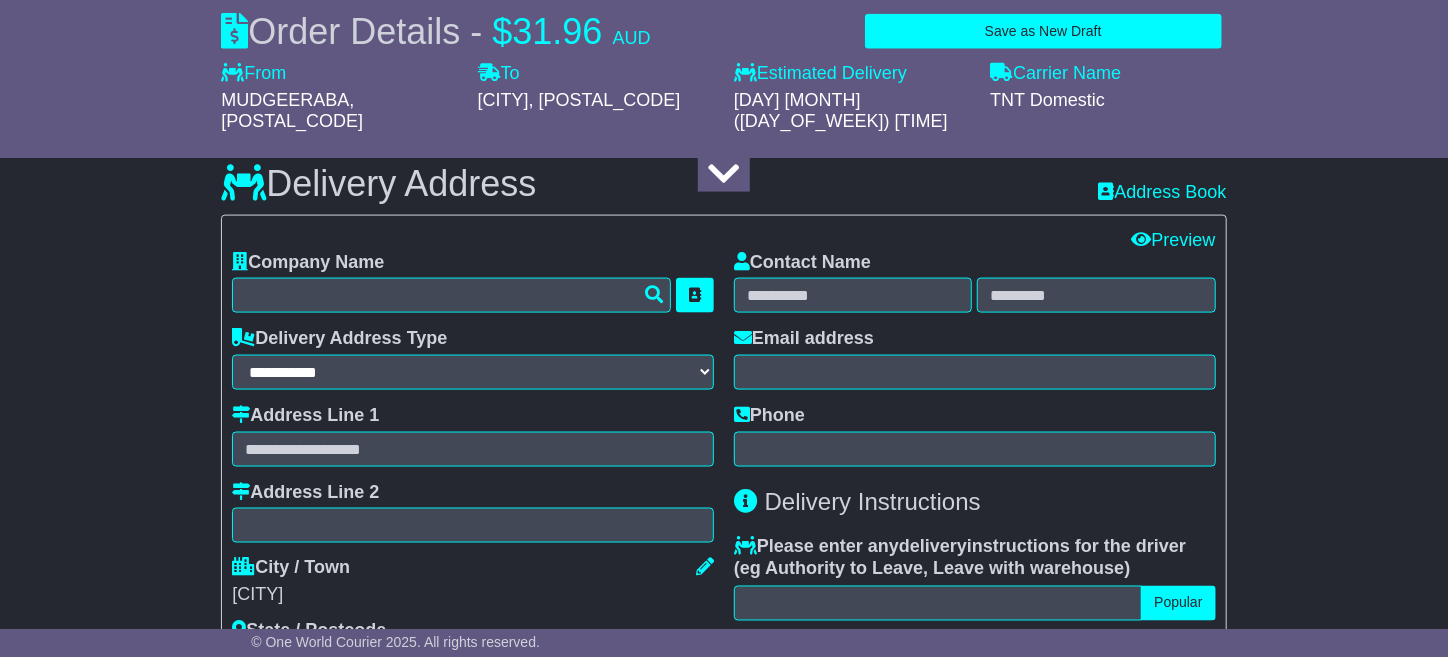 scroll, scrollTop: 1299, scrollLeft: 0, axis: vertical 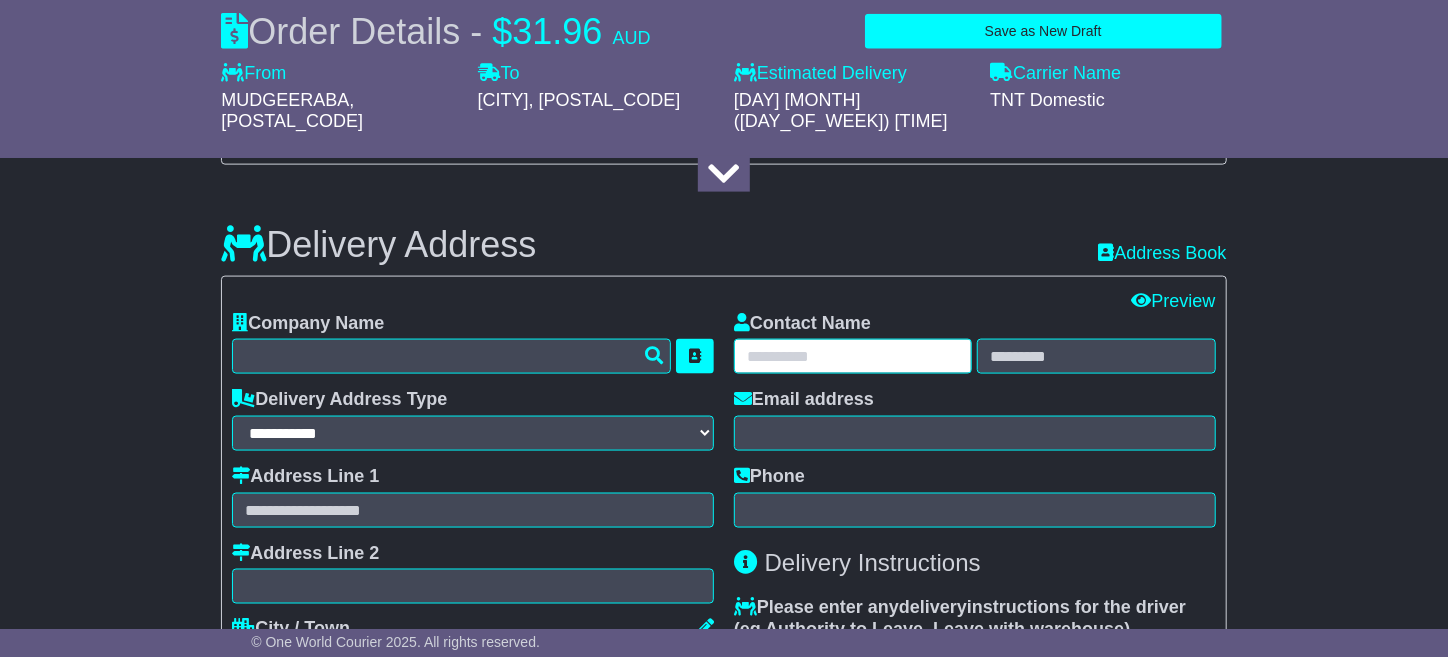 click at bounding box center [853, 356] 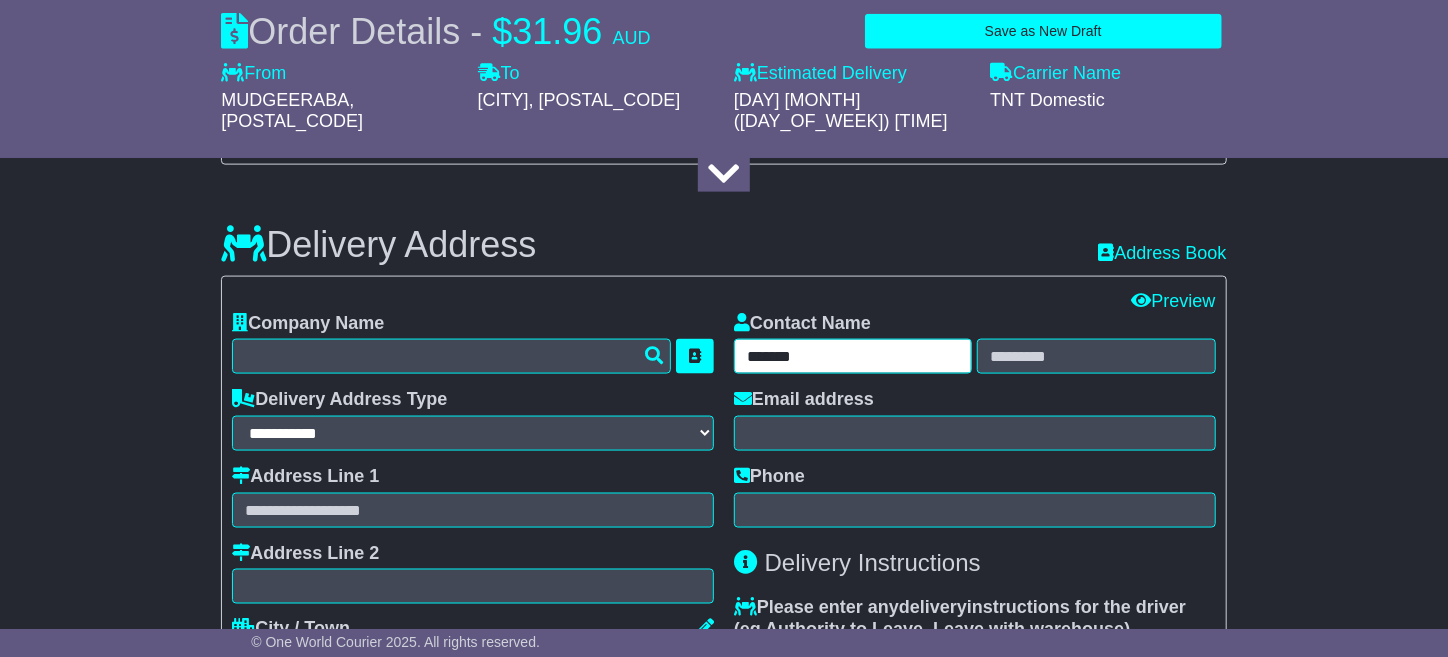 type on "*******" 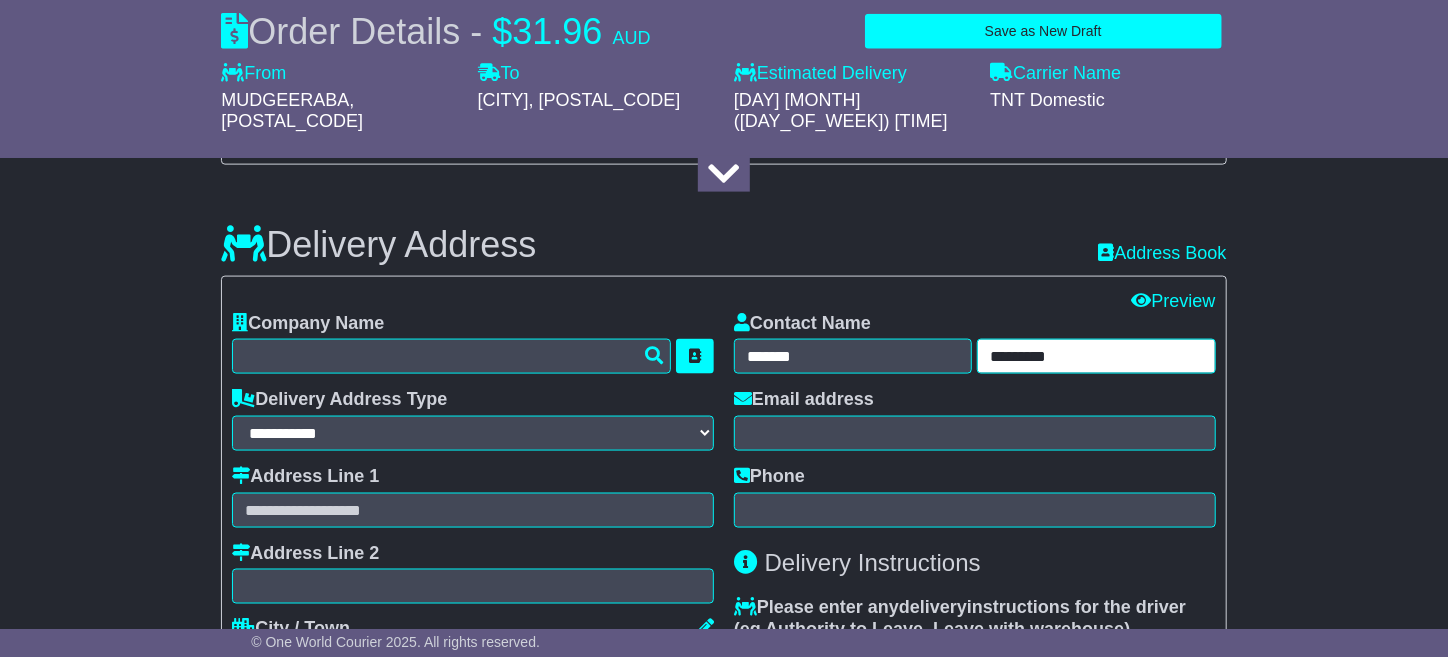 type on "*********" 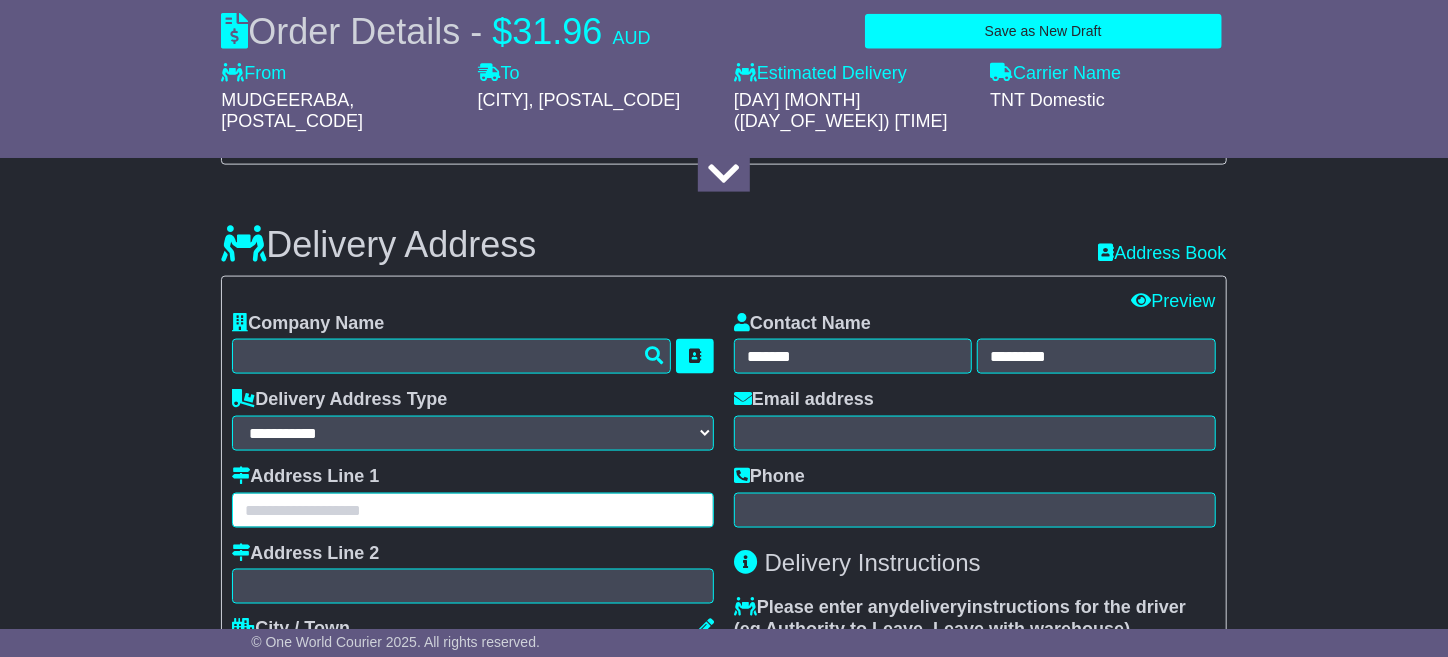 click at bounding box center (473, 510) 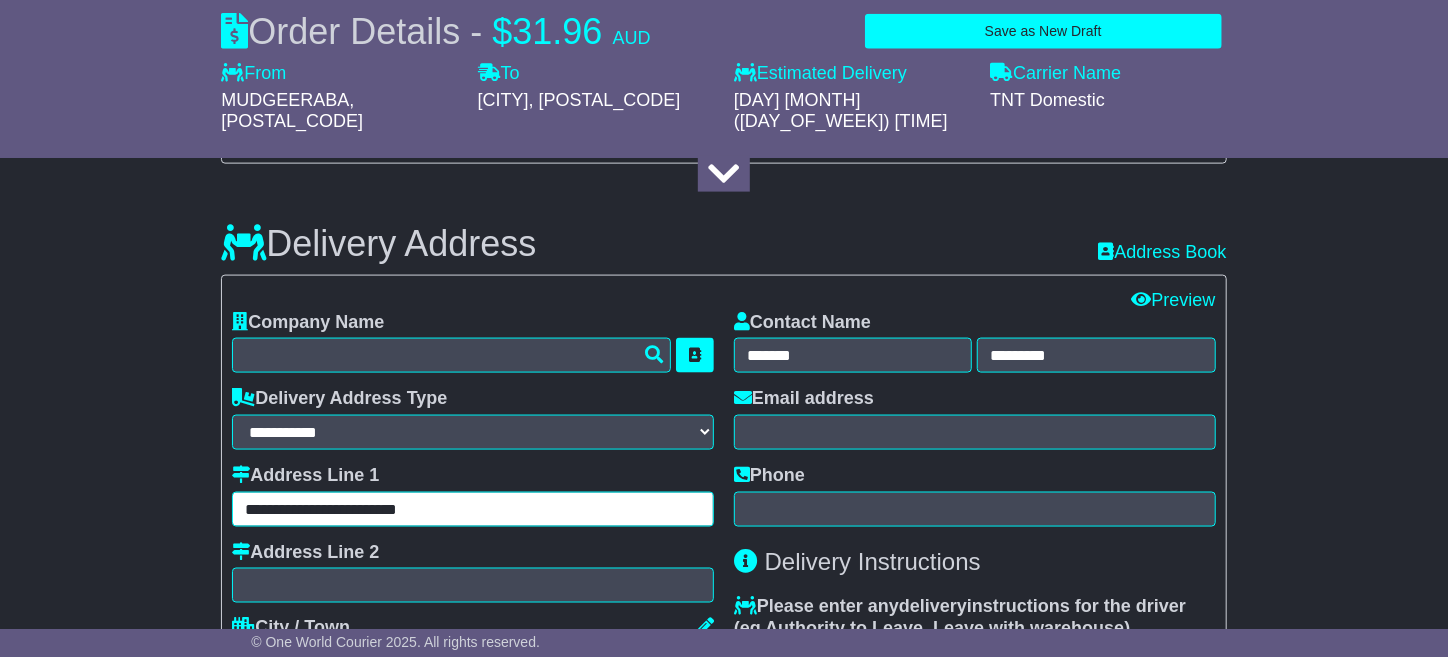 scroll, scrollTop: 1299, scrollLeft: 0, axis: vertical 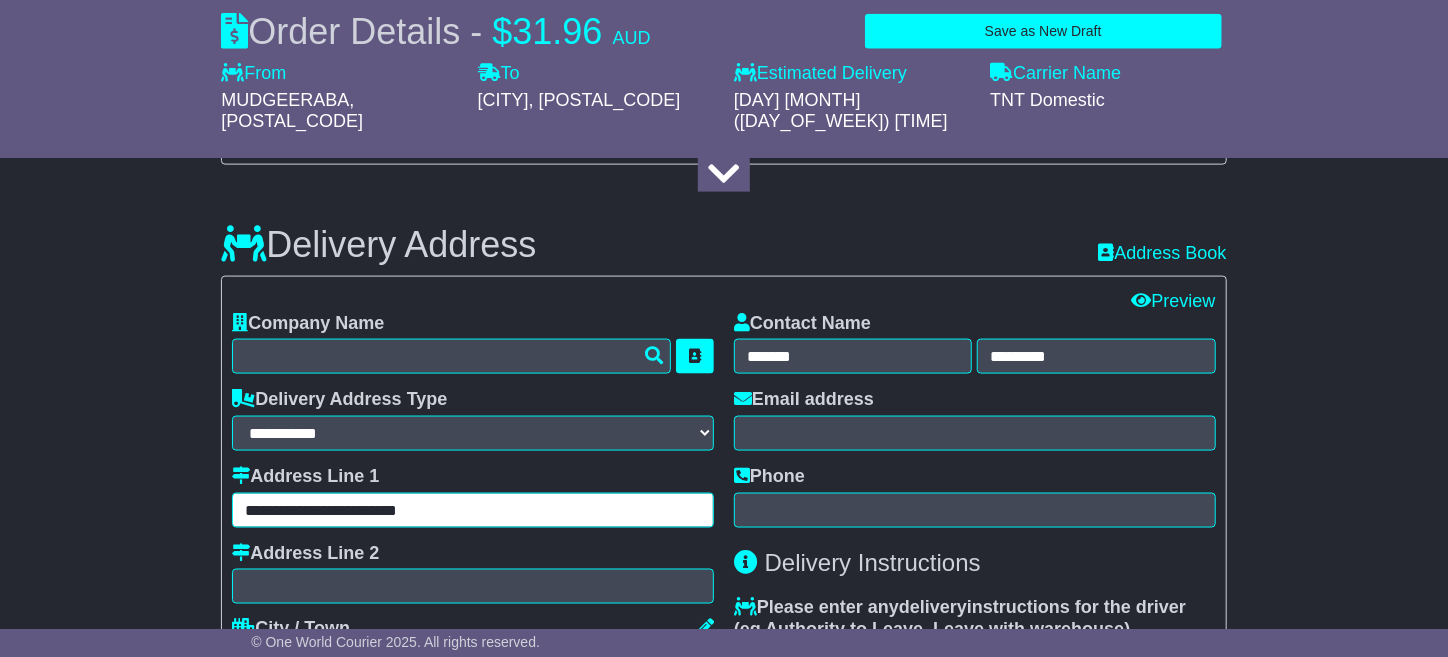 type on "**********" 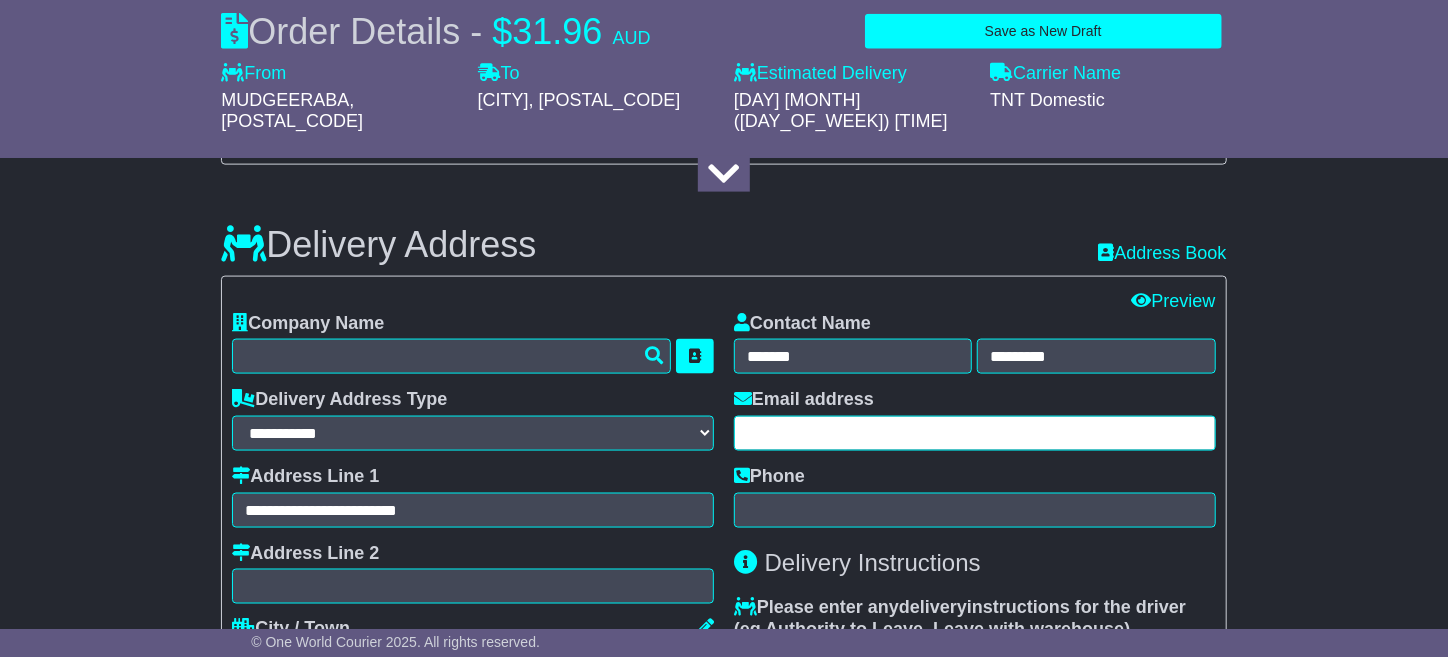 click at bounding box center (975, 433) 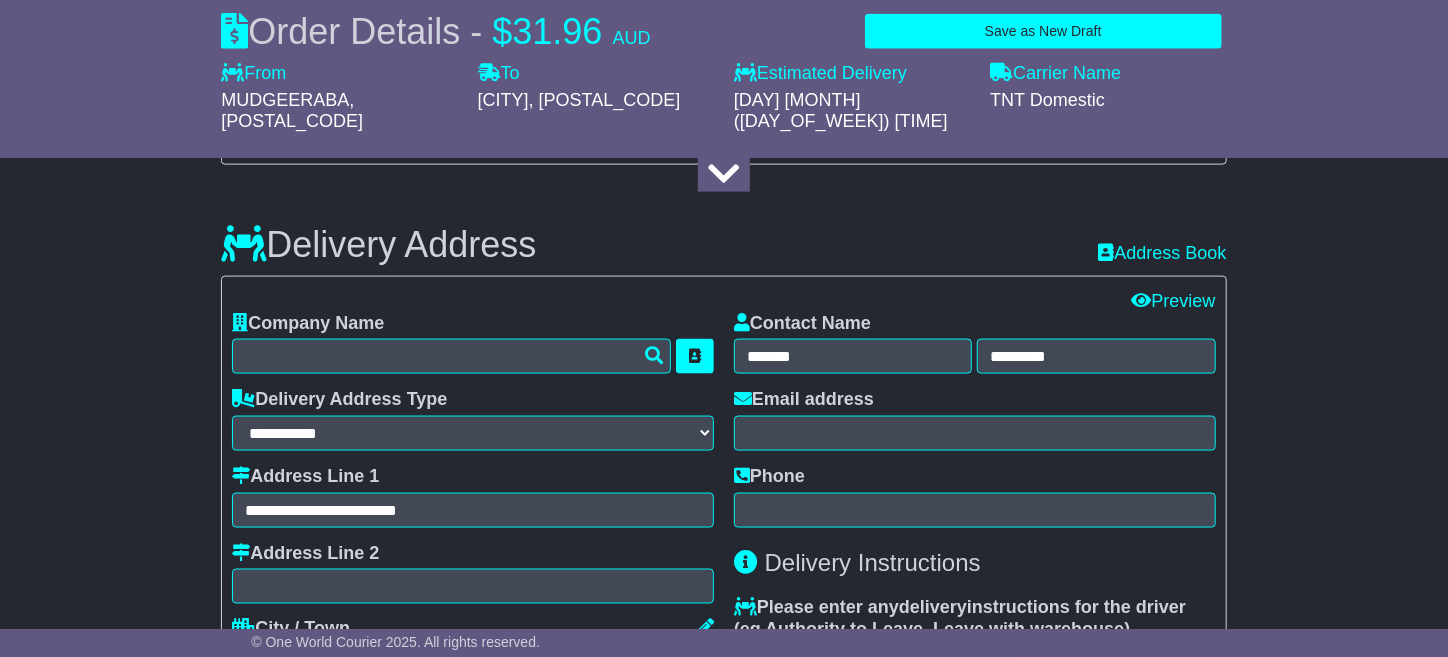 click on "About your package
What is your Package
Documents
Non-Documents
What are the Incoterms?
***
***
***
***
***
***
Description of Goods
*********
Attention: dangerous goods are not allowed by service.
Your Internal Reference (required)
*****
Any Dangerous Goods?
No  Other" at bounding box center [724, 426] 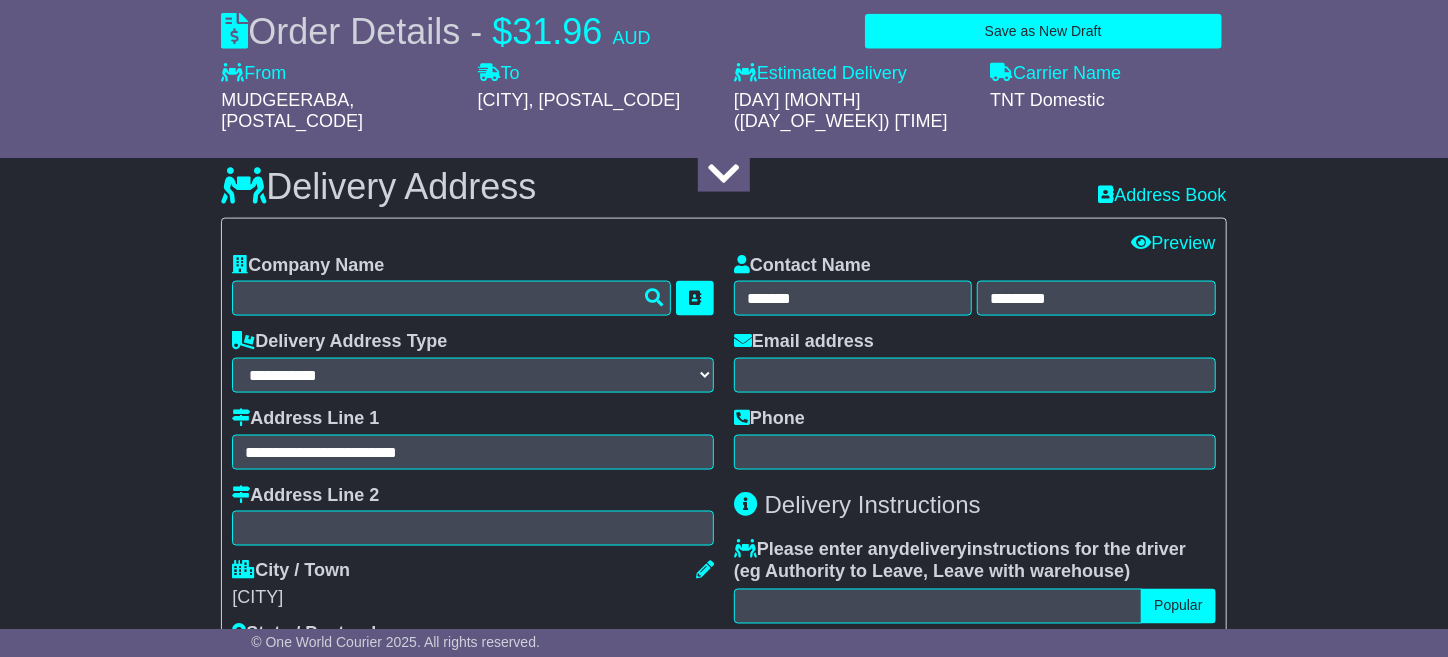 scroll, scrollTop: 1400, scrollLeft: 0, axis: vertical 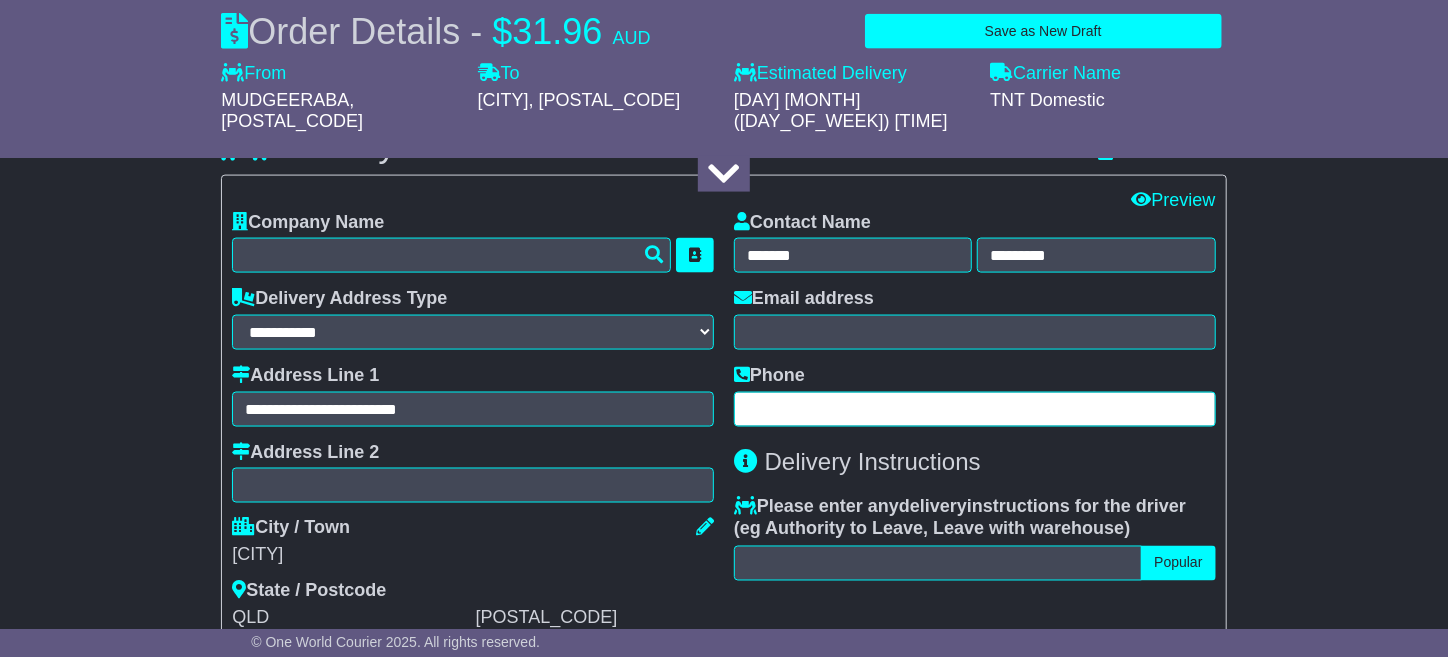 click at bounding box center (975, 409) 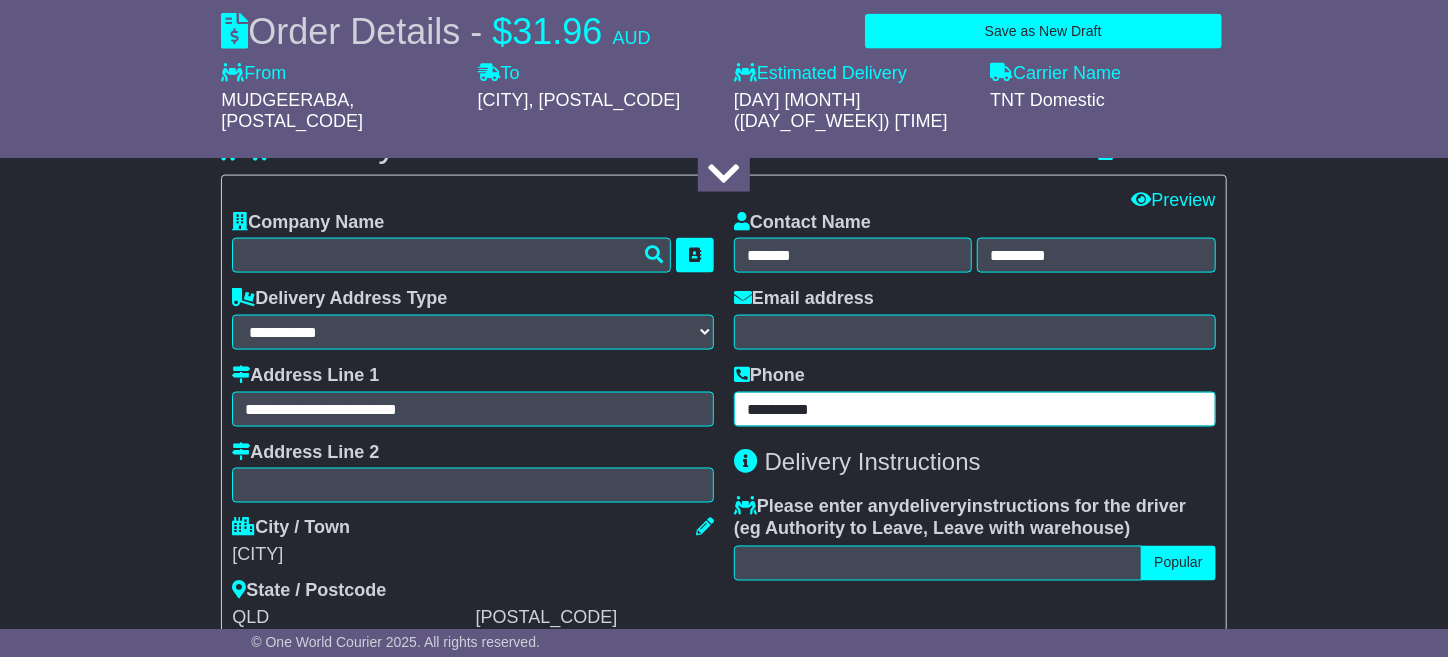 type on "**********" 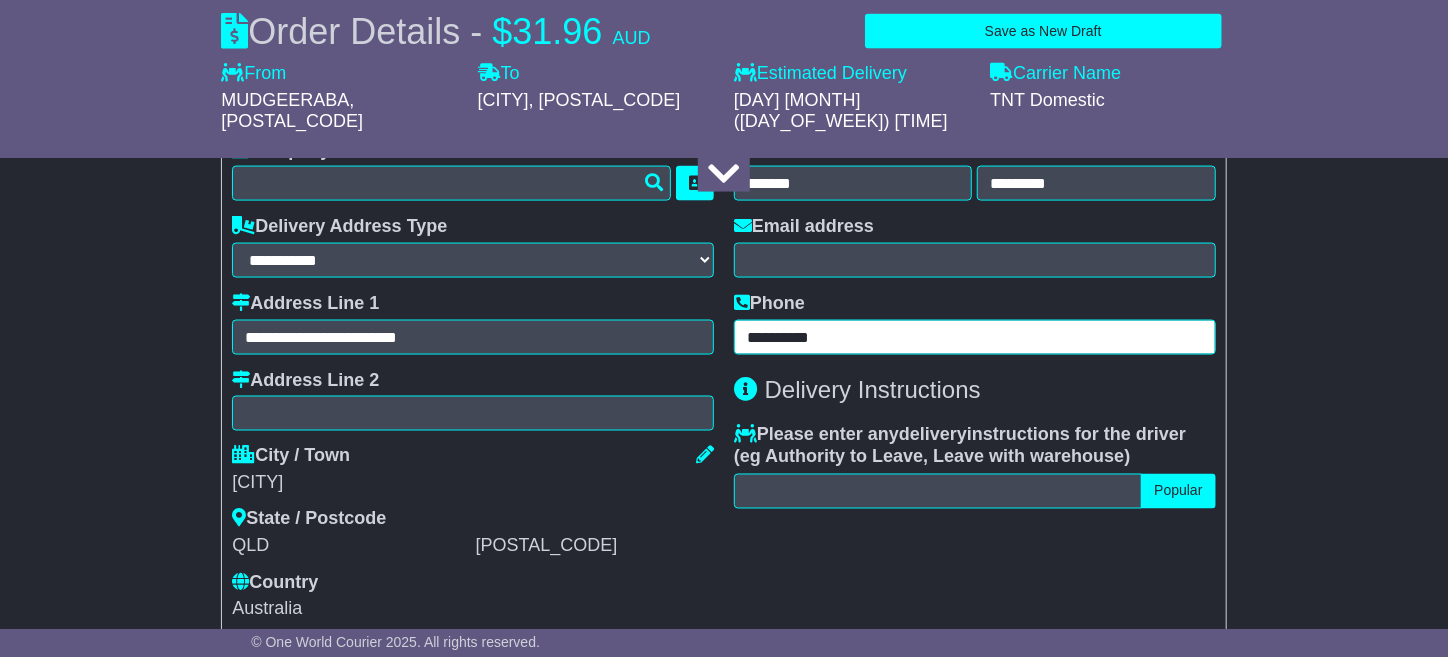 scroll, scrollTop: 1500, scrollLeft: 0, axis: vertical 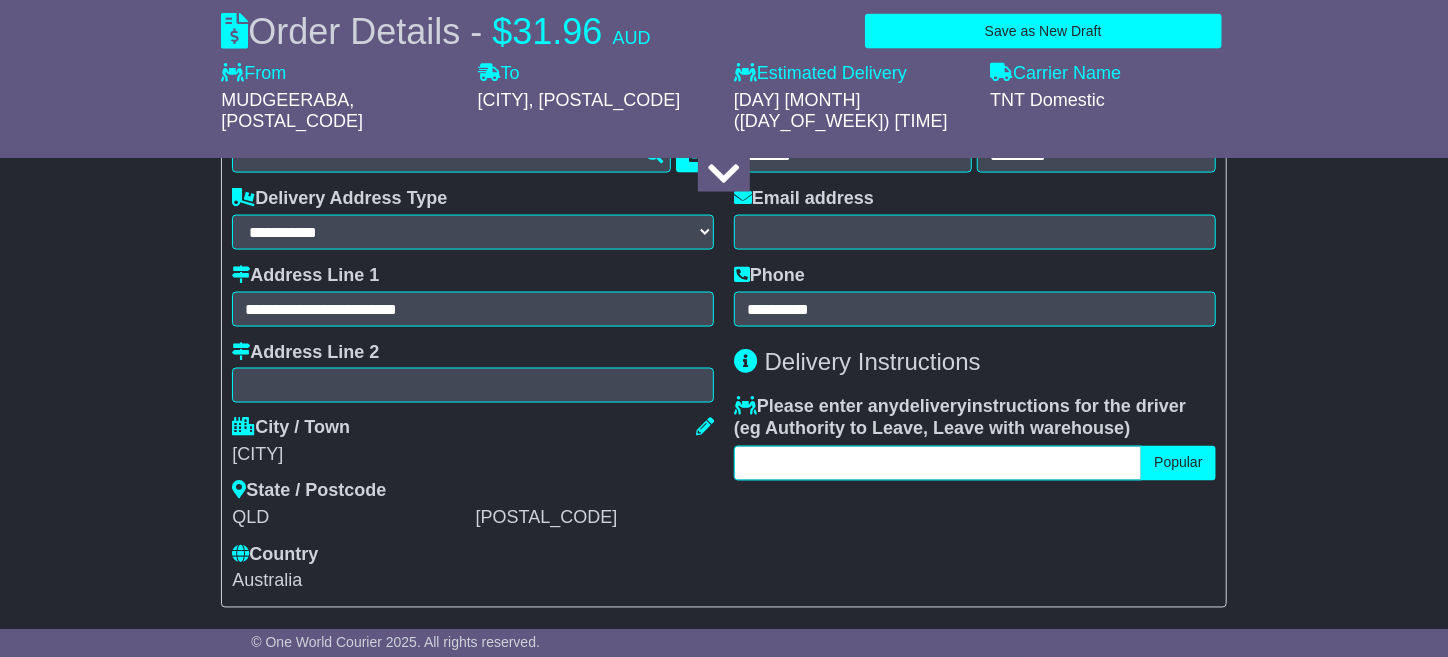 click at bounding box center (938, 463) 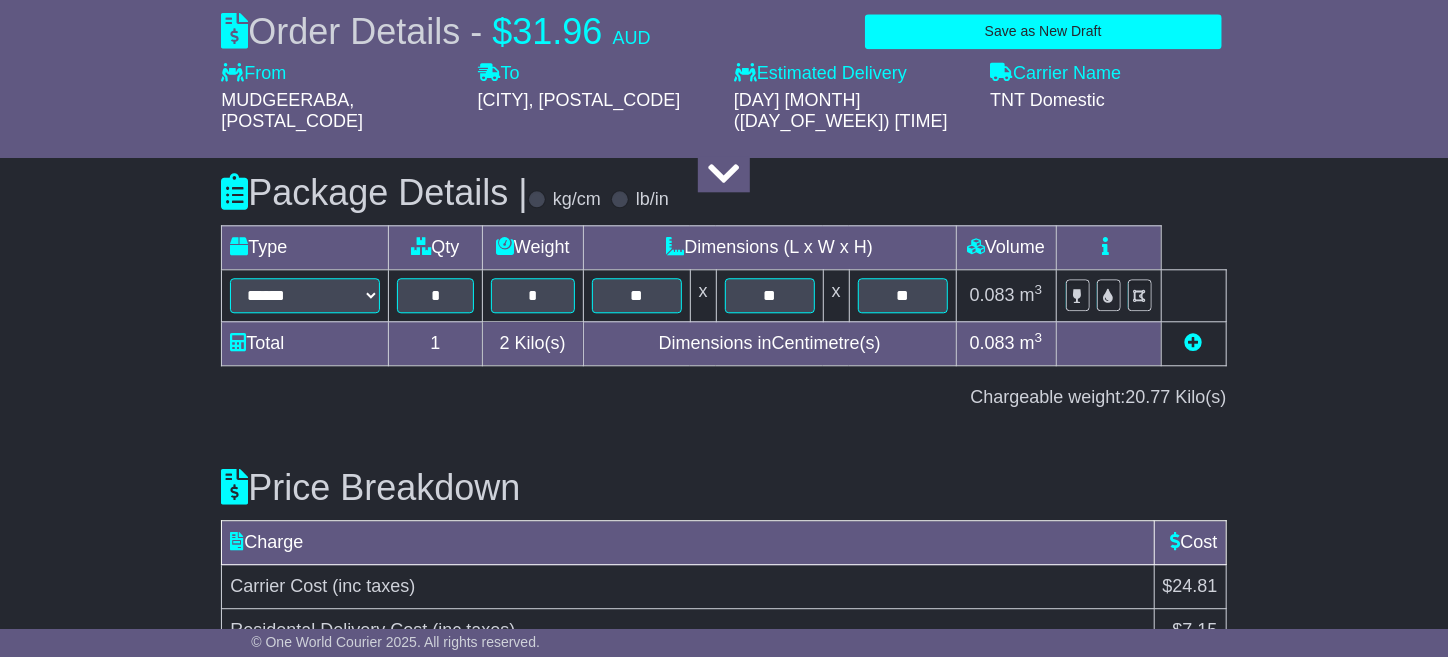 scroll, scrollTop: 2495, scrollLeft: 0, axis: vertical 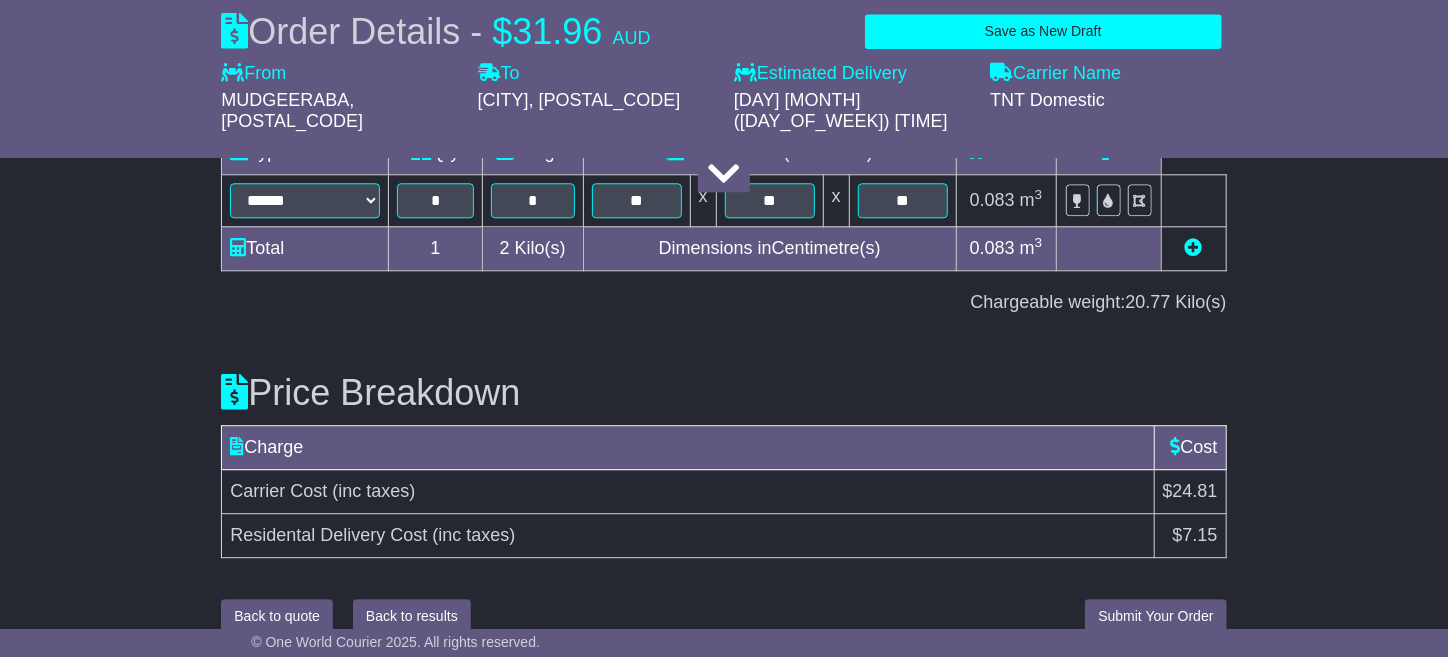 type on "***" 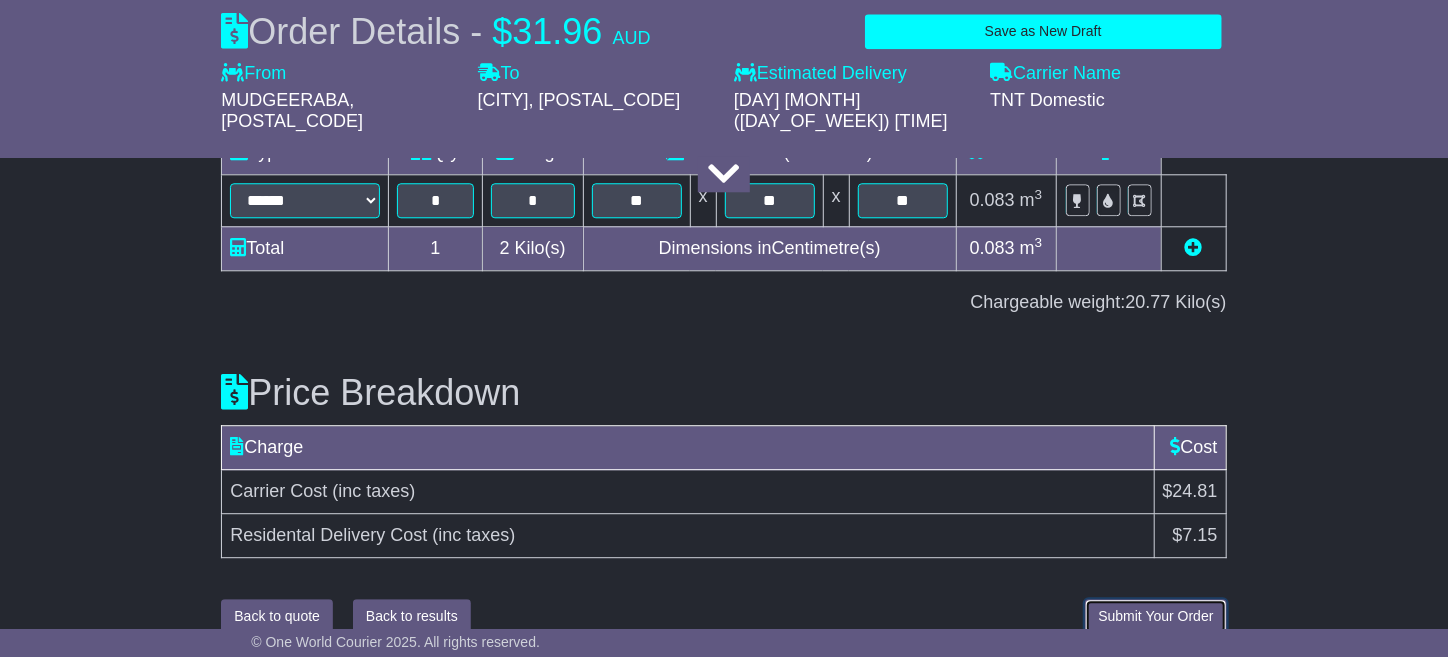 click on "Submit Your Order" at bounding box center (1155, 616) 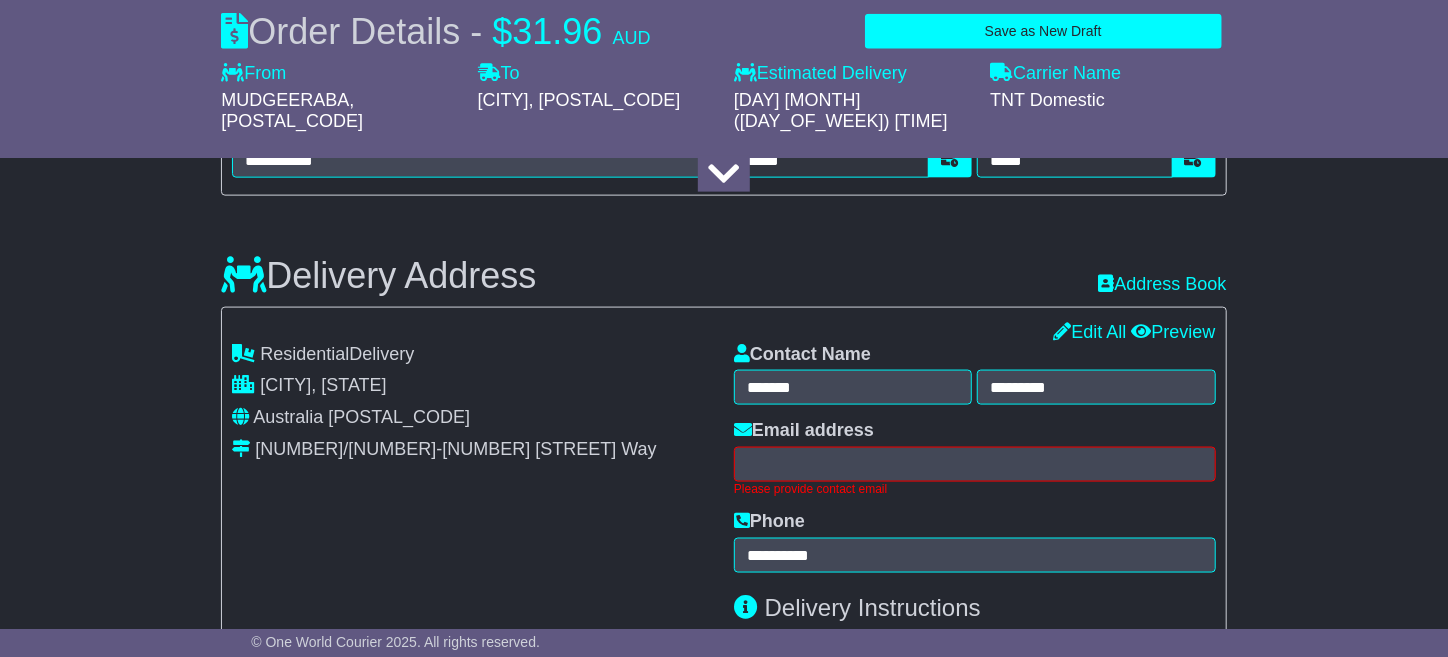 scroll, scrollTop: 1205, scrollLeft: 0, axis: vertical 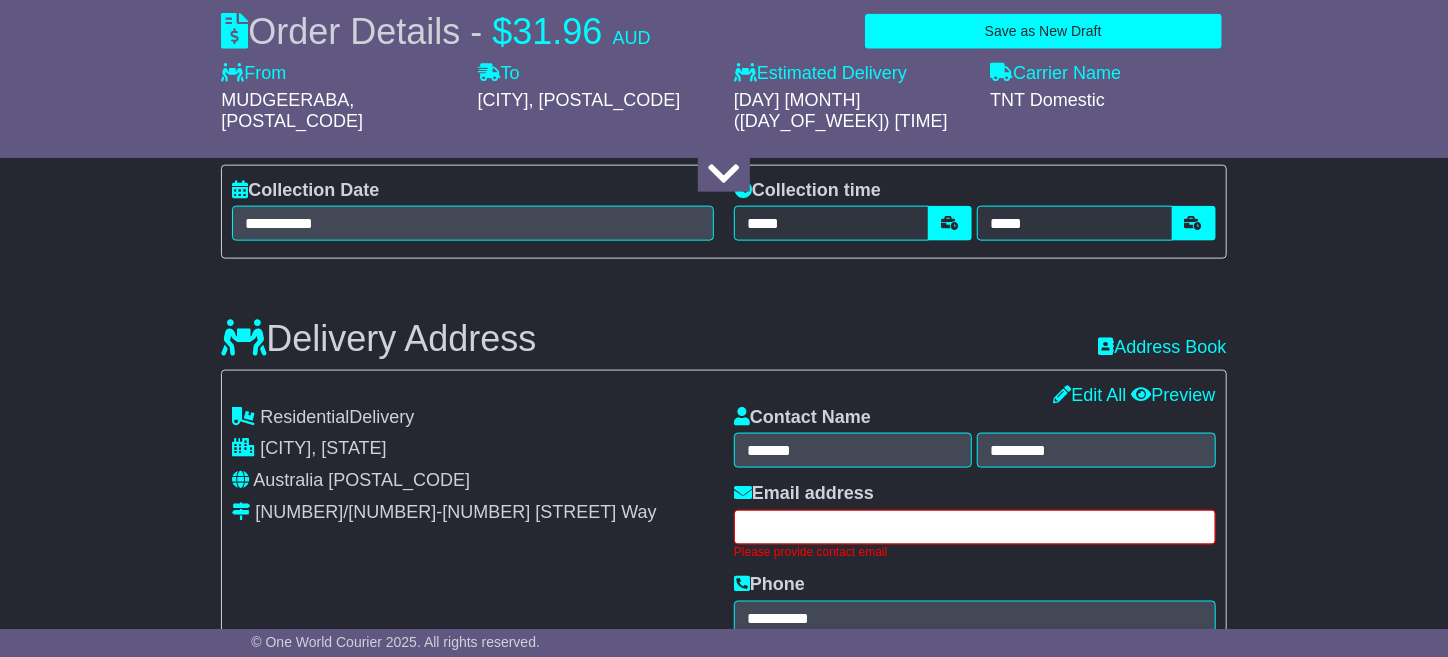 click at bounding box center [975, 527] 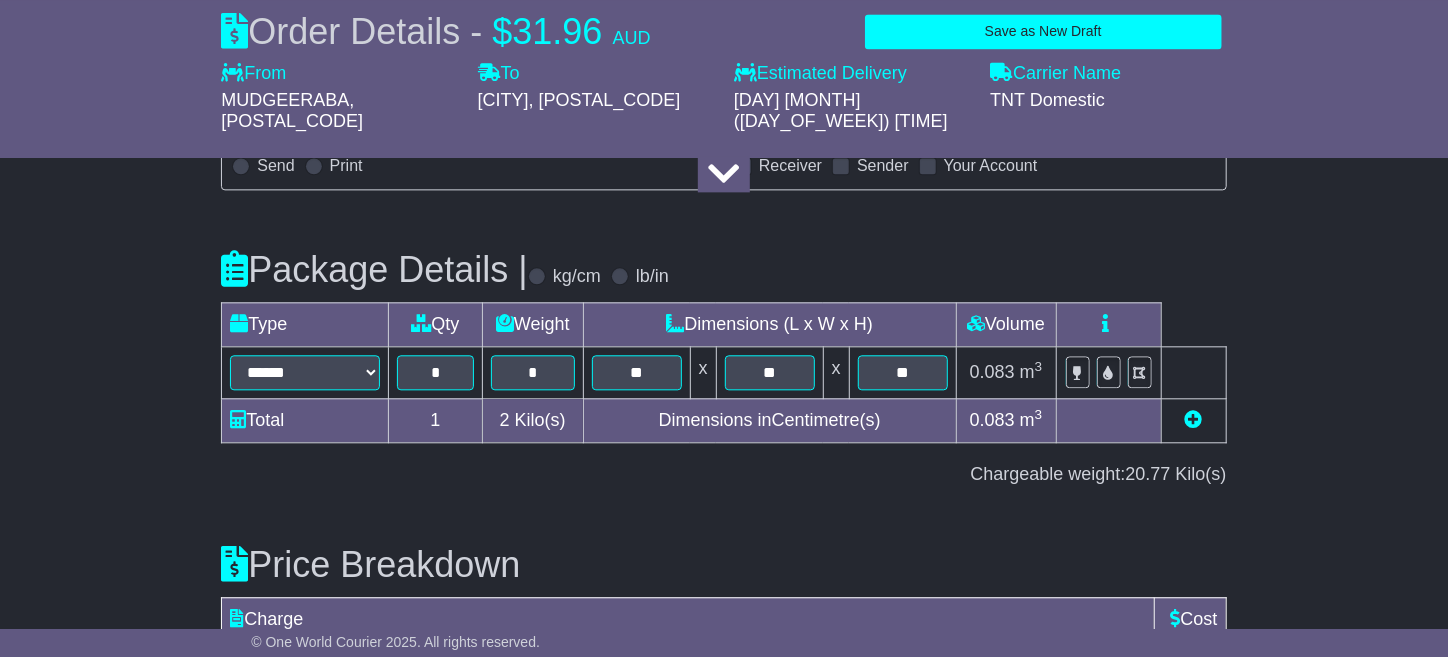 scroll, scrollTop: 2383, scrollLeft: 0, axis: vertical 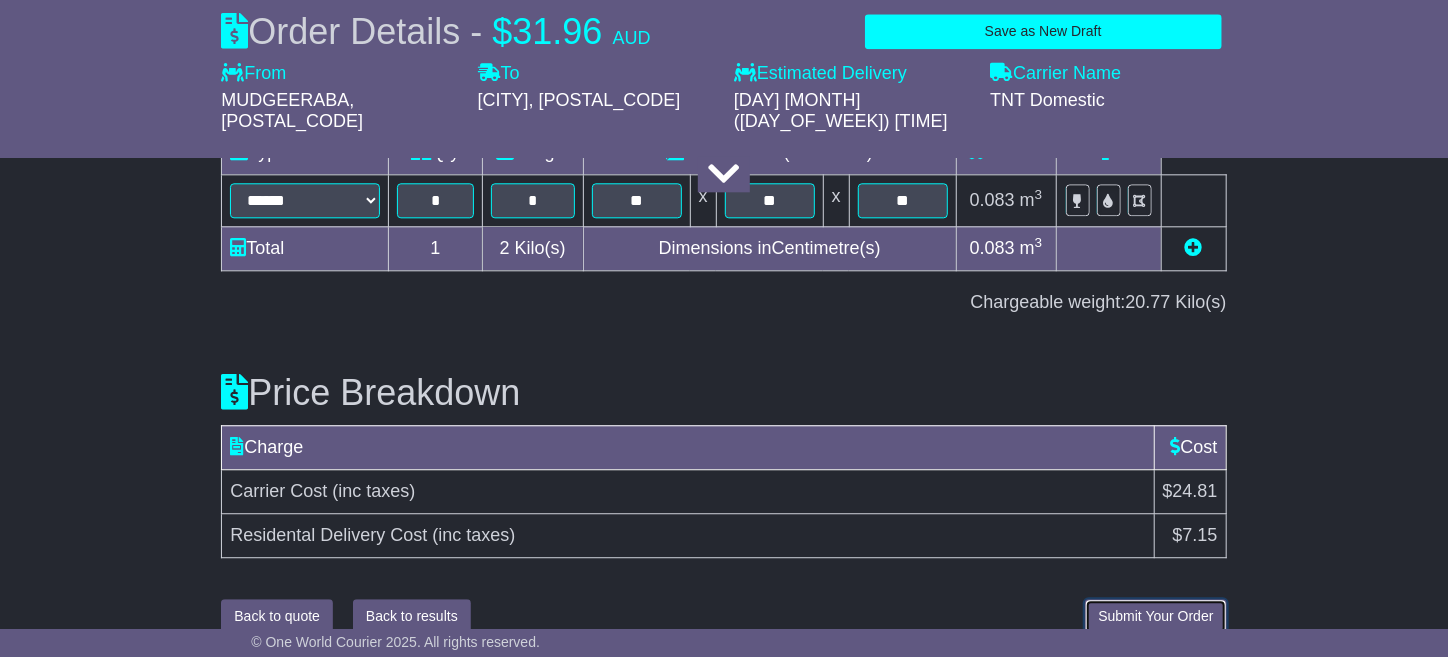 click on "Submit Your Order" at bounding box center (1155, 616) 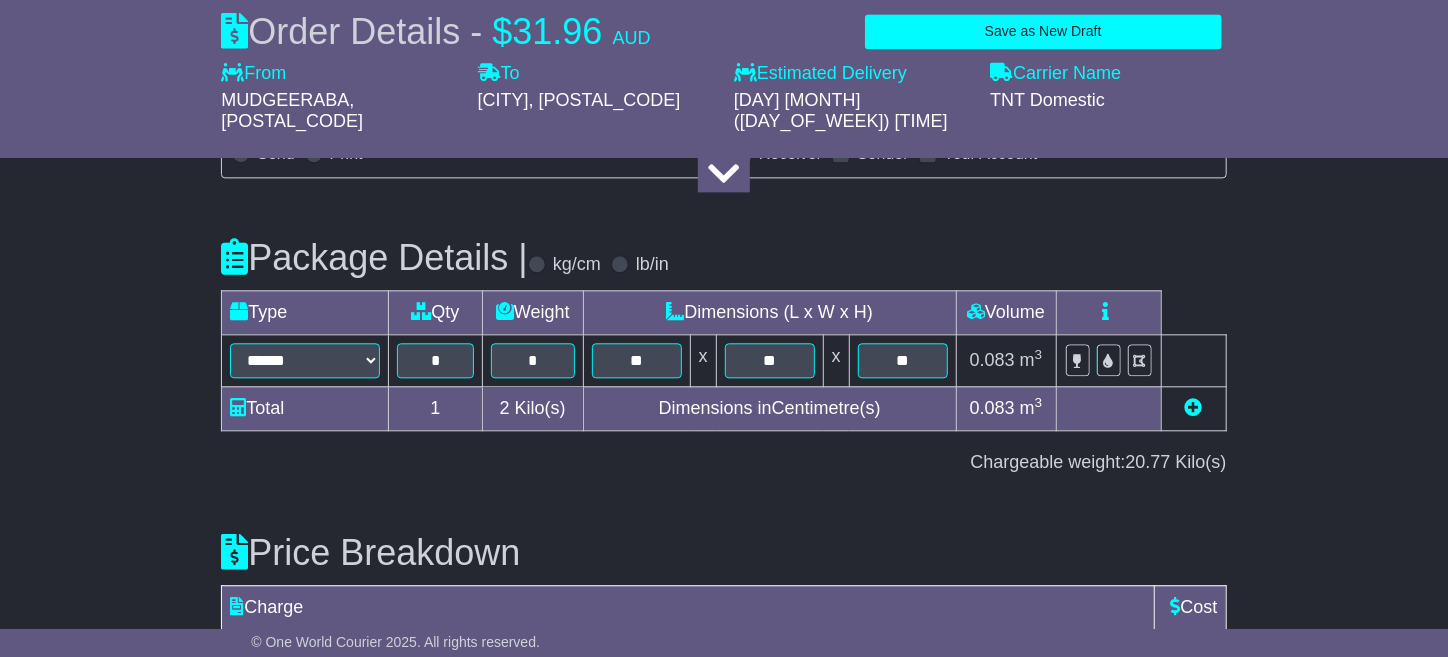 scroll, scrollTop: 2383, scrollLeft: 0, axis: vertical 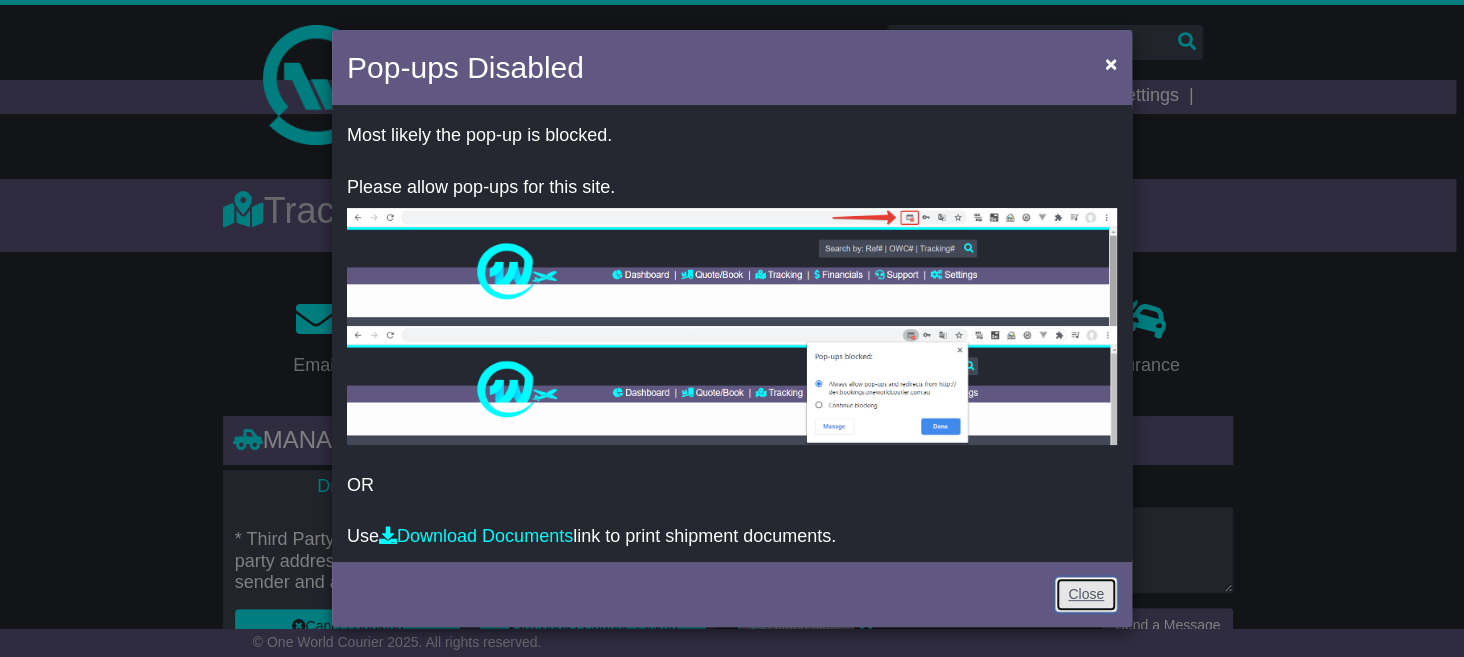 click on "Close" at bounding box center (1086, 594) 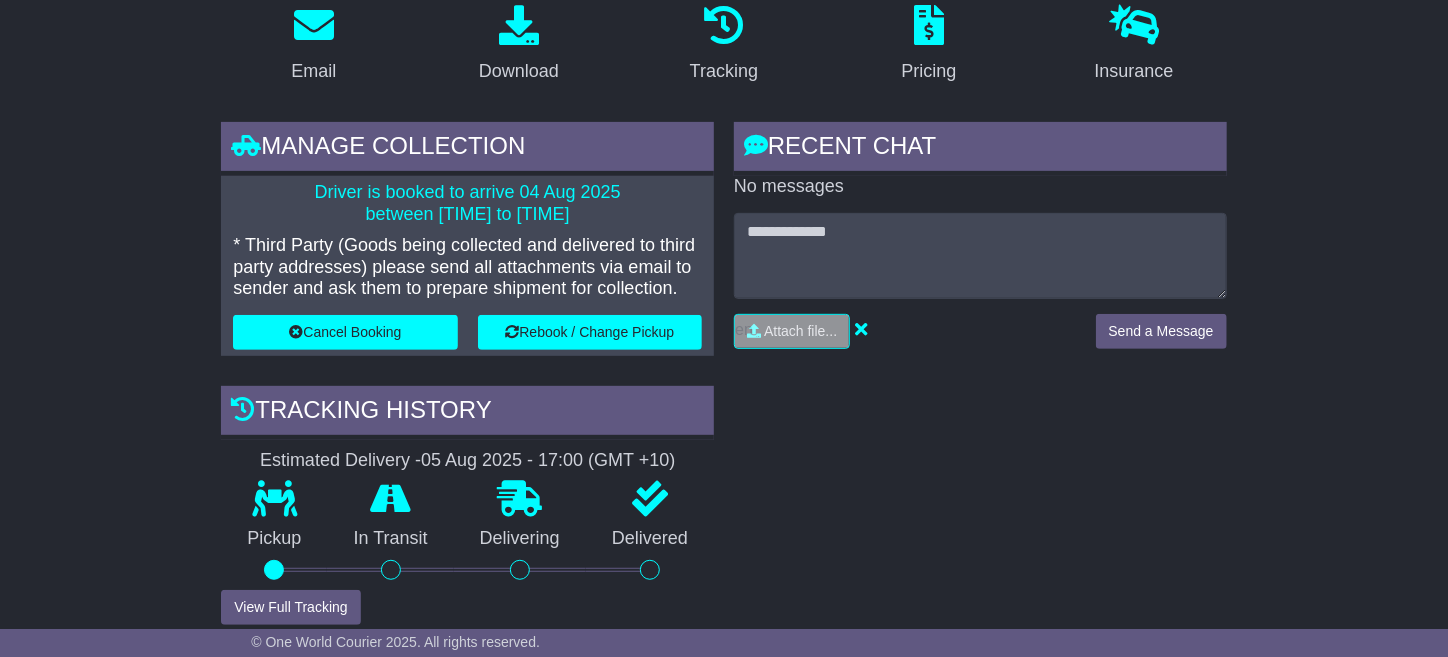scroll, scrollTop: 0, scrollLeft: 0, axis: both 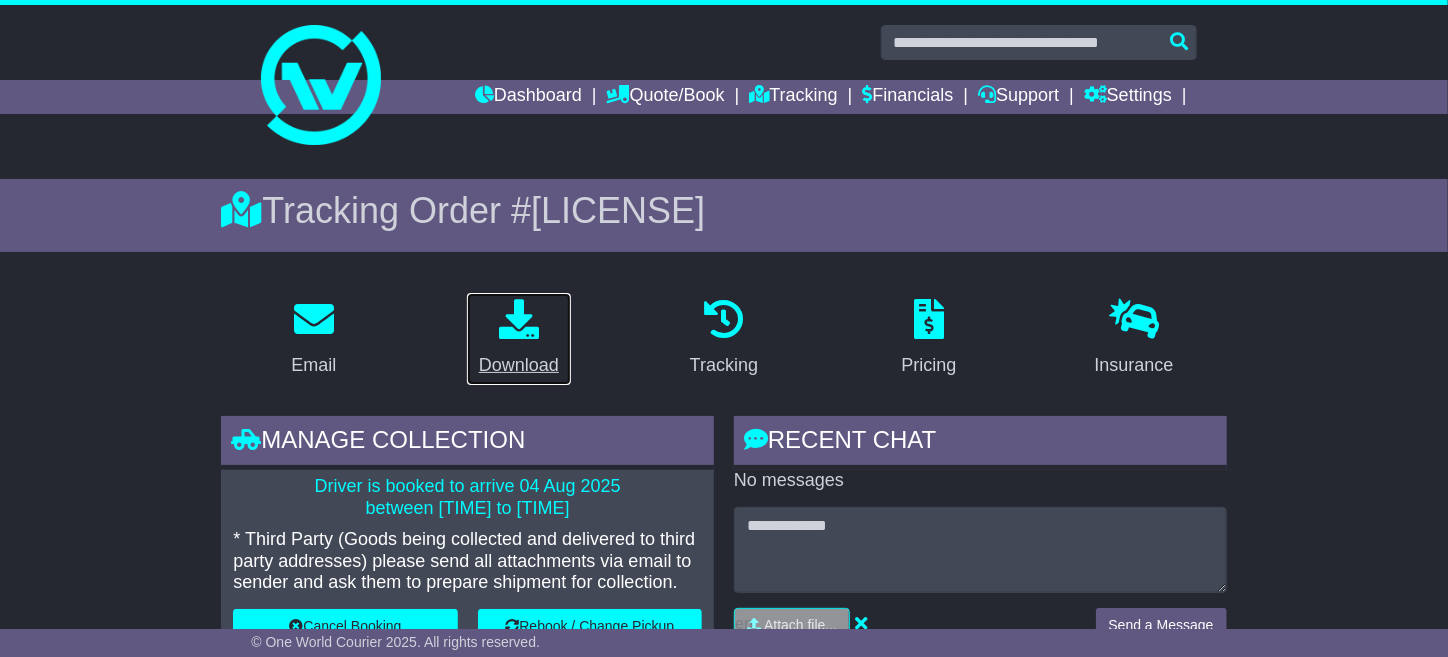 click at bounding box center [519, 319] 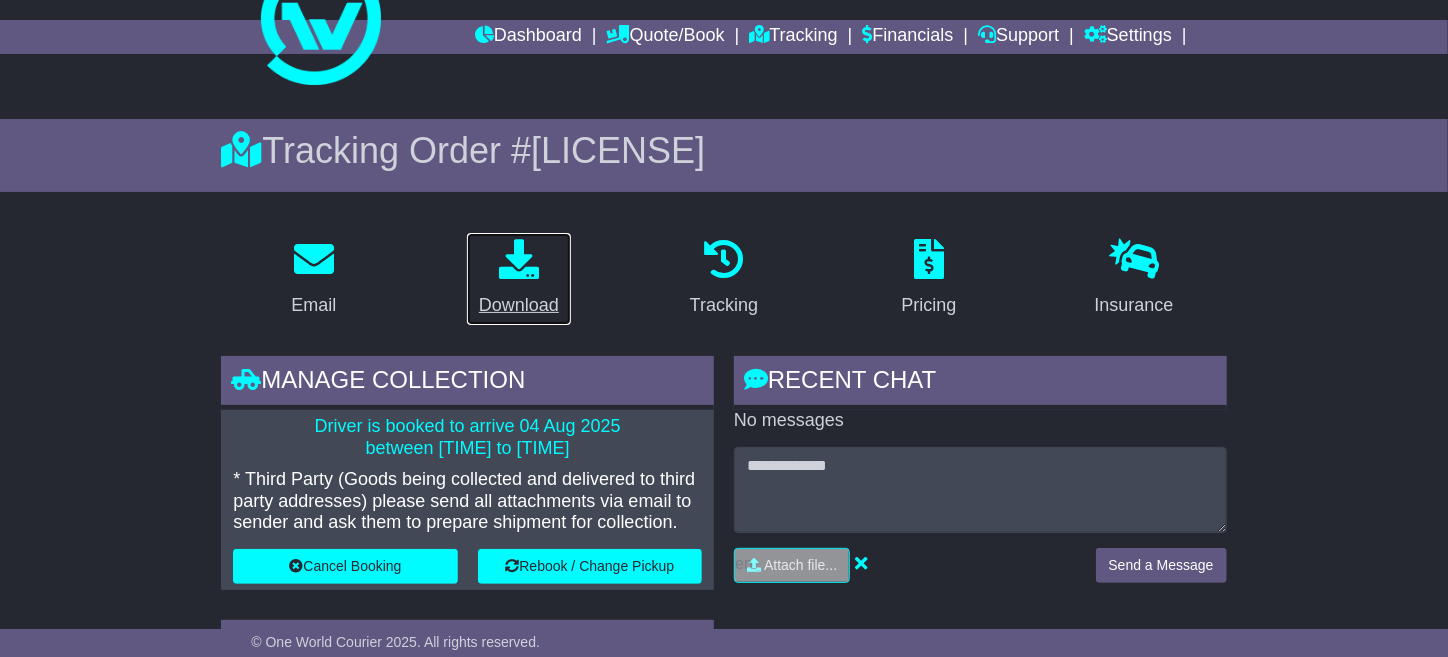 scroll, scrollTop: 0, scrollLeft: 0, axis: both 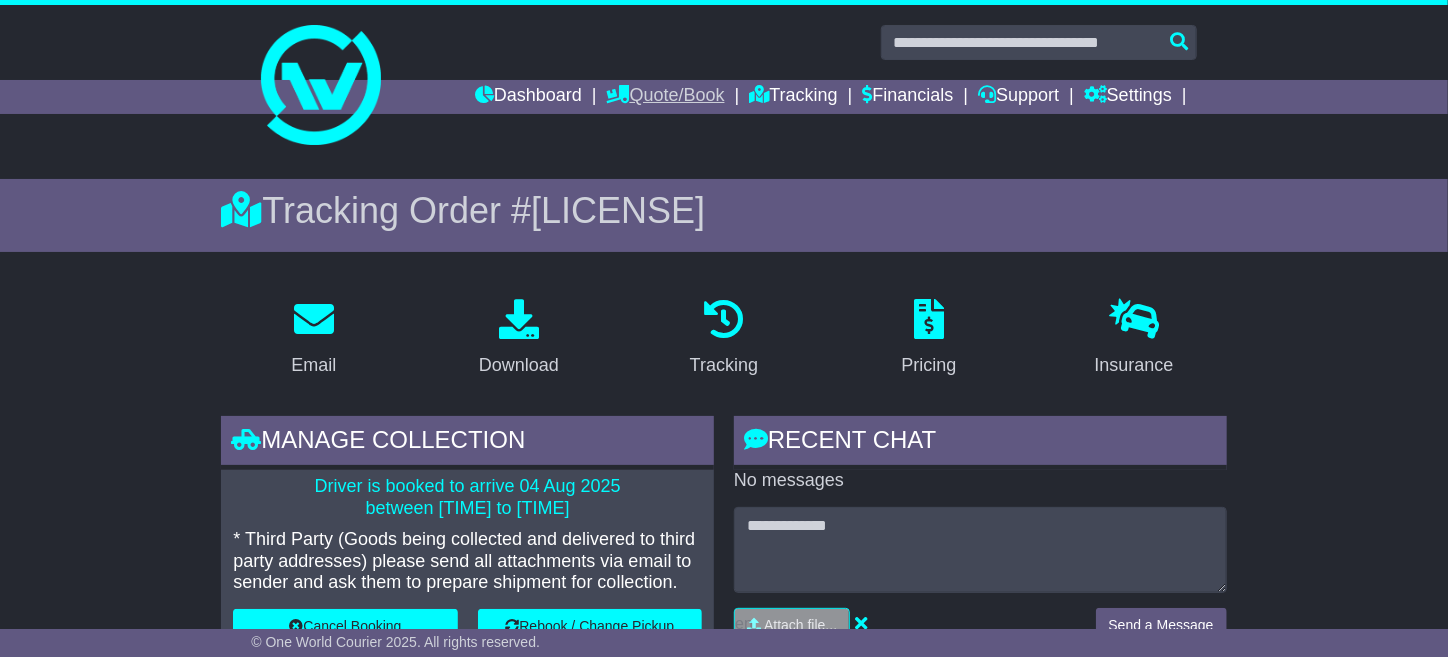 click on "Quote/Book" at bounding box center (666, 97) 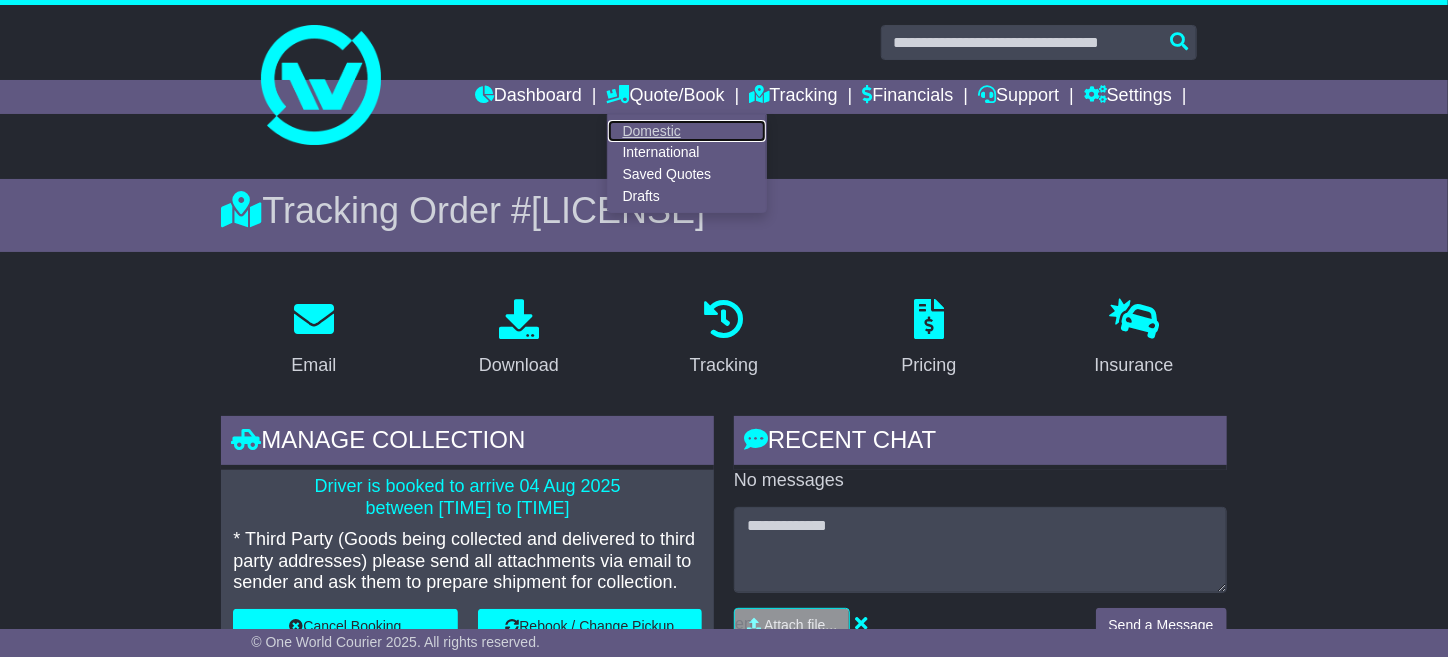 click on "Domestic" at bounding box center [687, 131] 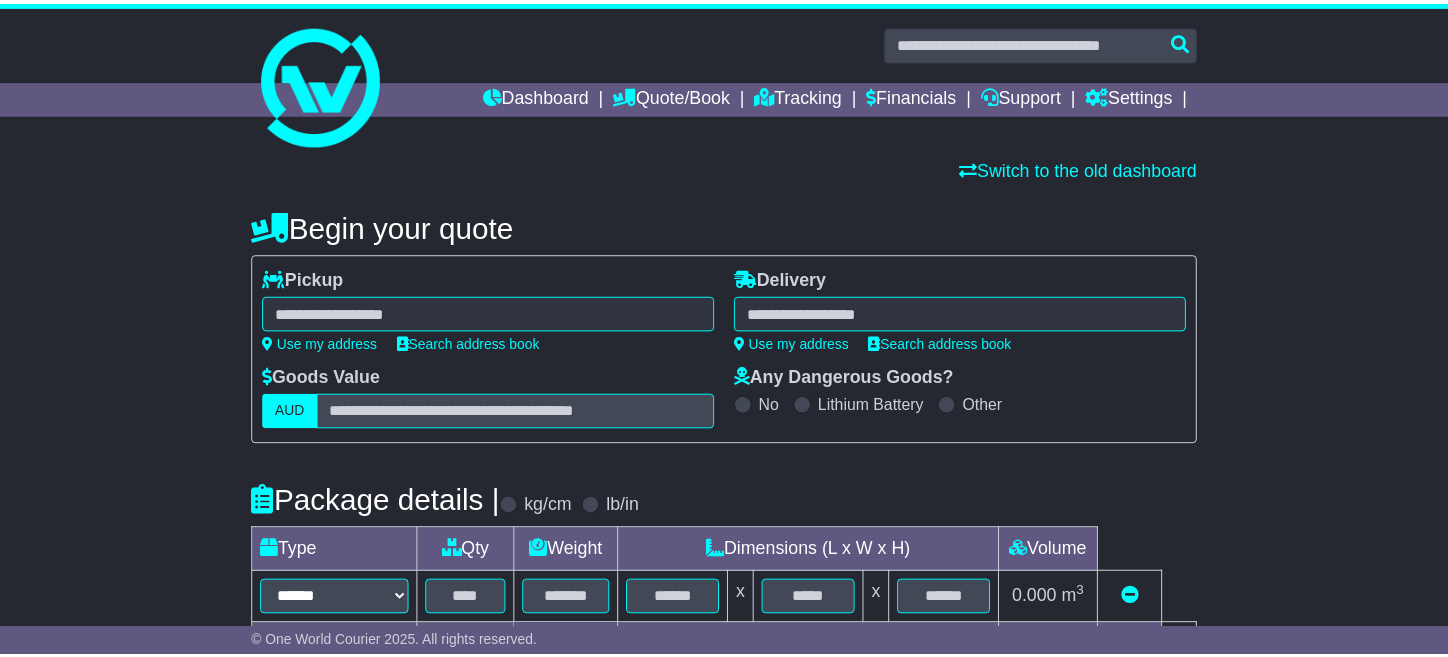 scroll, scrollTop: 0, scrollLeft: 0, axis: both 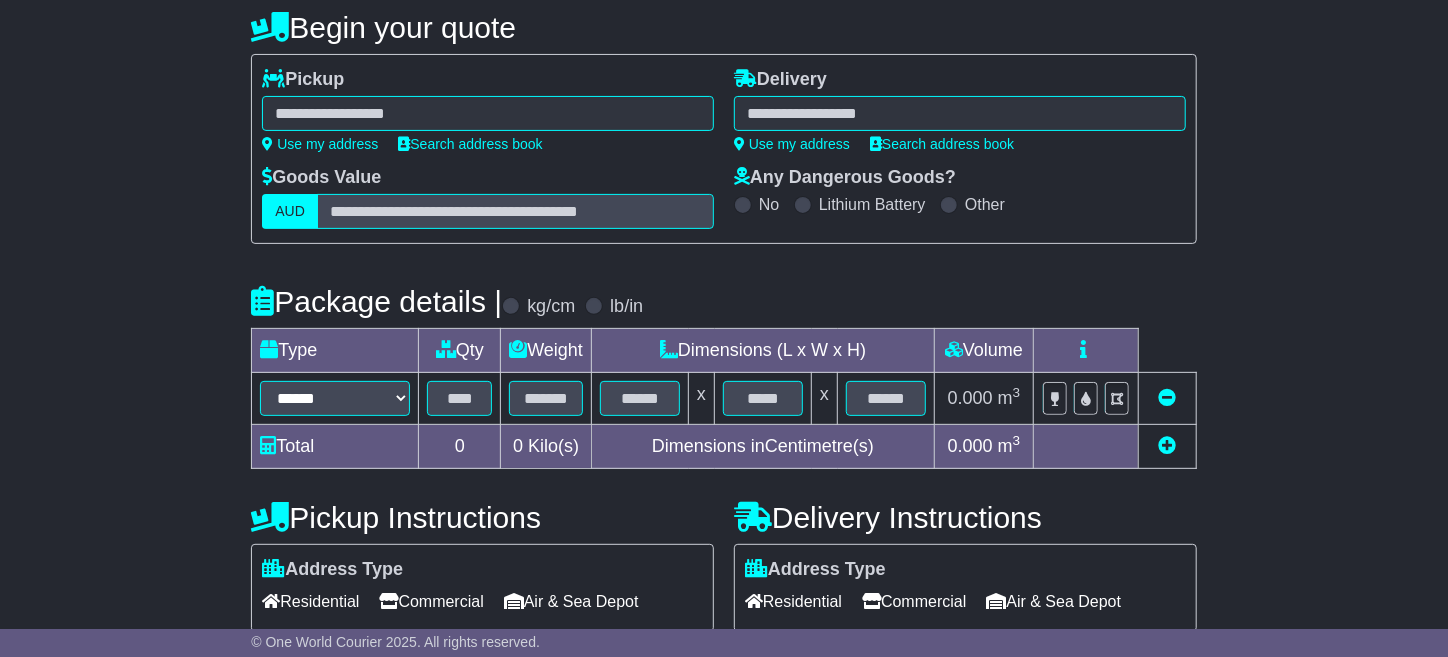 click at bounding box center [488, 113] 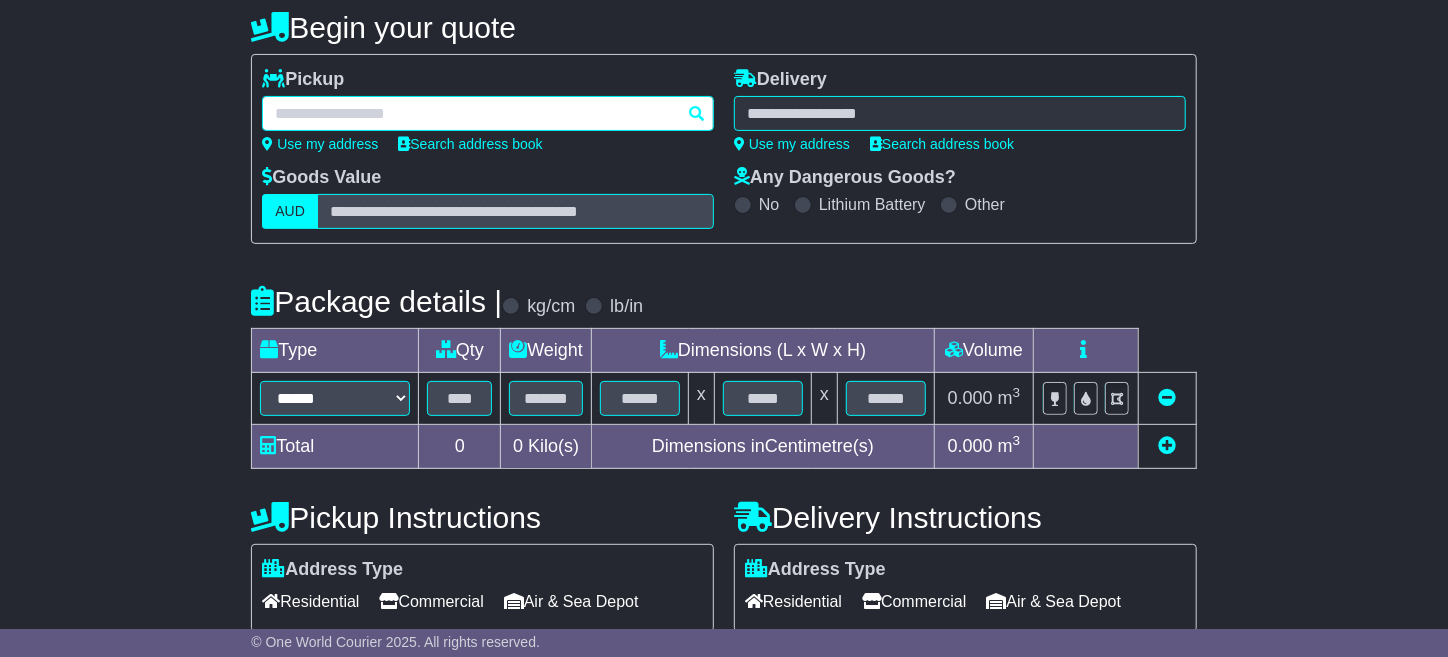 click at bounding box center (488, 113) 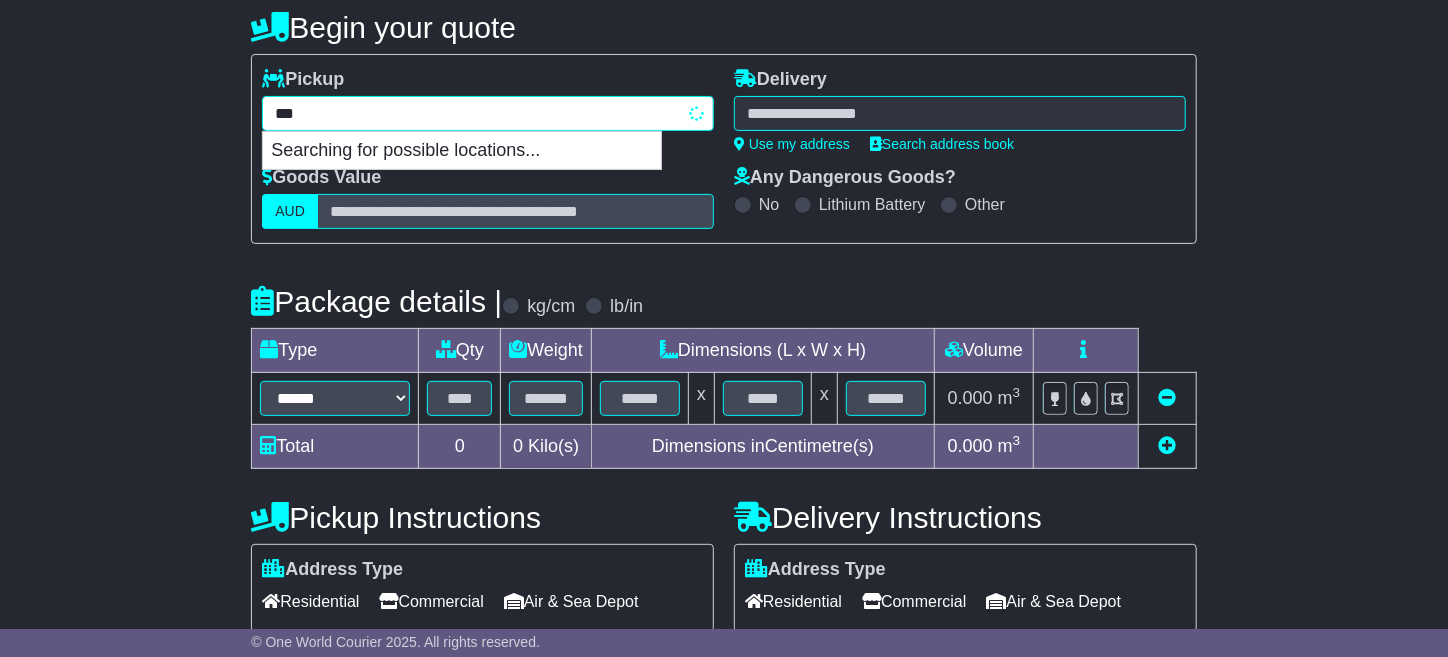 type on "****" 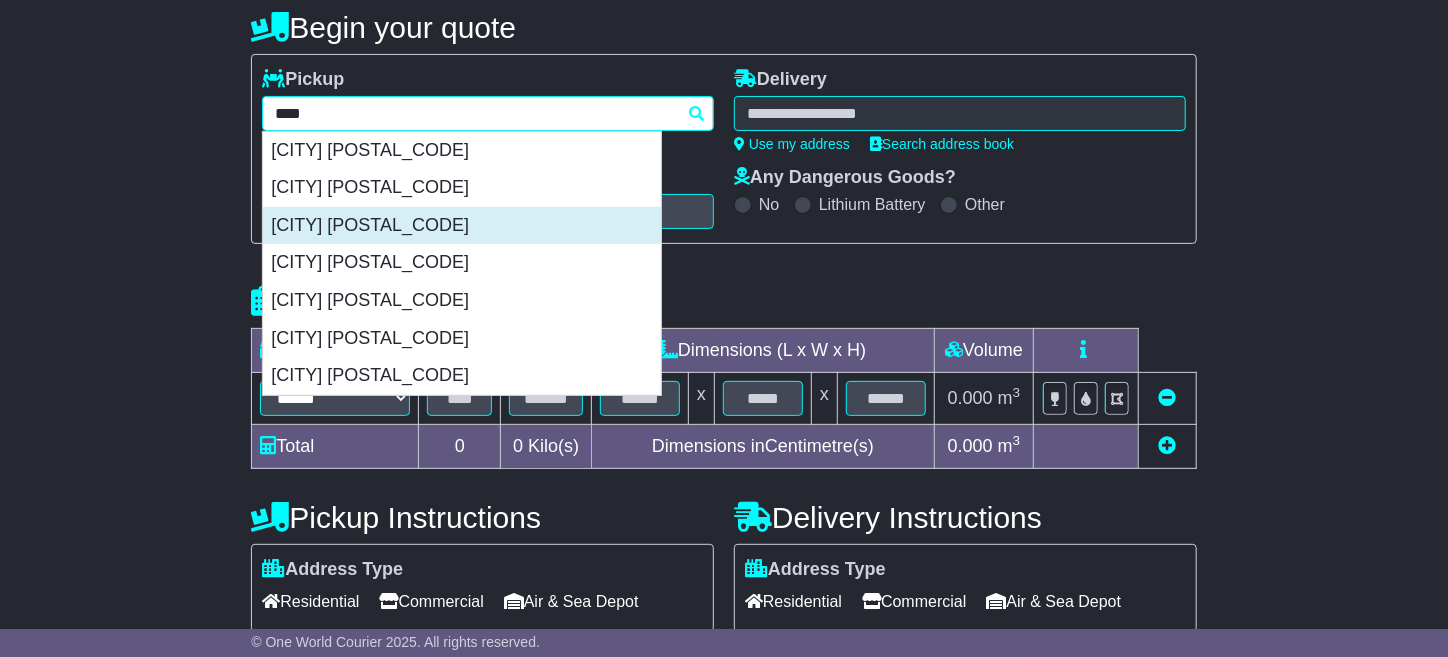 click on "MUDGEERABA 4213" at bounding box center [462, 226] 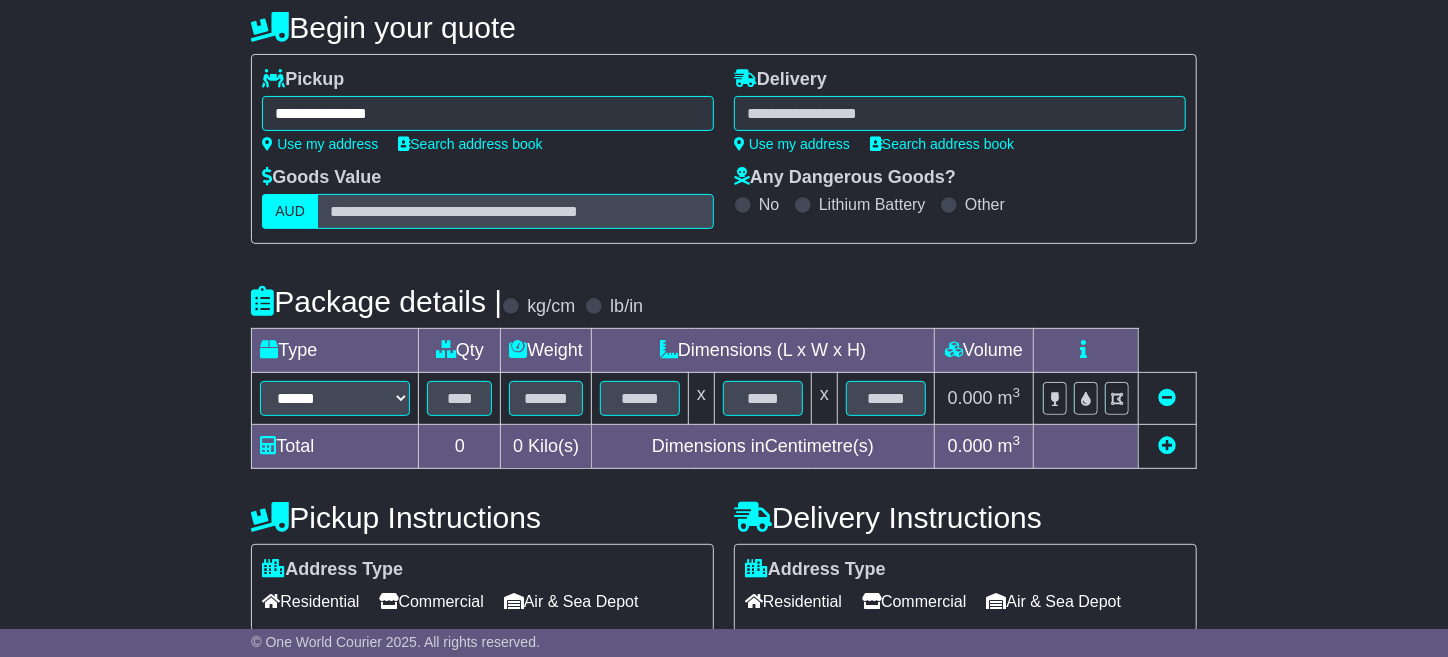 type on "**********" 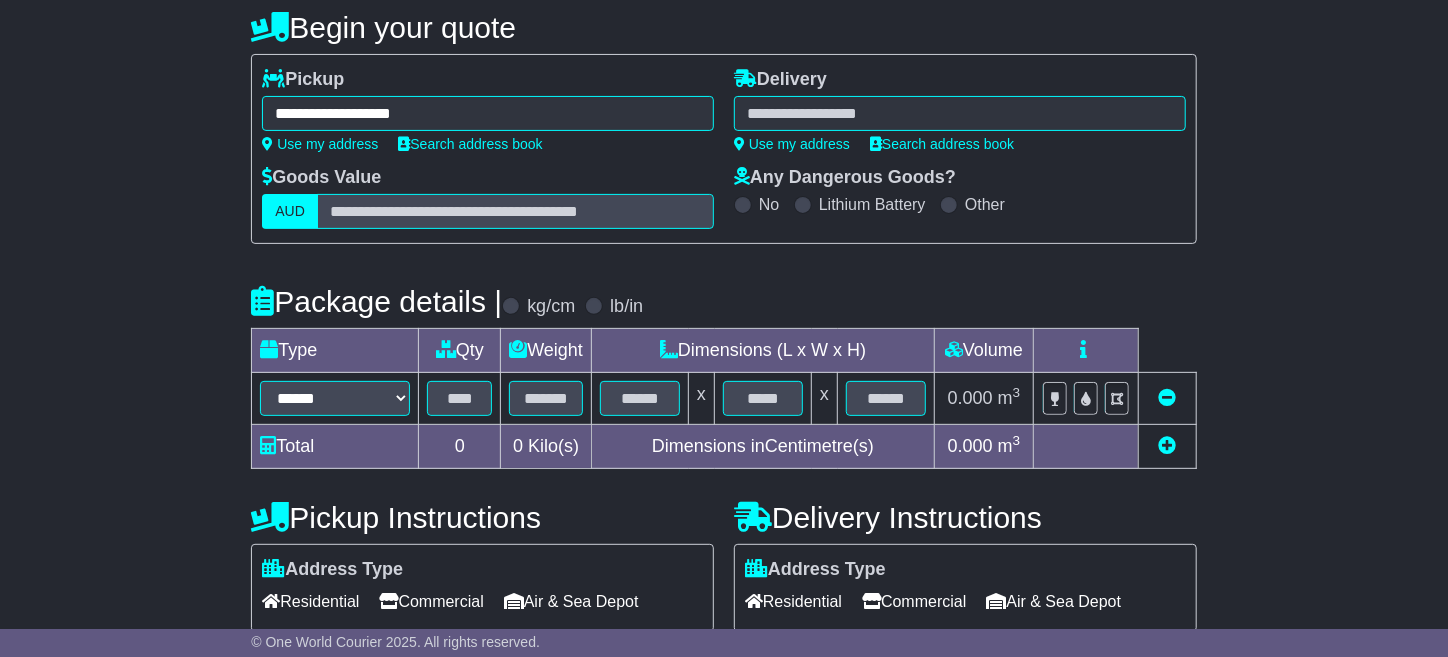 click at bounding box center [960, 113] 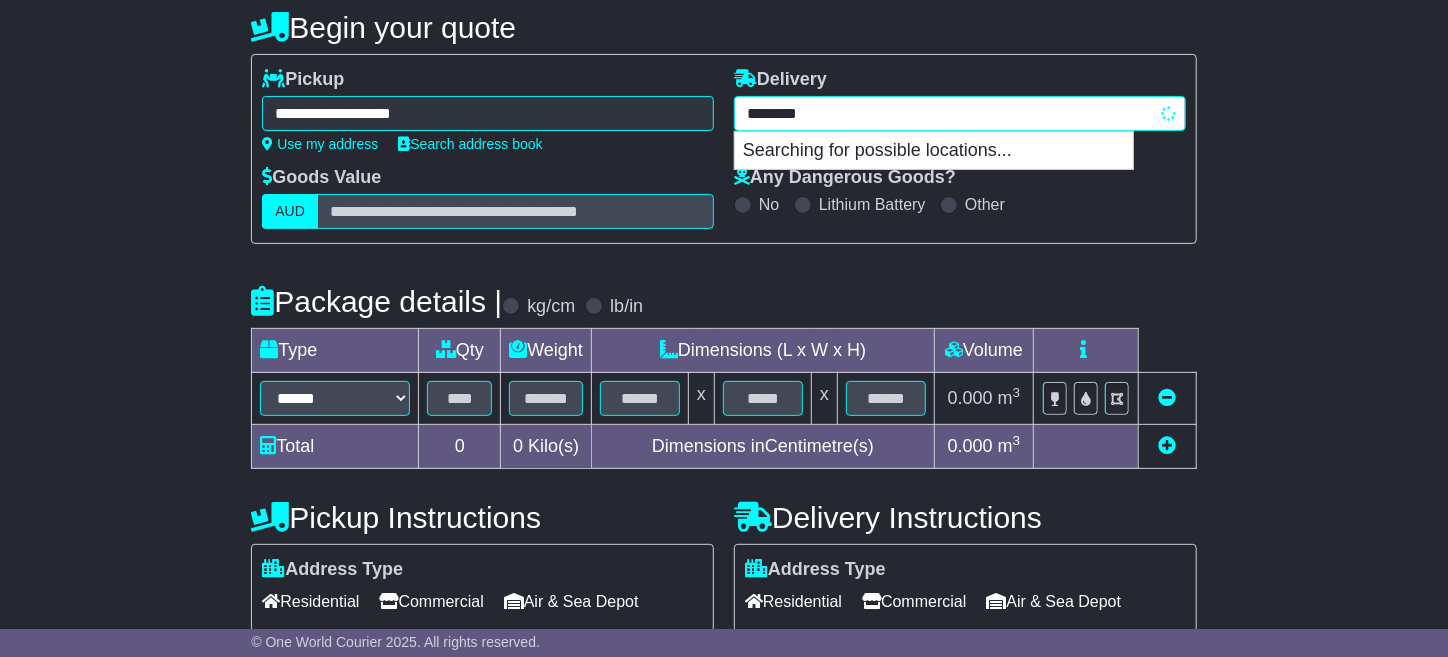 type on "*********" 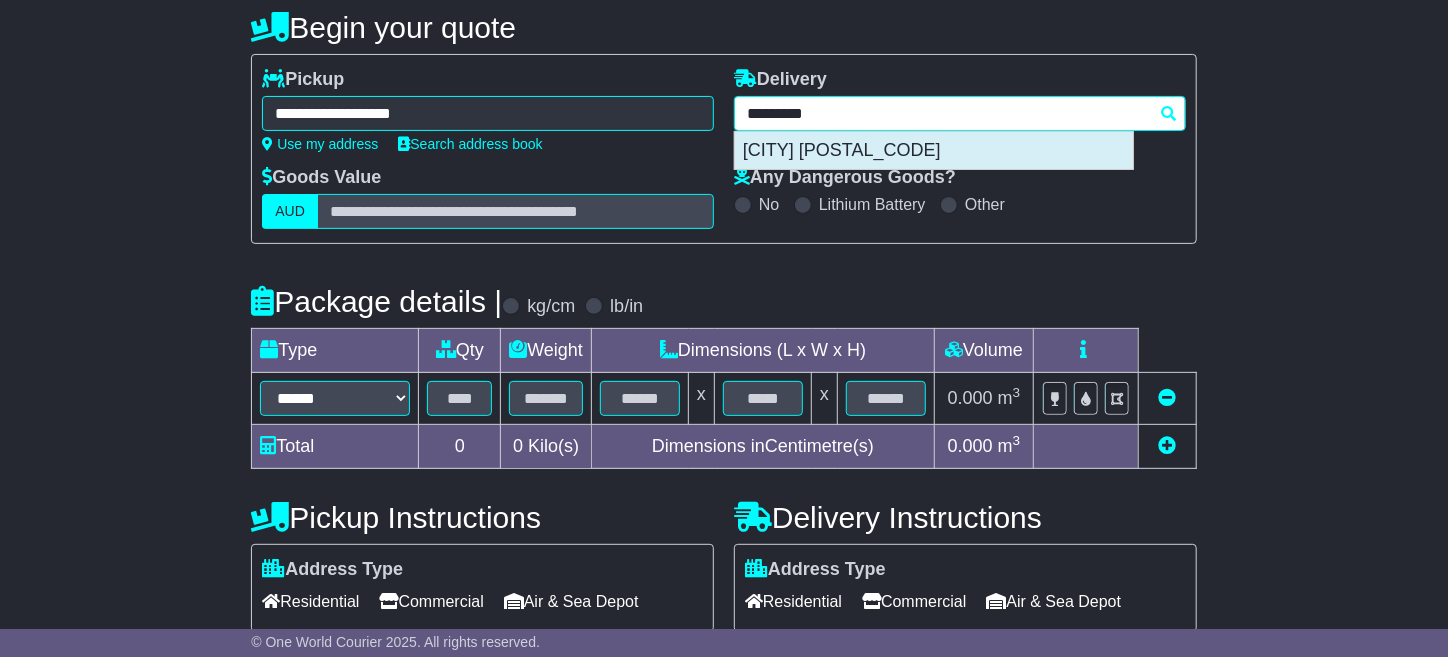 click on "WONGARBON 2831" at bounding box center [934, 151] 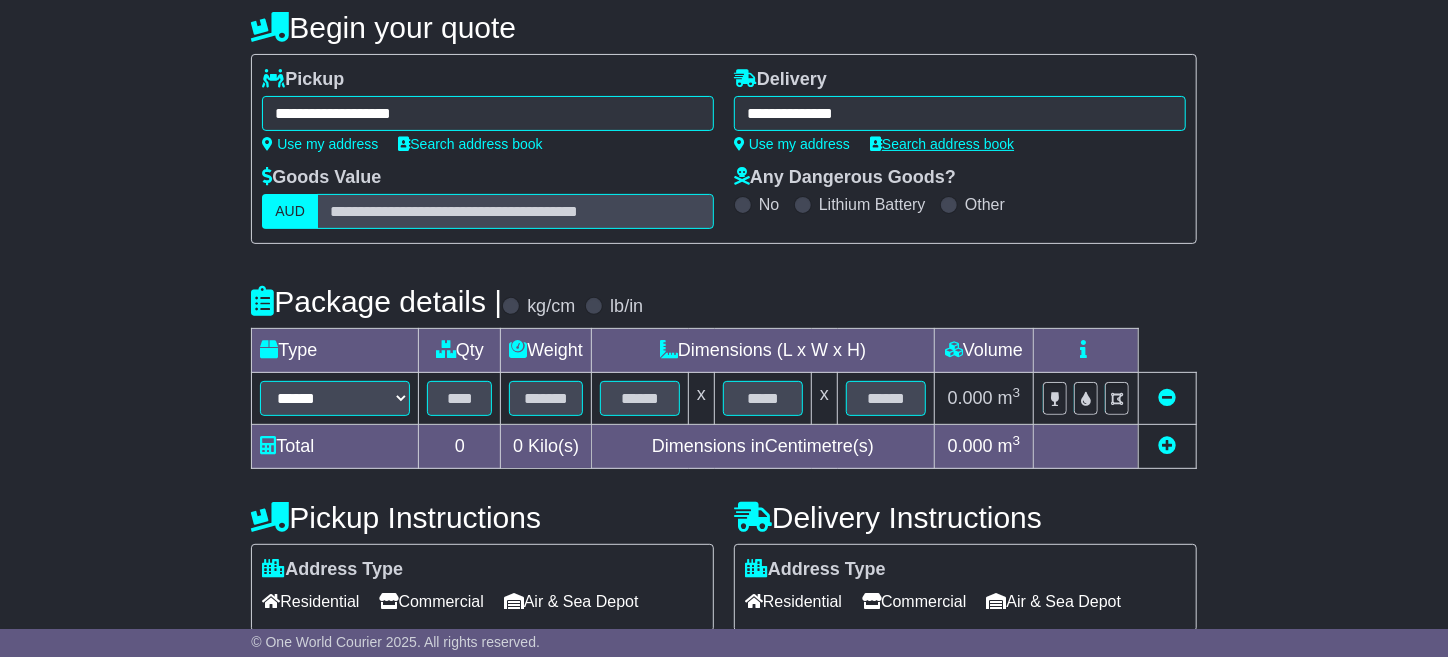 type on "**********" 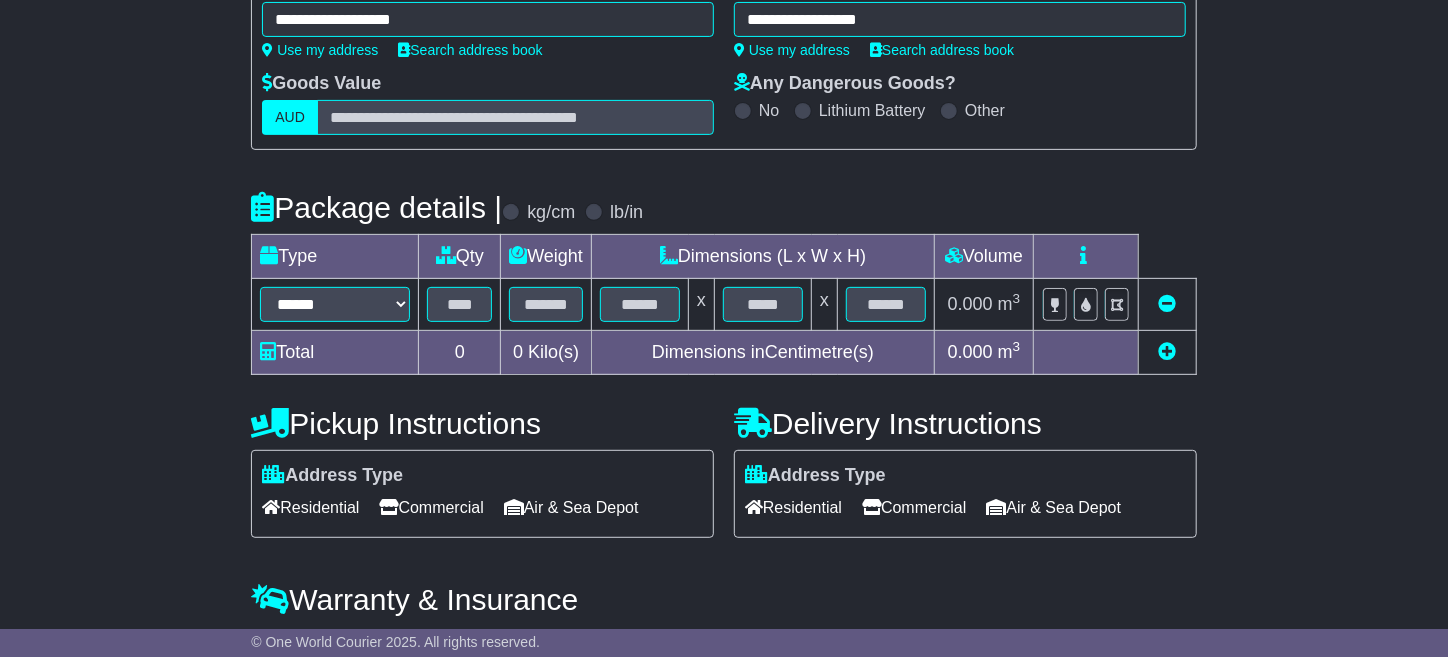 scroll, scrollTop: 396, scrollLeft: 0, axis: vertical 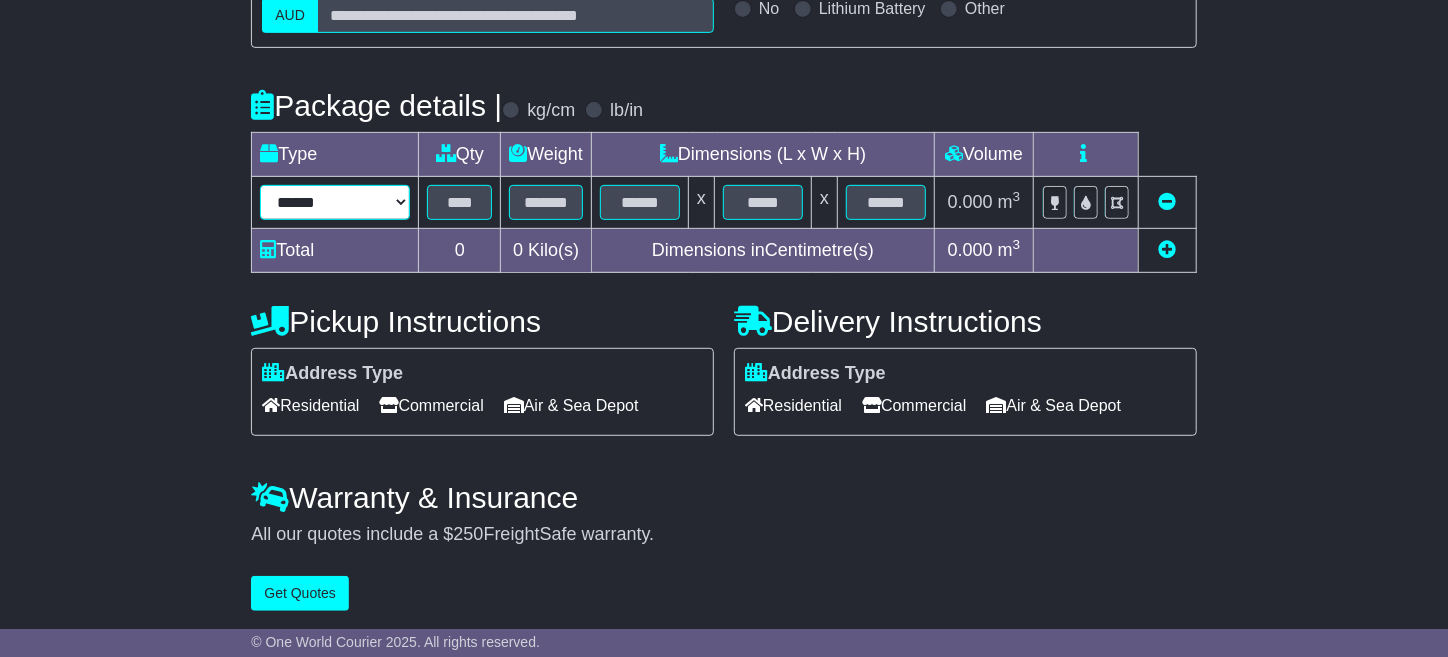 click on "****** ****** *** ******** ***** **** **** ****** *** *******" at bounding box center (335, 202) 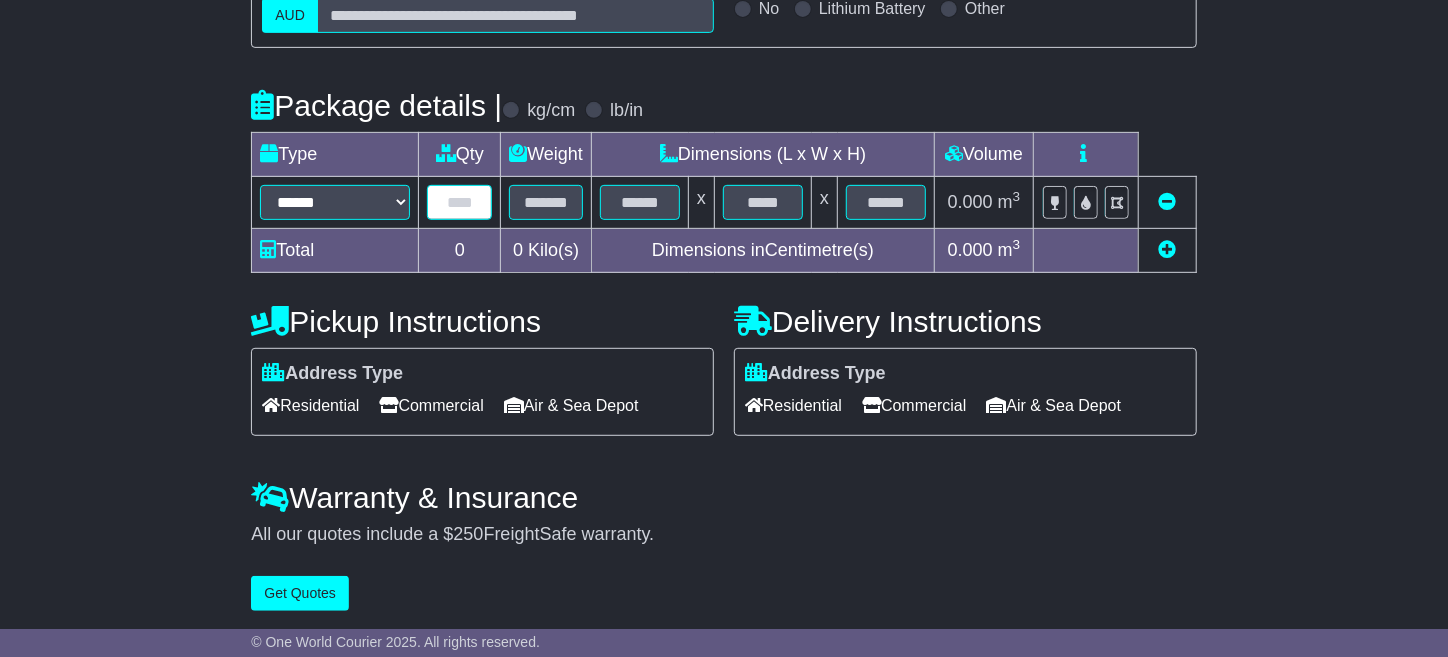 click at bounding box center [459, 202] 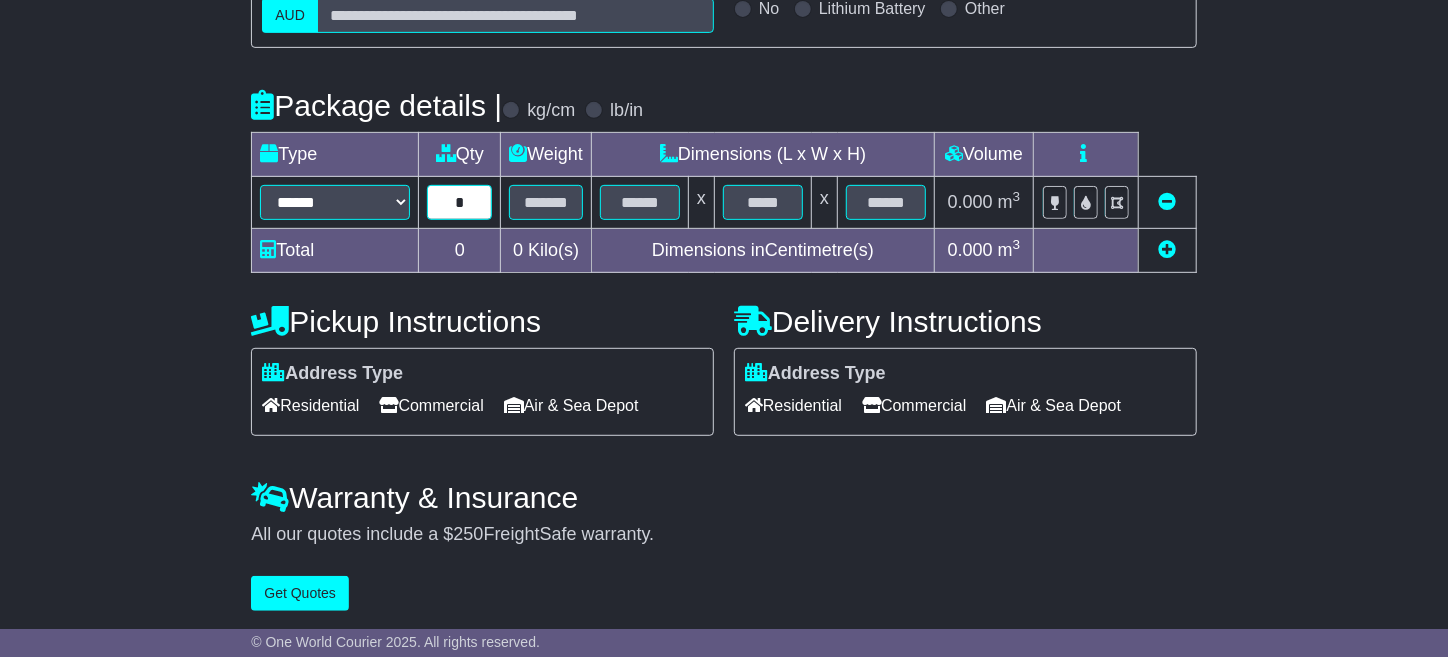 type on "*" 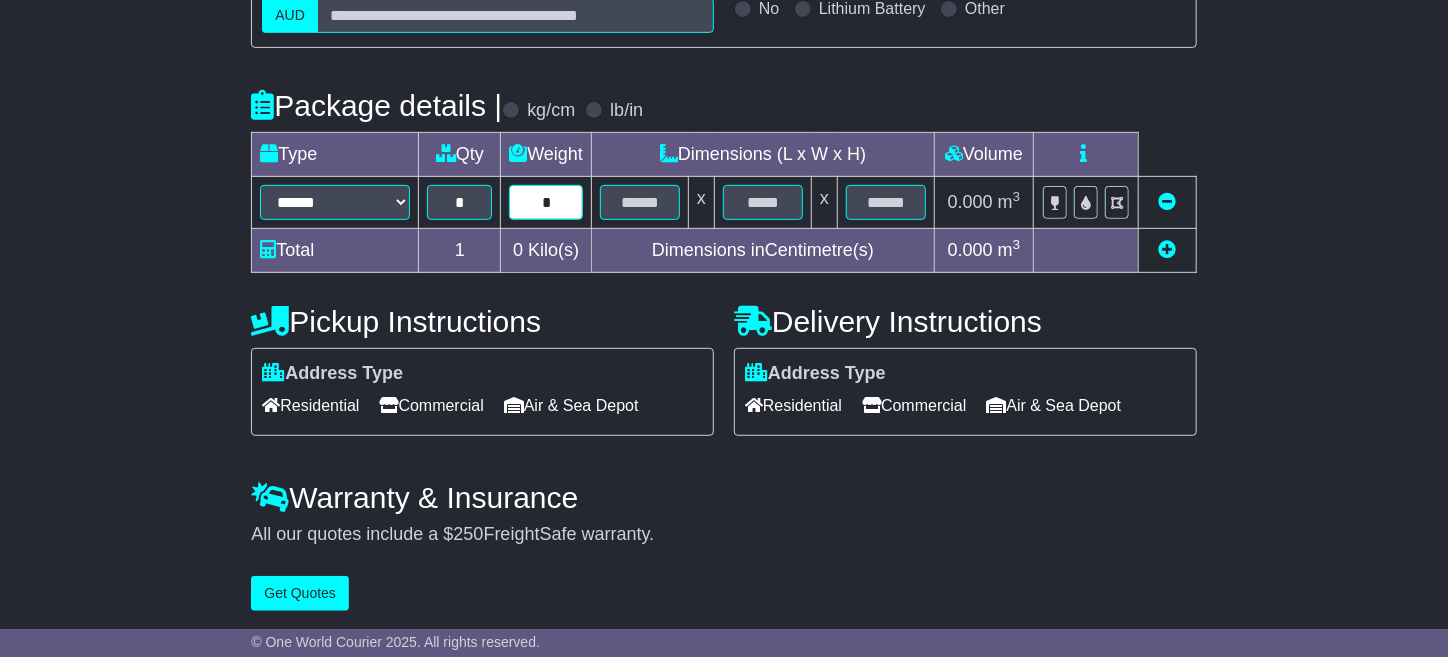 type on "*" 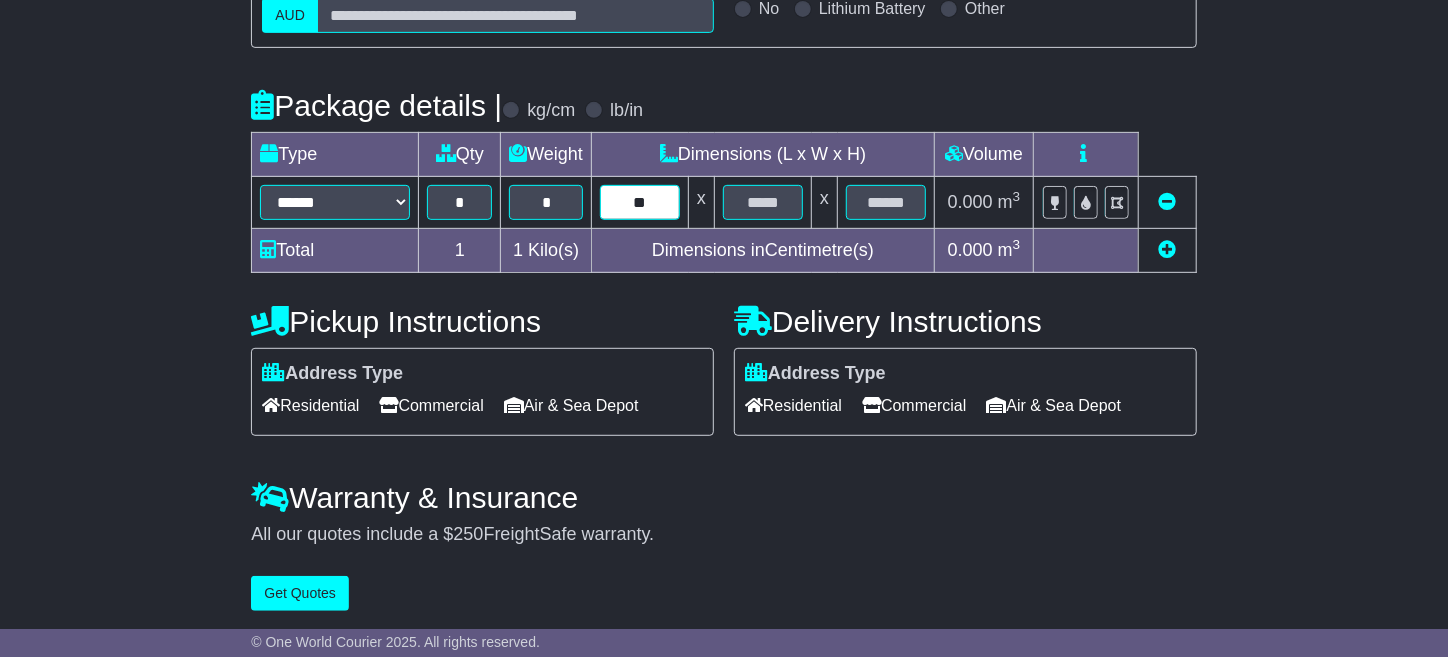 type on "**" 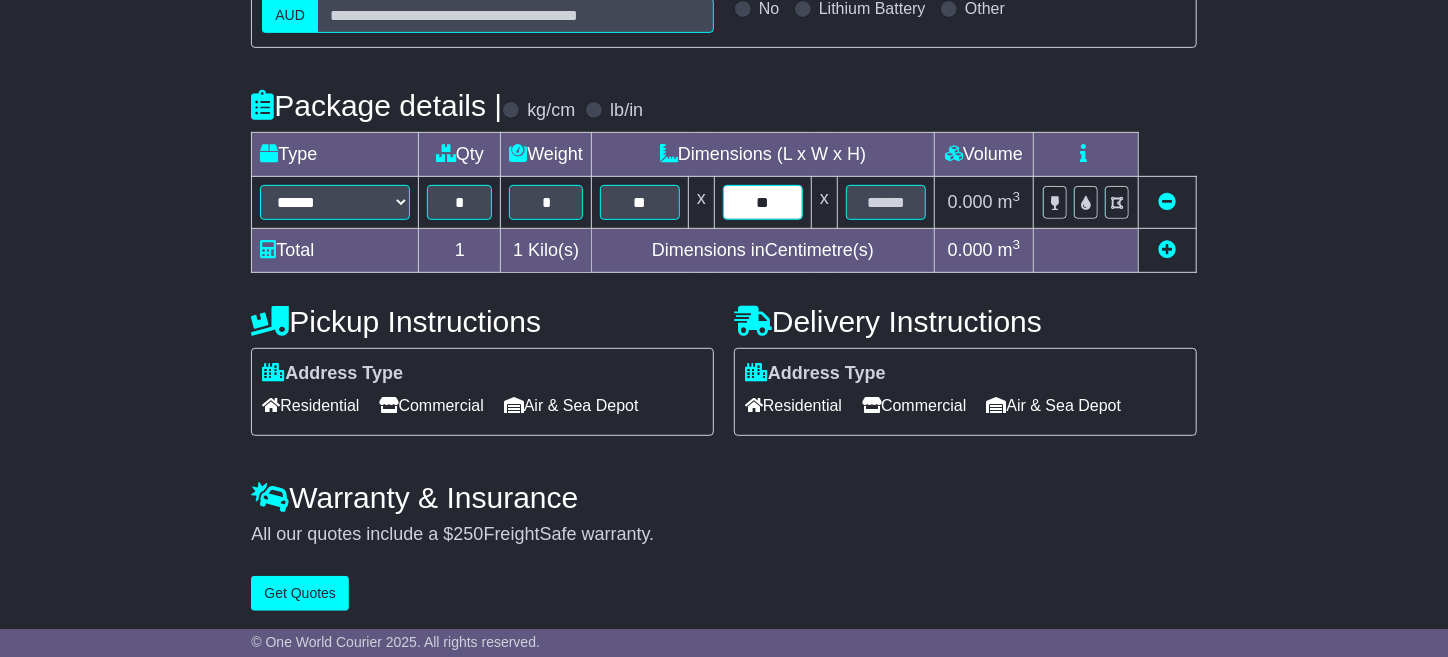 type on "**" 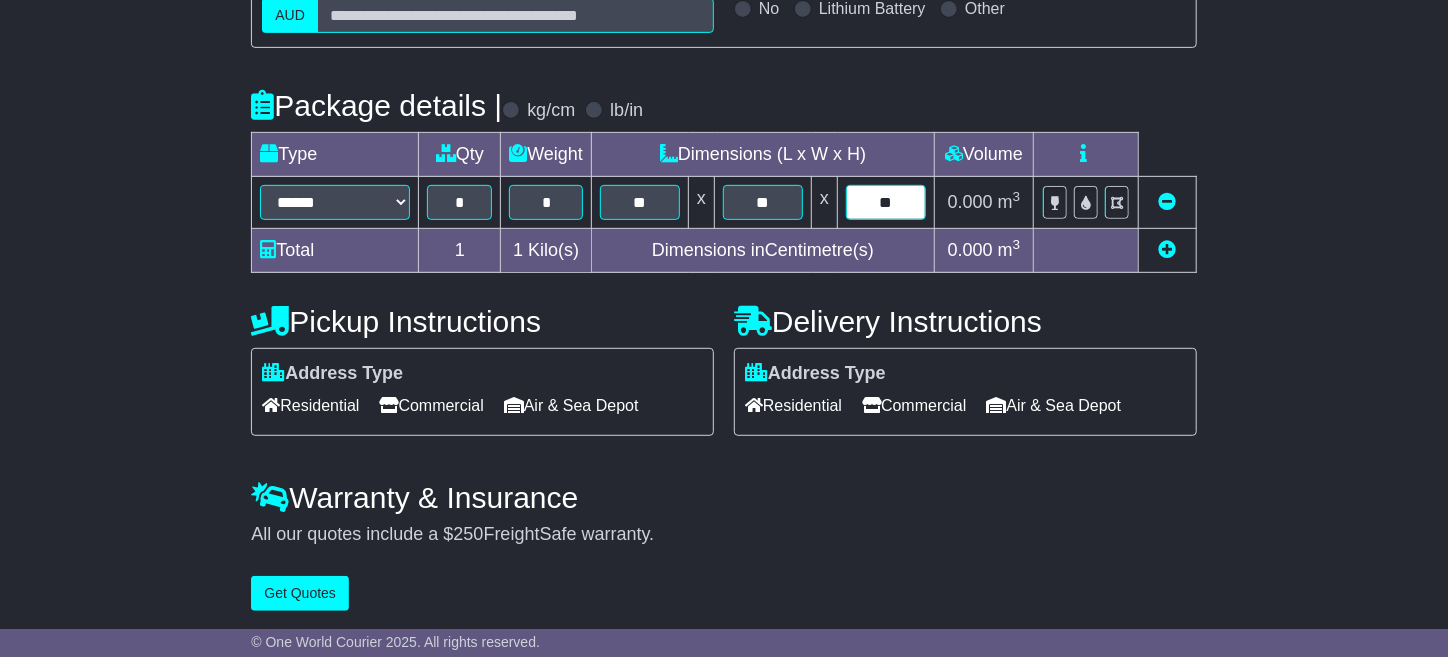 type on "**" 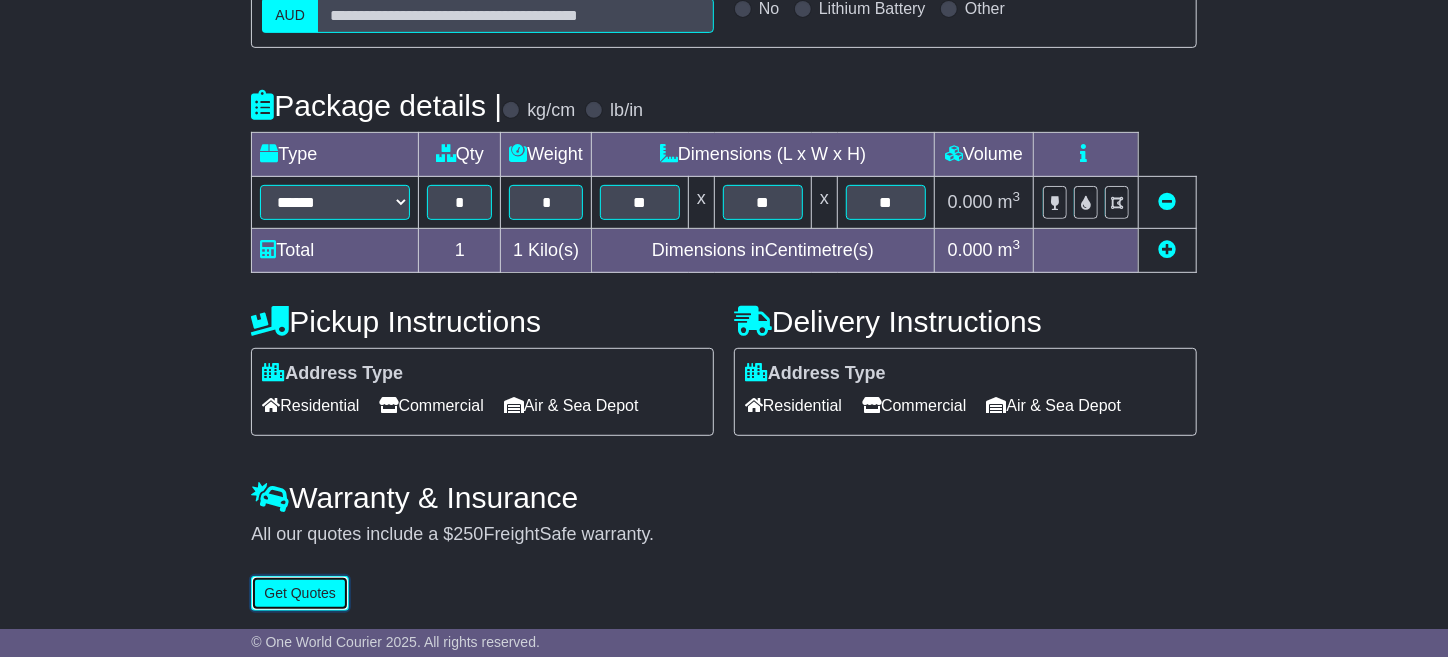 type 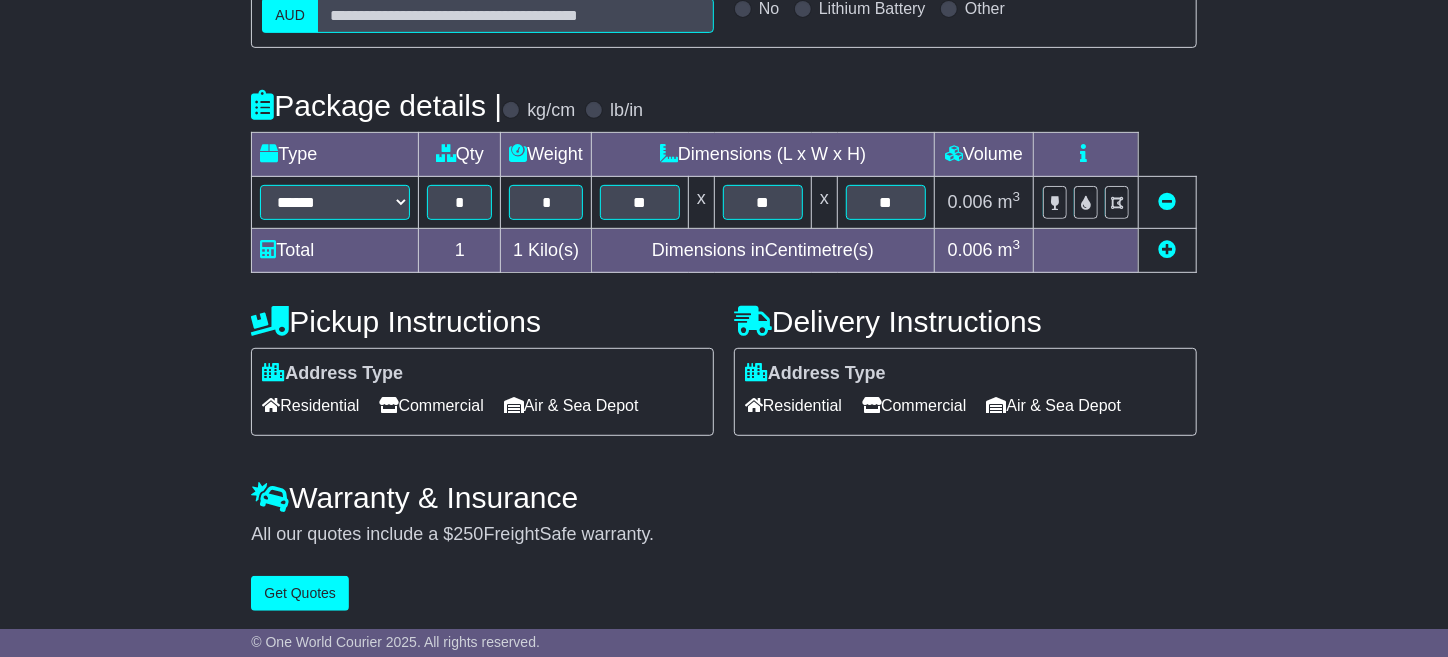 click on "Commercial" at bounding box center (431, 405) 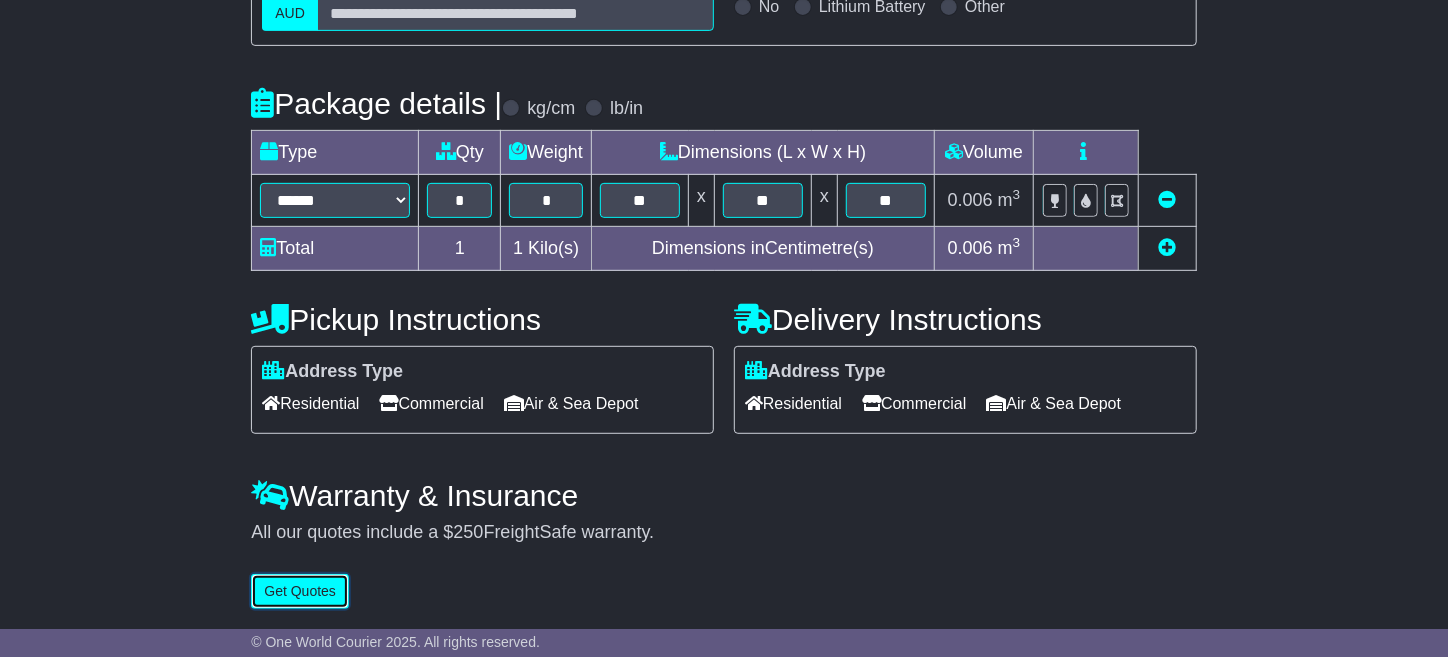 click on "Get Quotes" at bounding box center [300, 591] 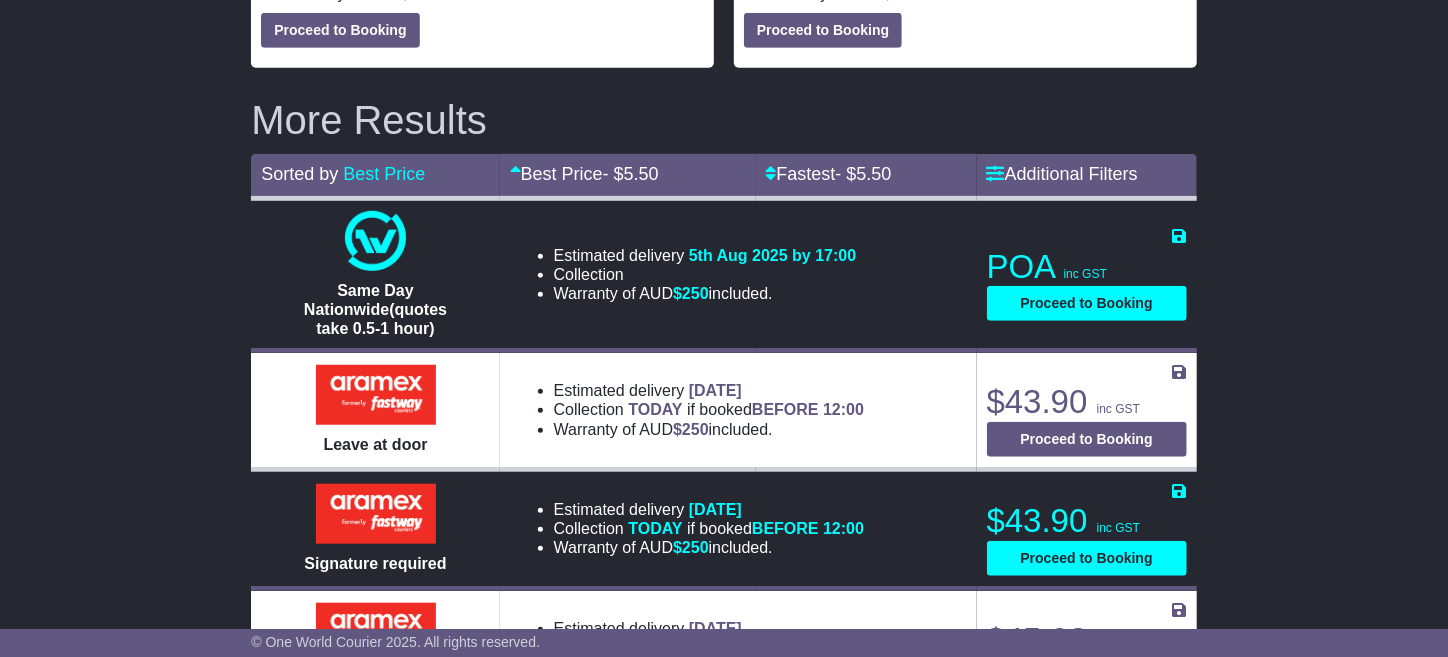 scroll, scrollTop: 200, scrollLeft: 0, axis: vertical 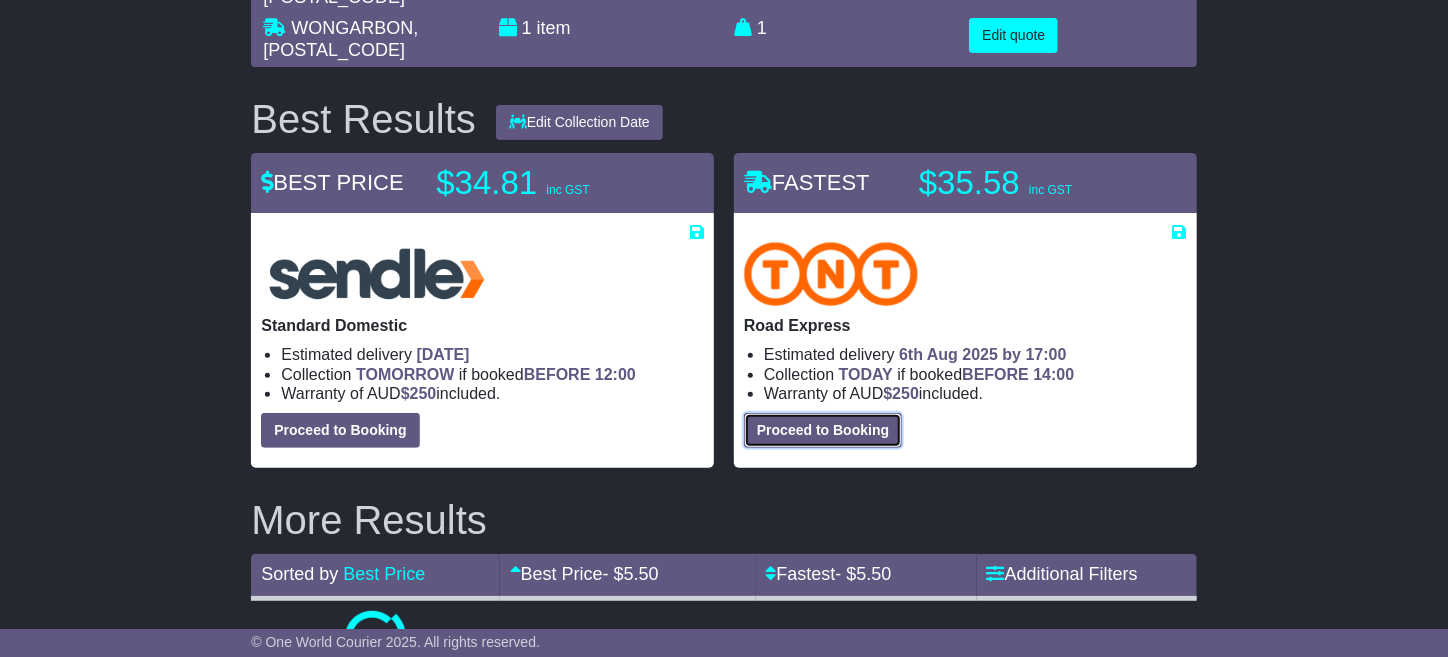 click on "Proceed to Booking" at bounding box center [823, 430] 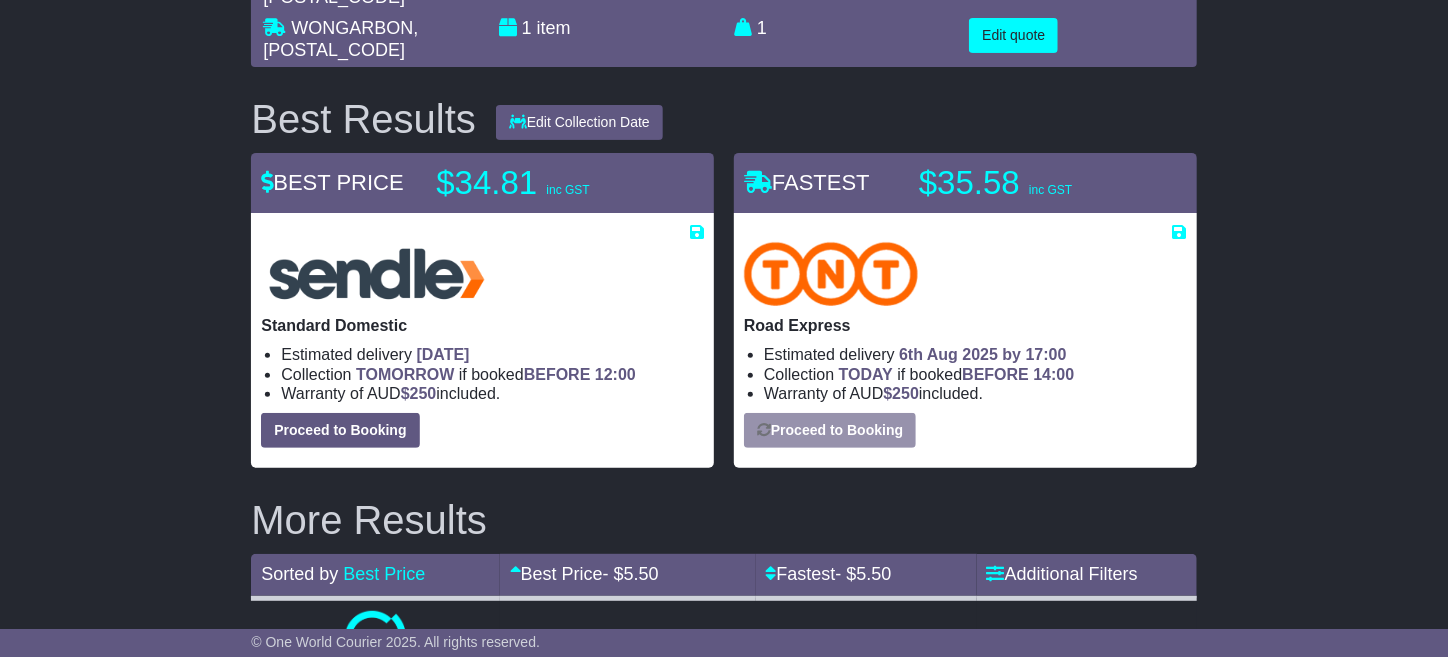 select on "**********" 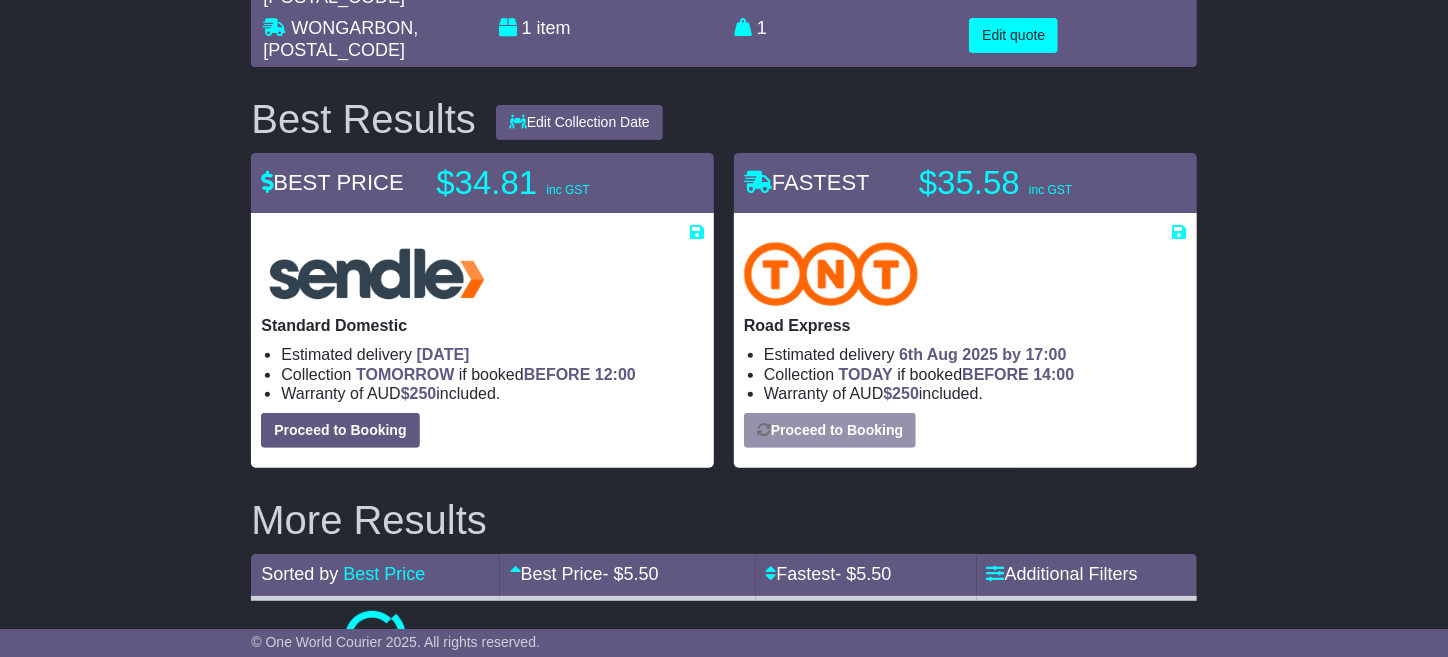 select on "*****" 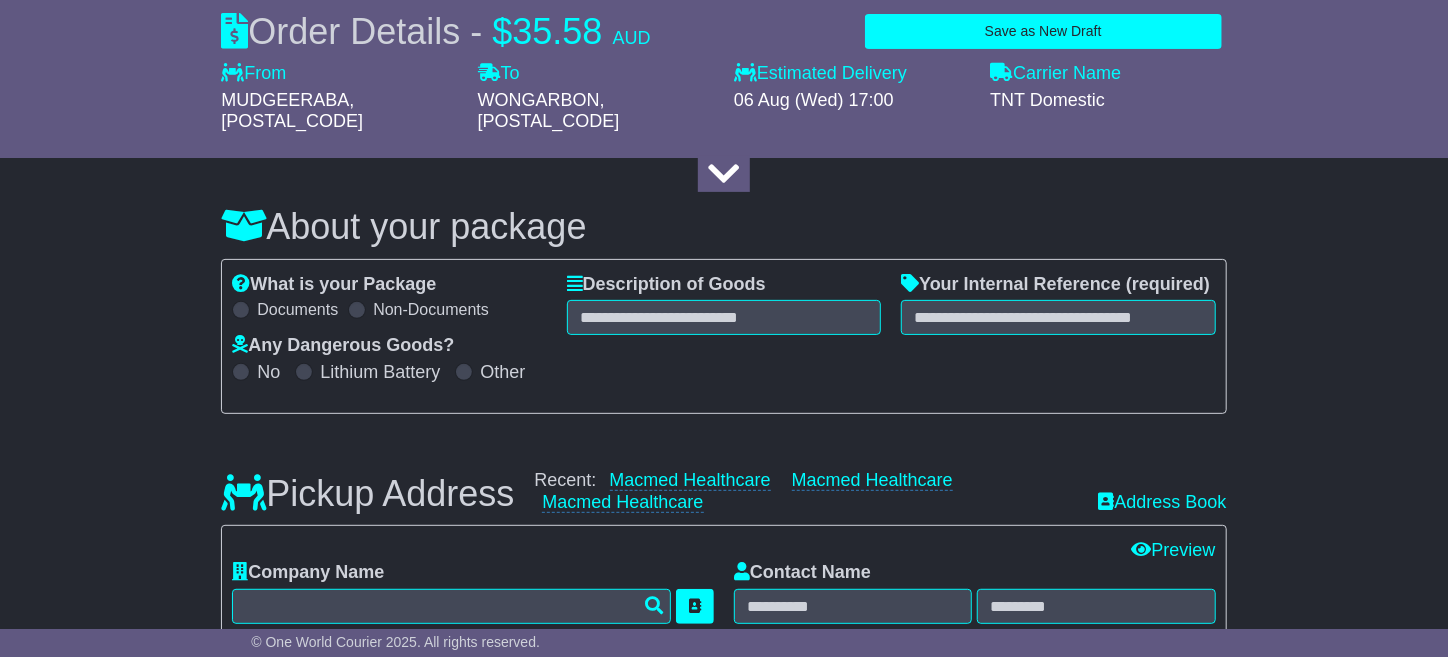 select 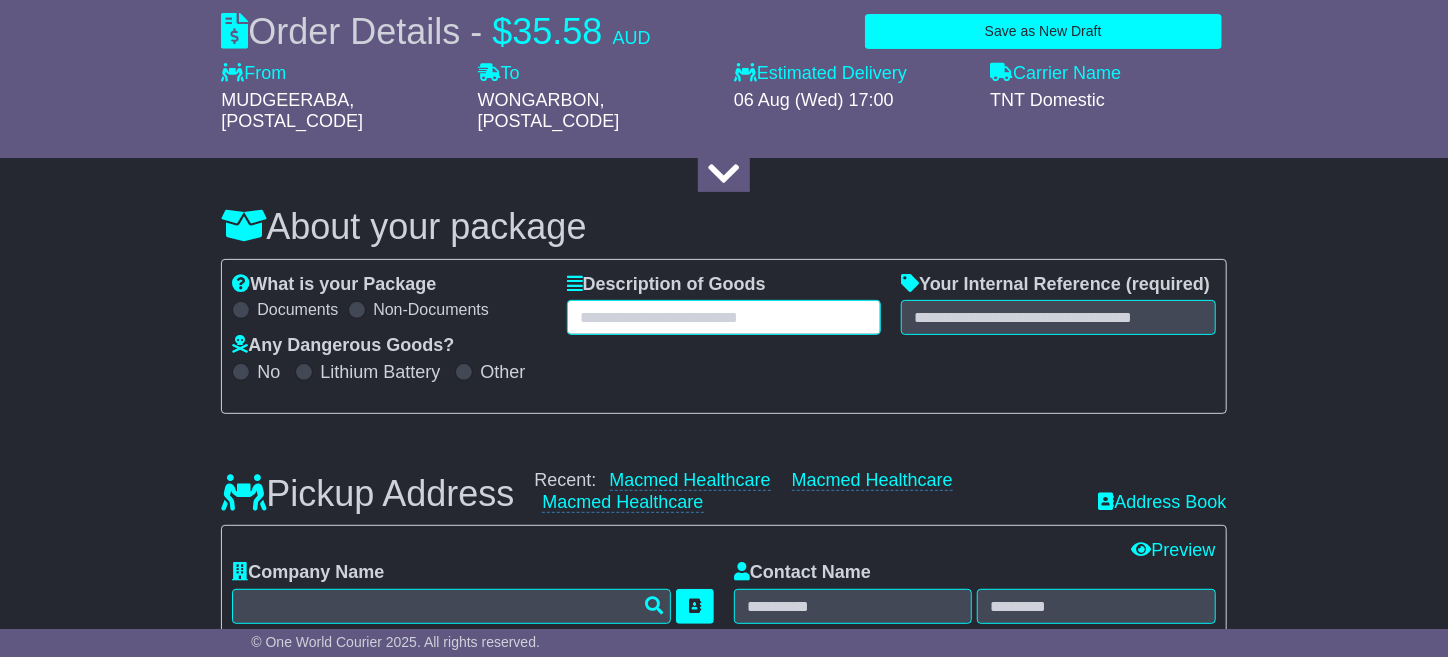 click at bounding box center (724, 317) 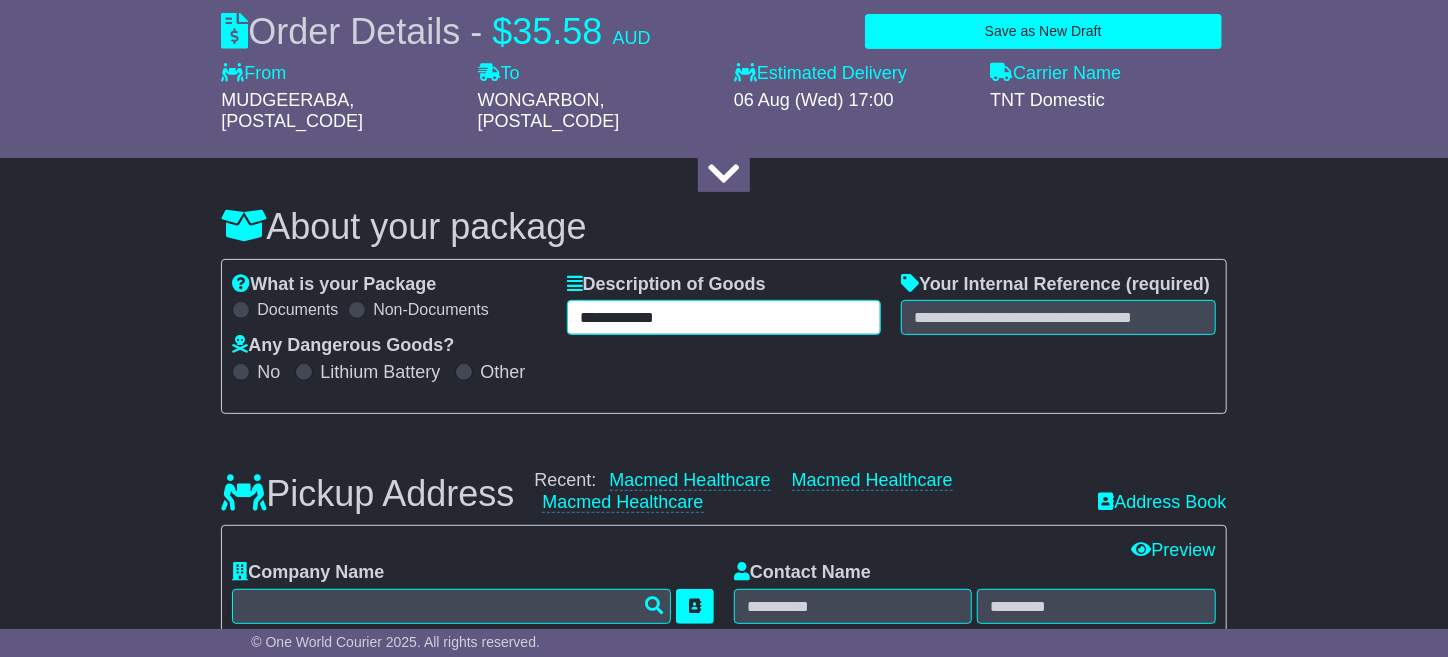 type on "**********" 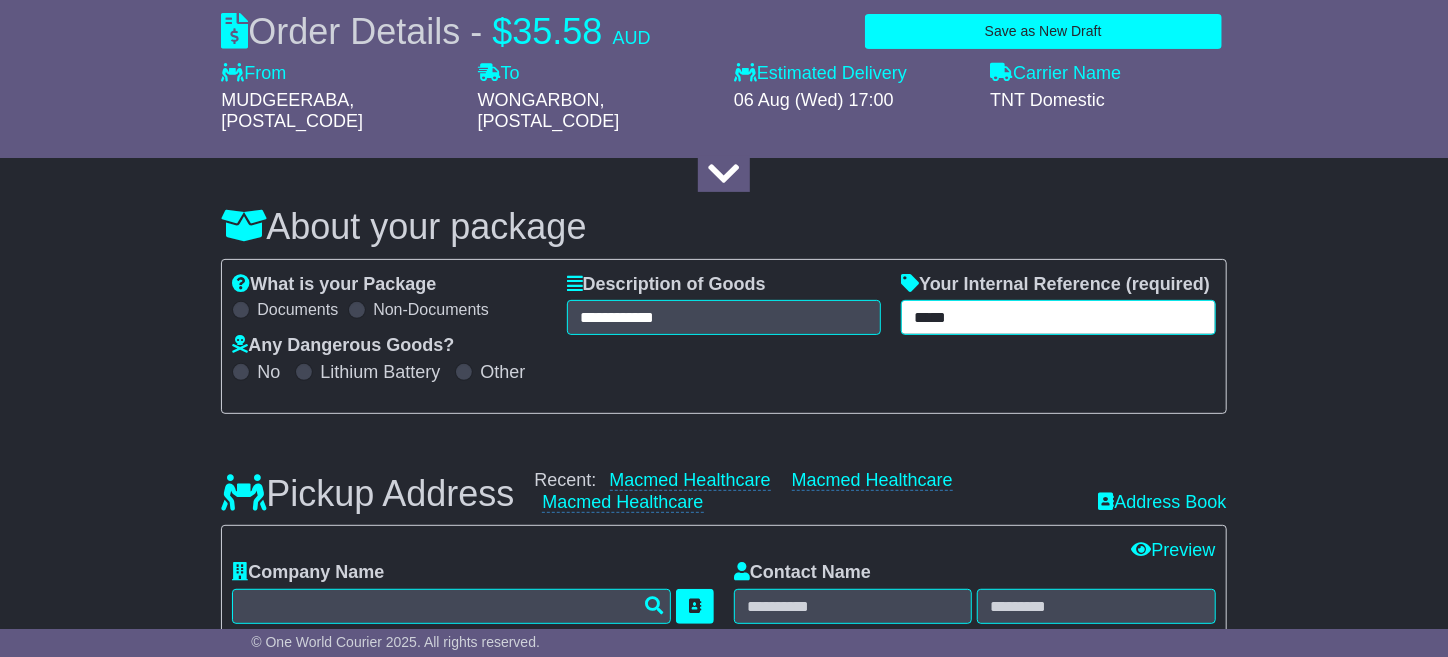type on "*****" 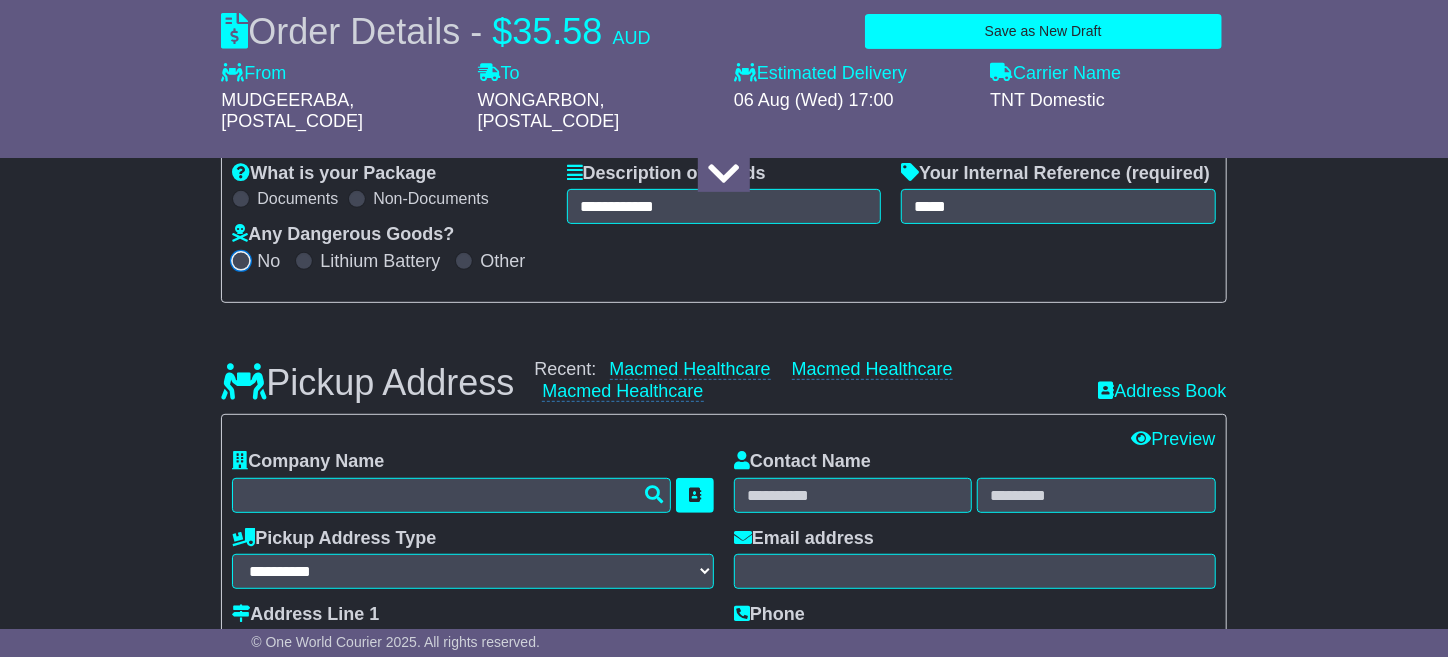 scroll, scrollTop: 499, scrollLeft: 0, axis: vertical 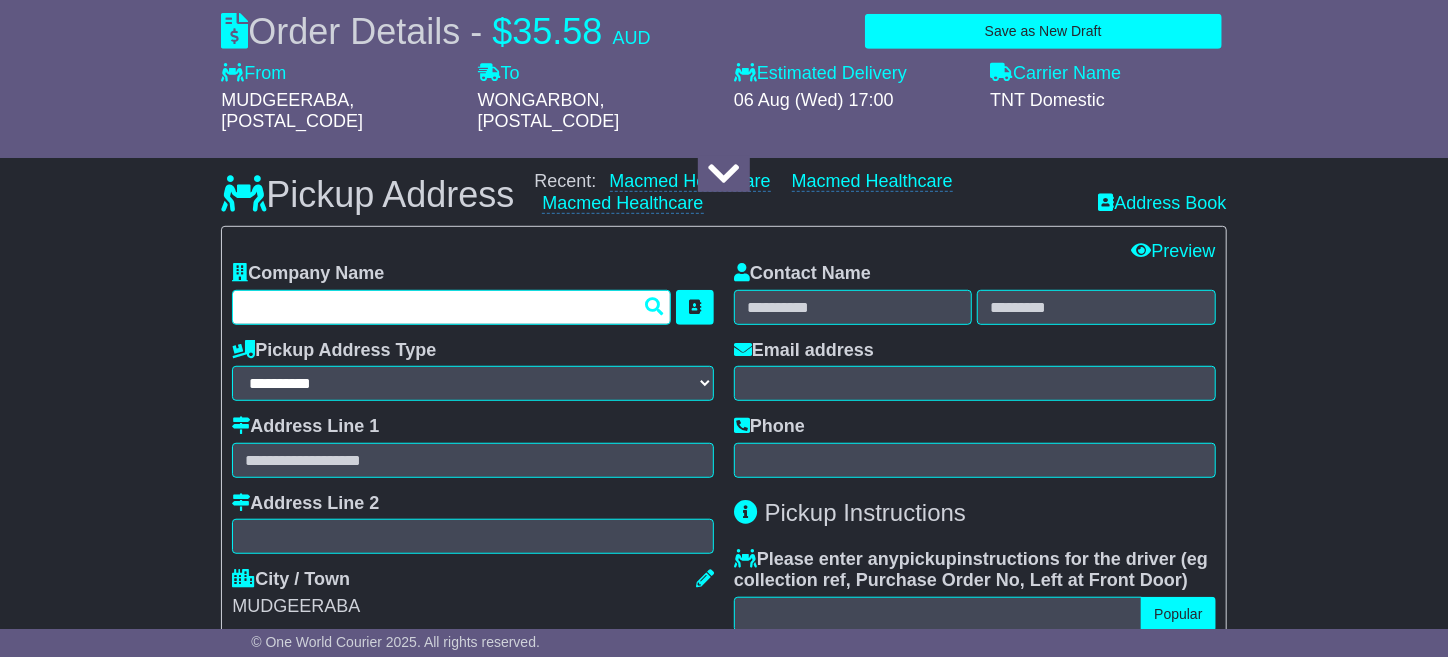 click at bounding box center (451, 307) 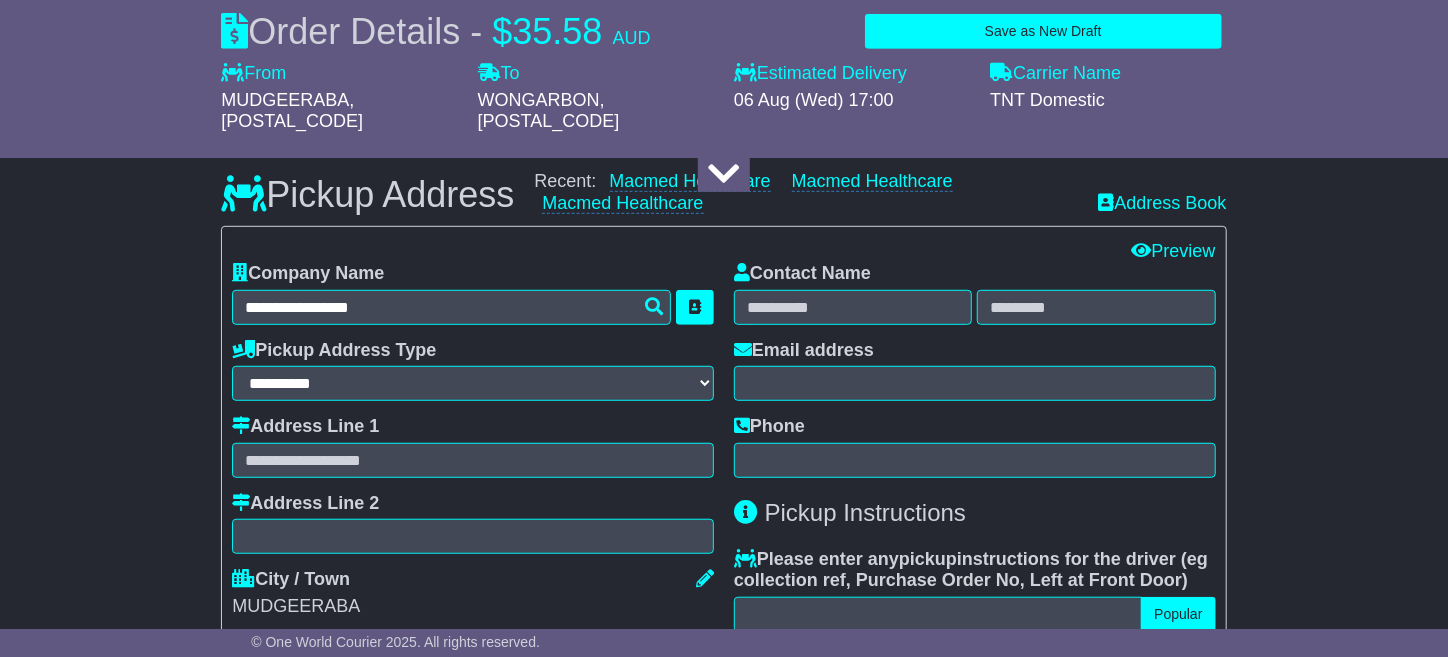 type on "**********" 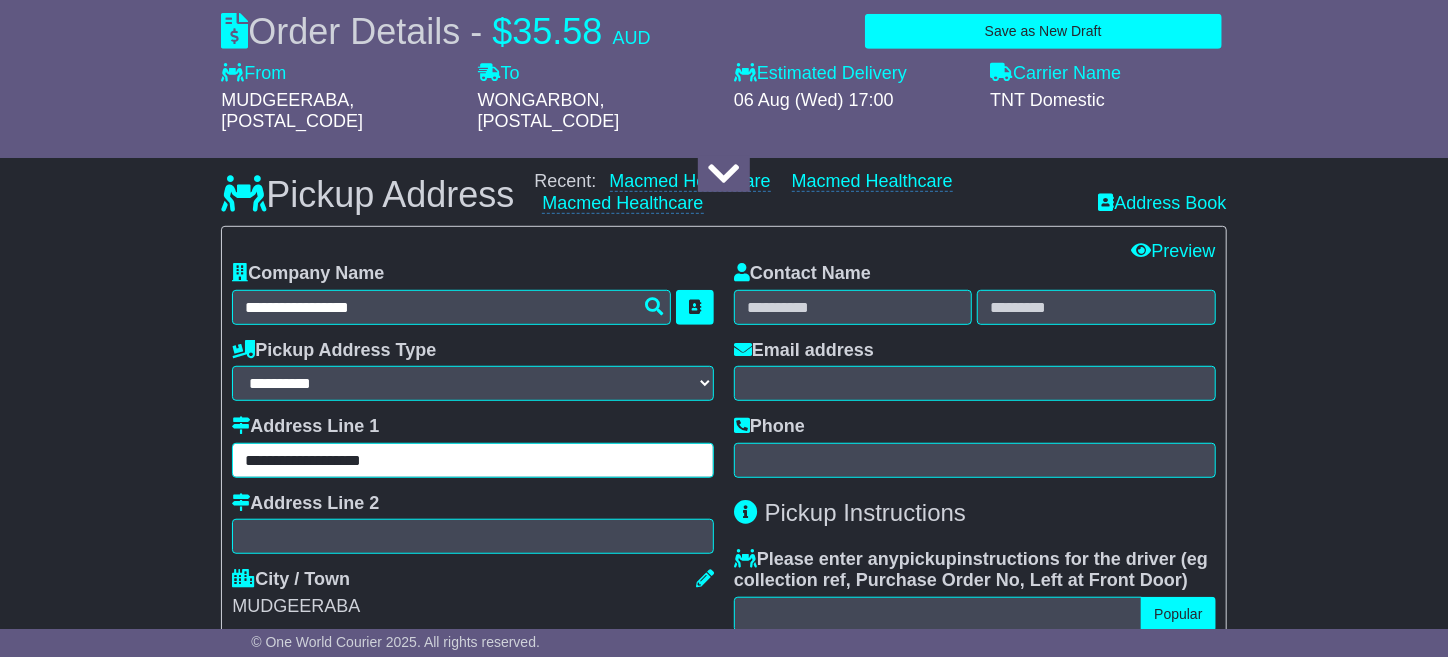 type on "*******" 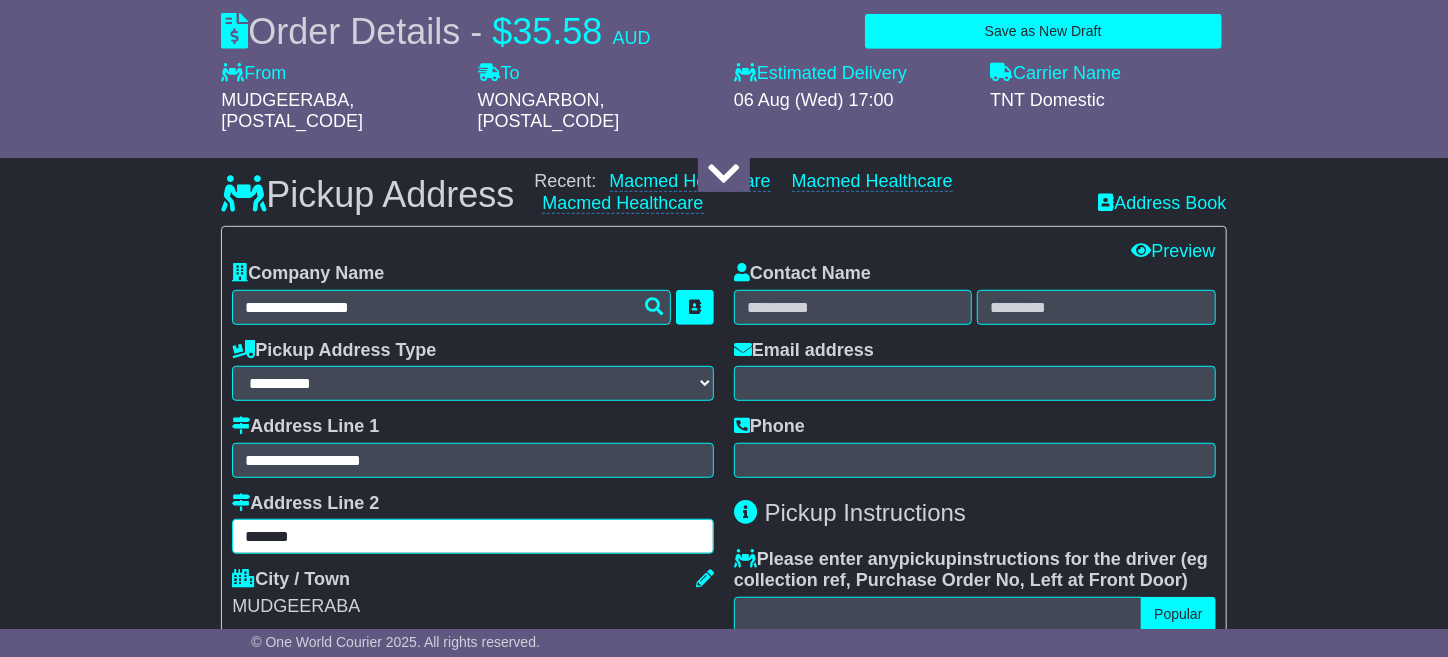 type on "*****" 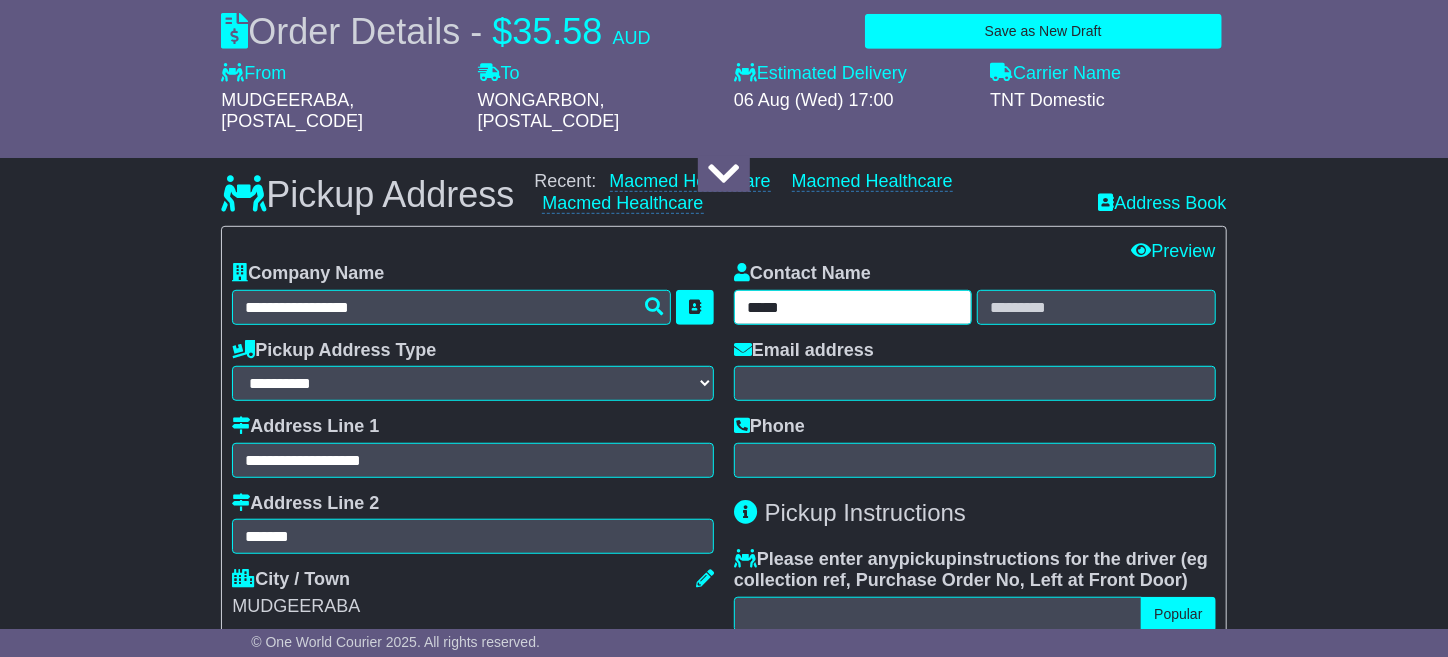 type on "******" 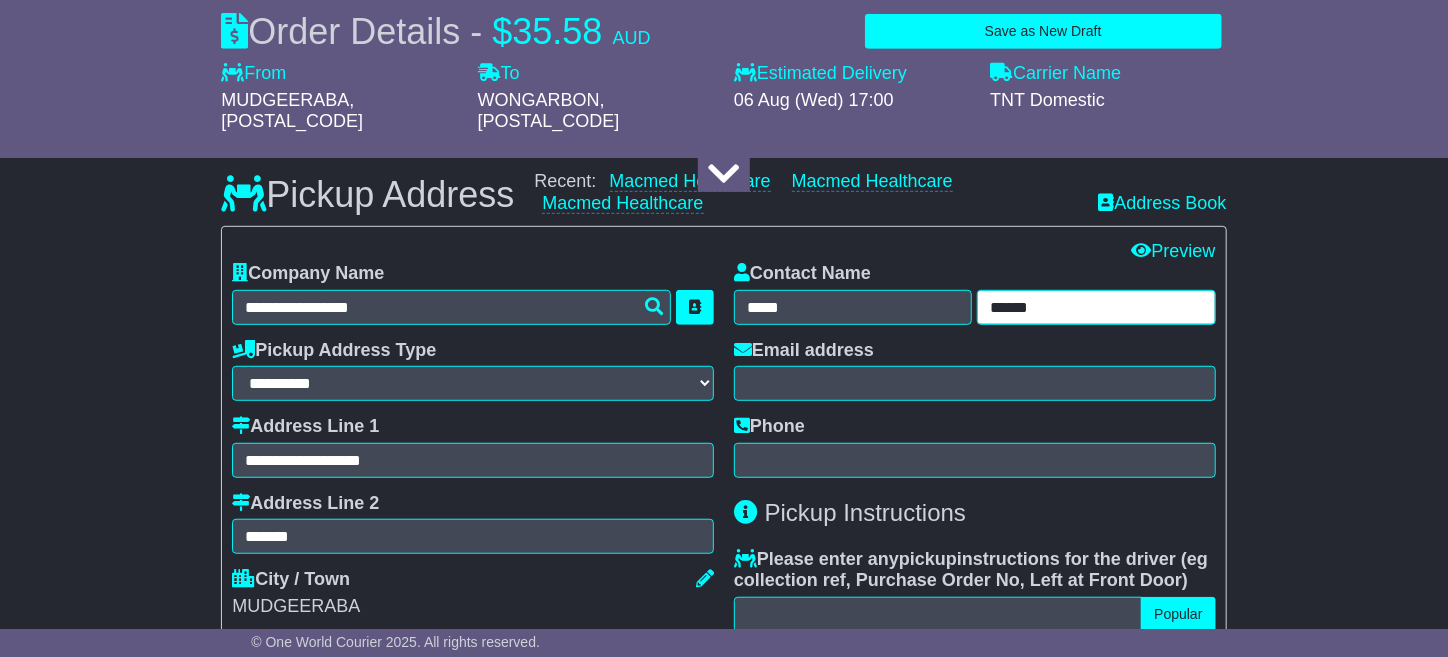 type on "**********" 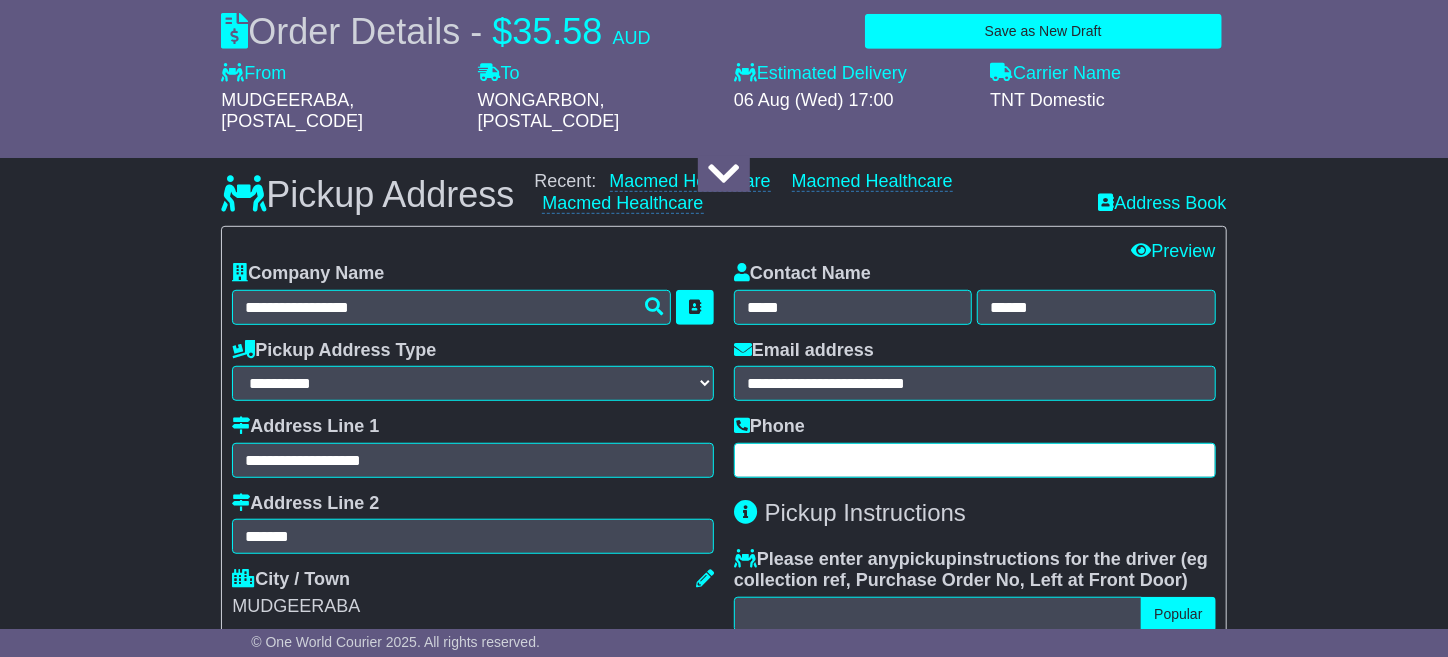 type on "**********" 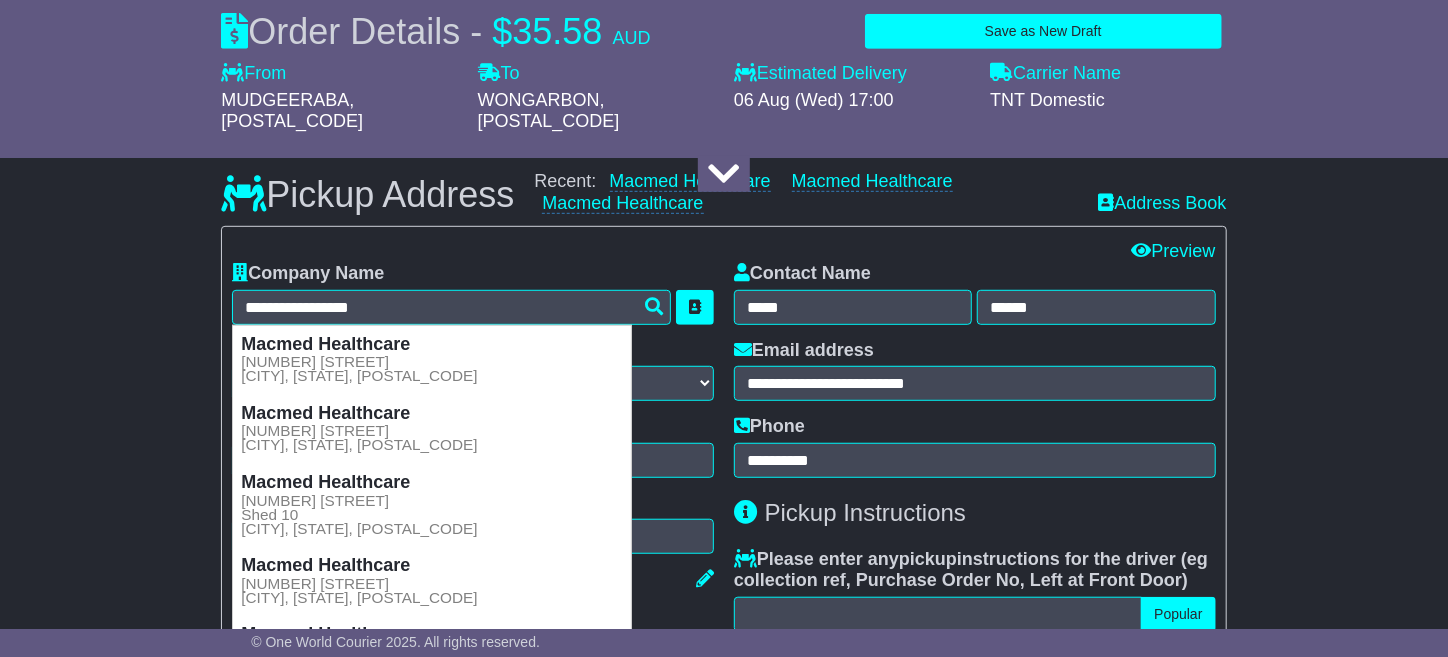 click on "**********" at bounding box center (724, 1226) 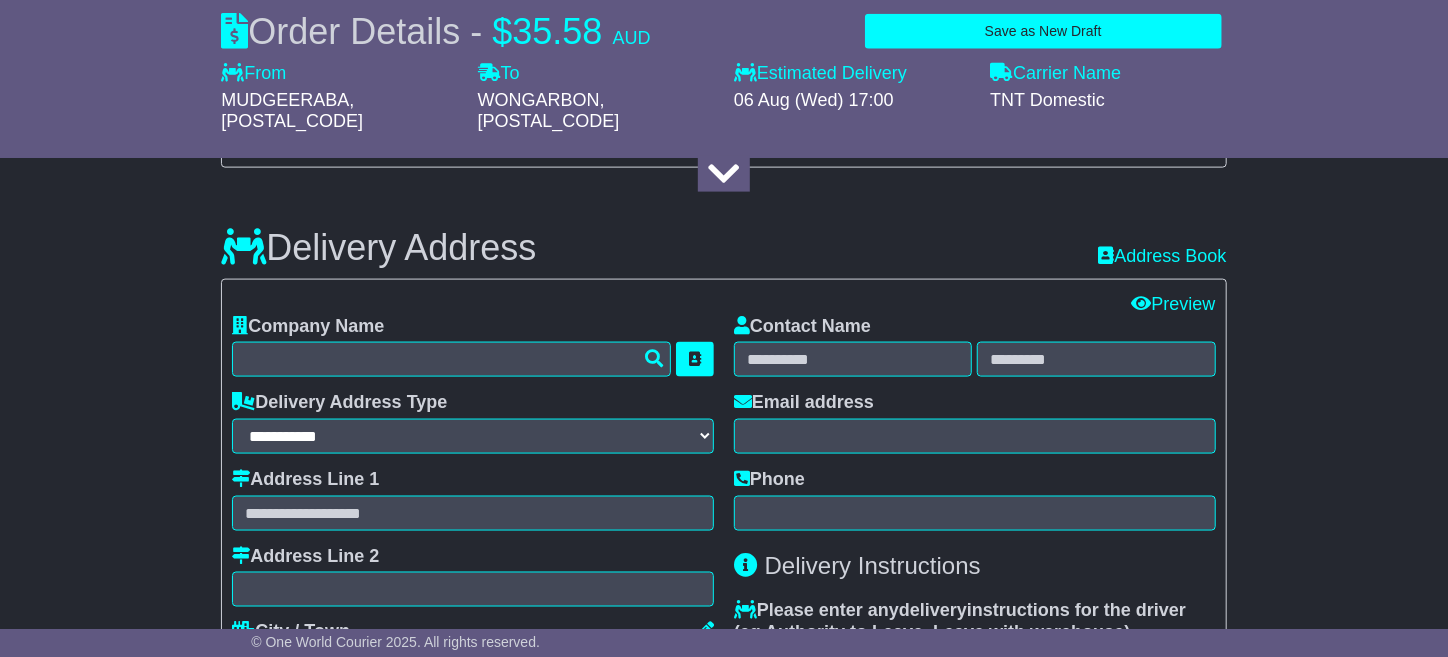 scroll, scrollTop: 1299, scrollLeft: 0, axis: vertical 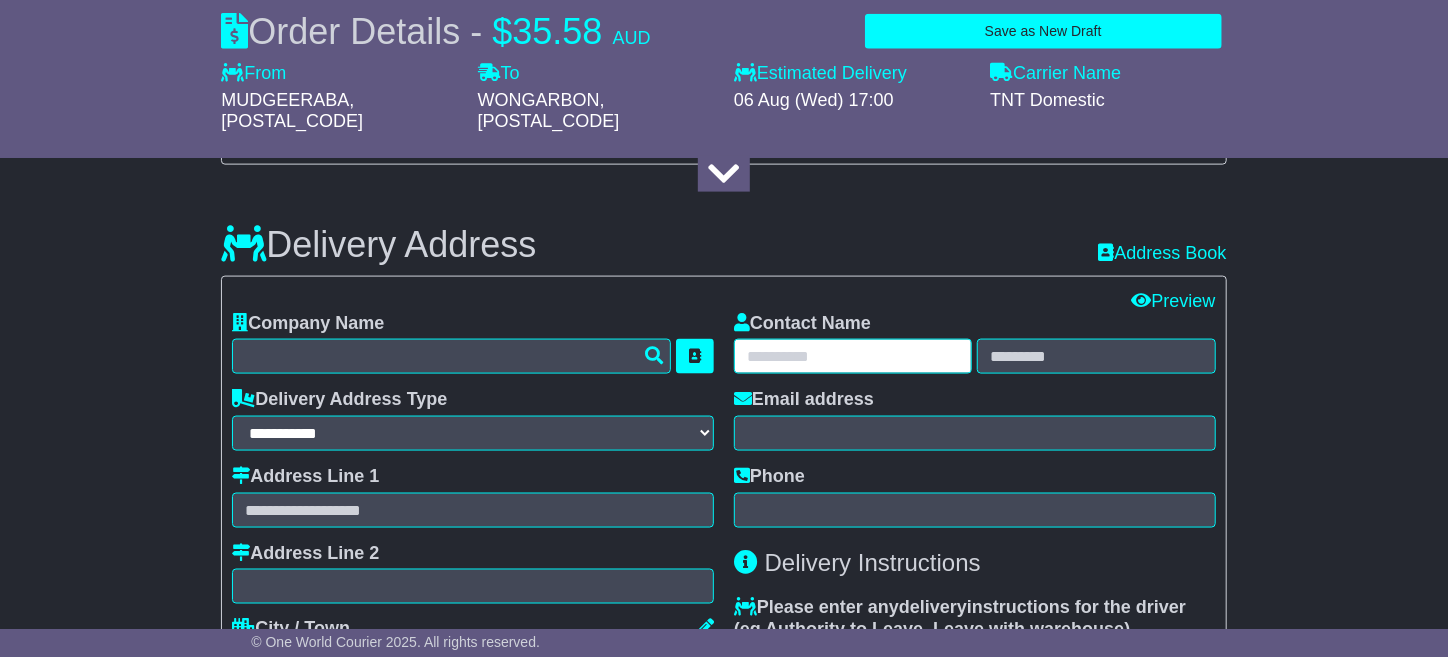 click at bounding box center [853, 356] 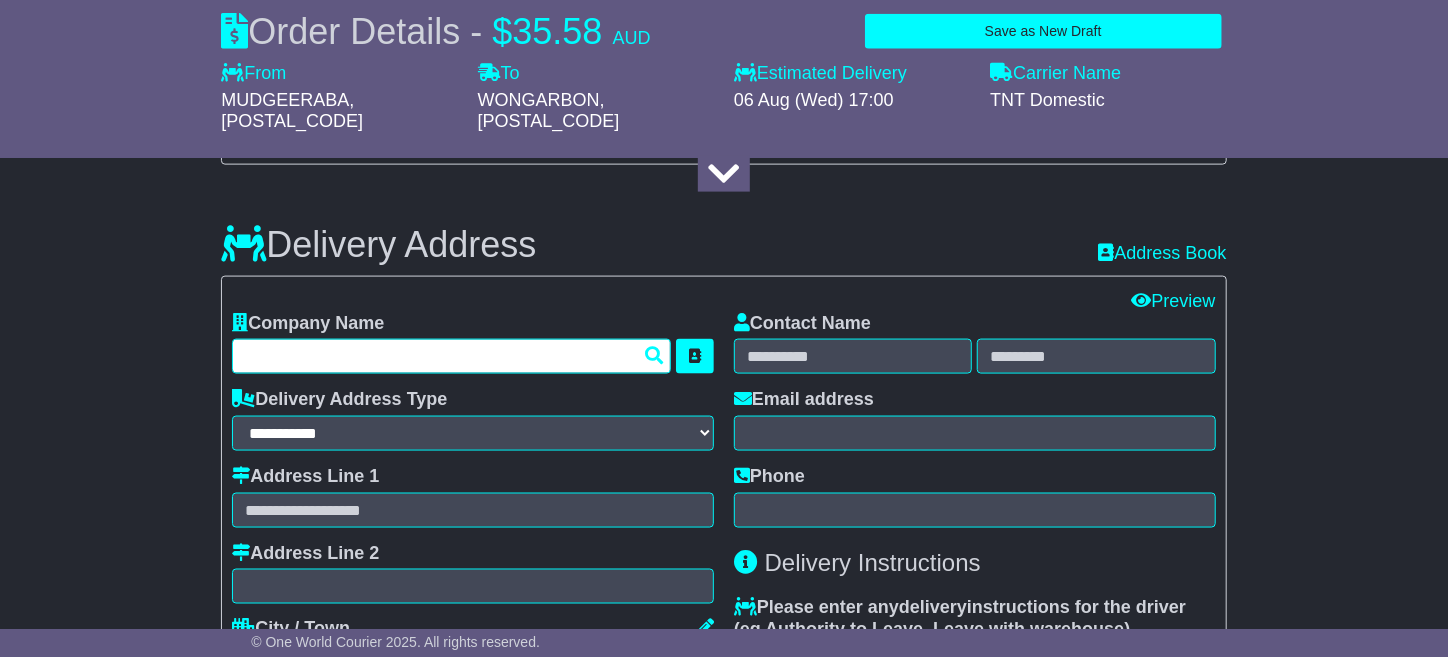 click at bounding box center (451, 356) 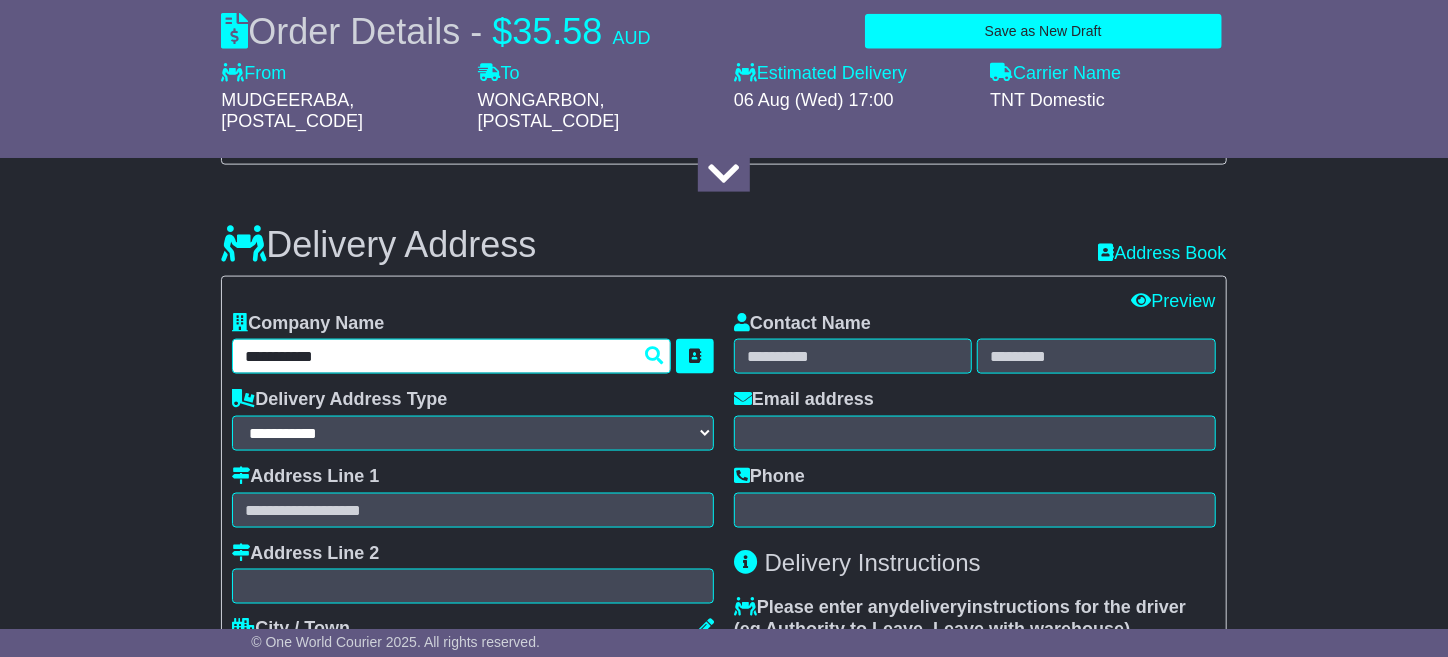 type on "**********" 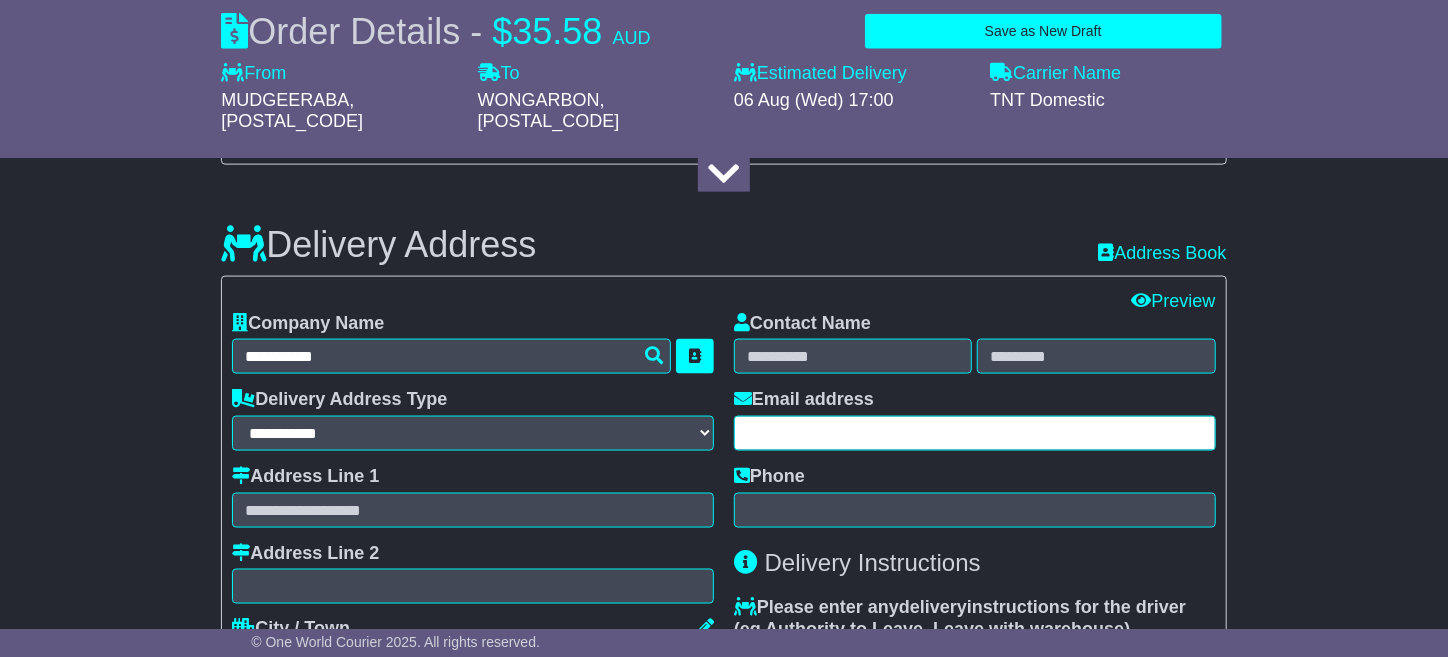 click at bounding box center (975, 433) 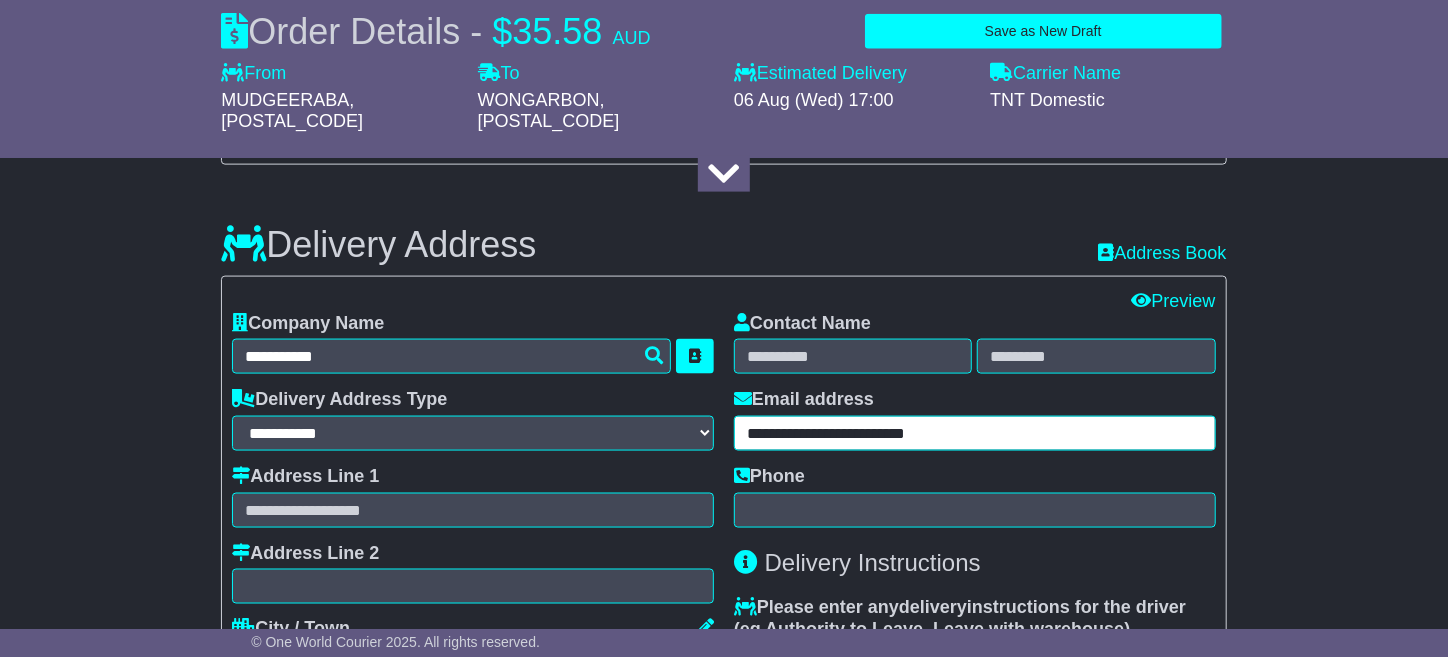 type on "**********" 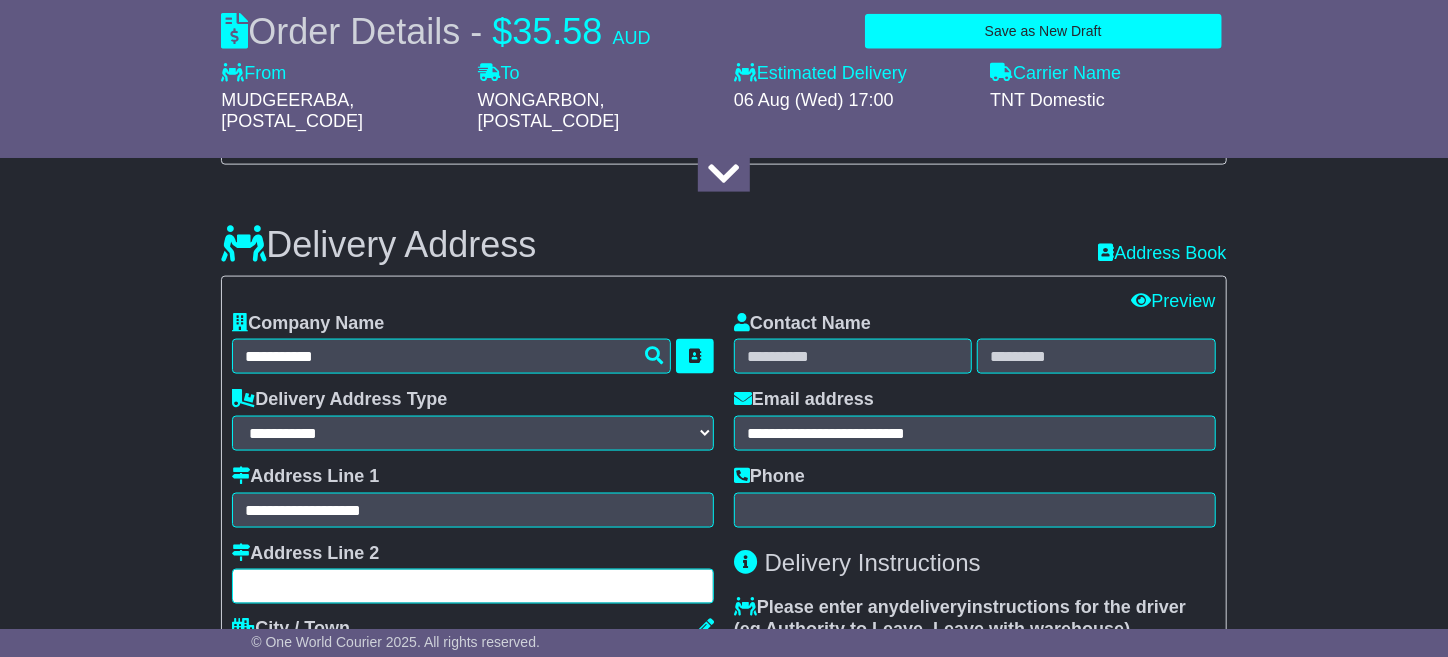 type on "*******" 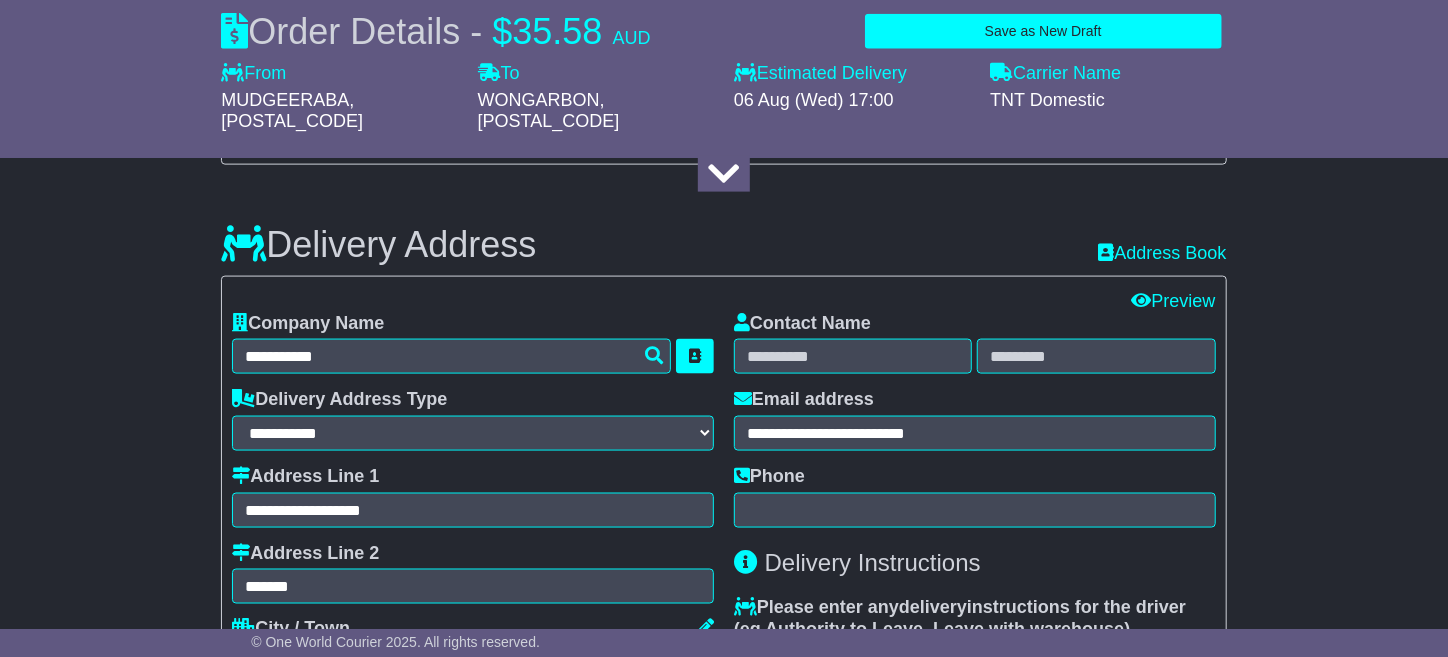 type on "*****" 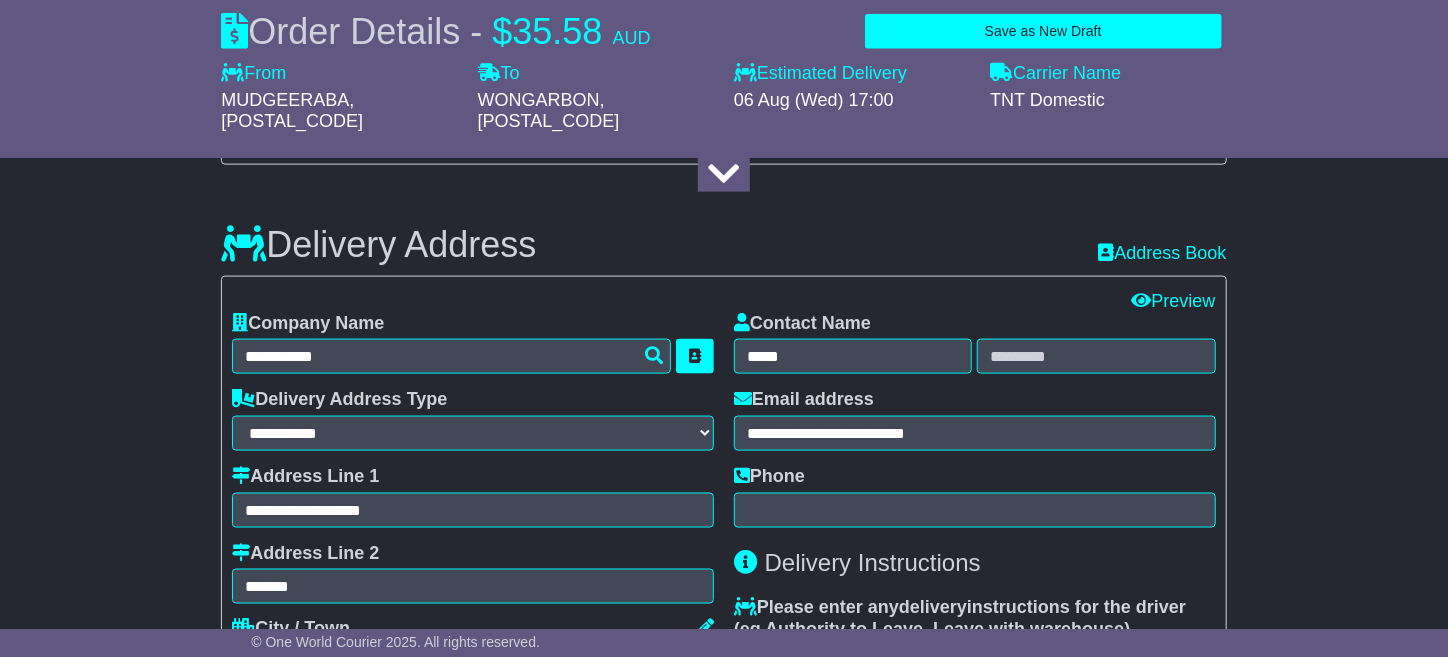 type on "******" 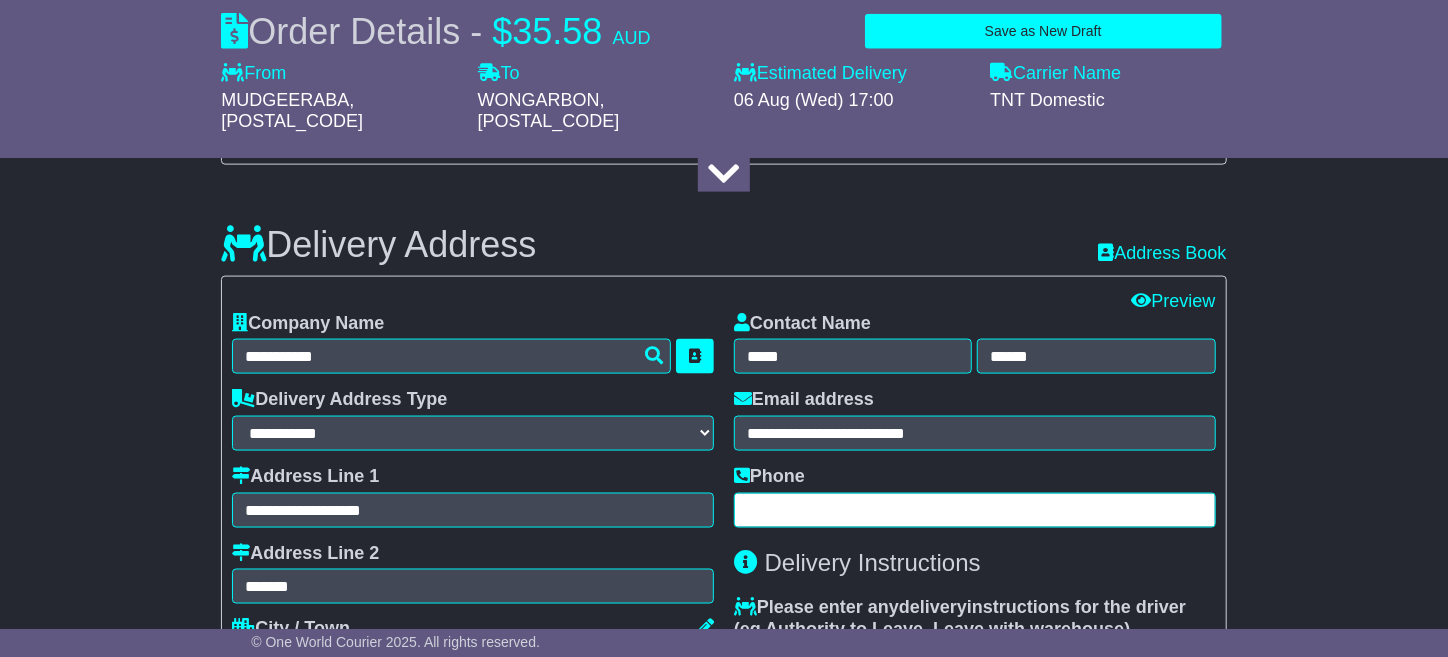 type on "**********" 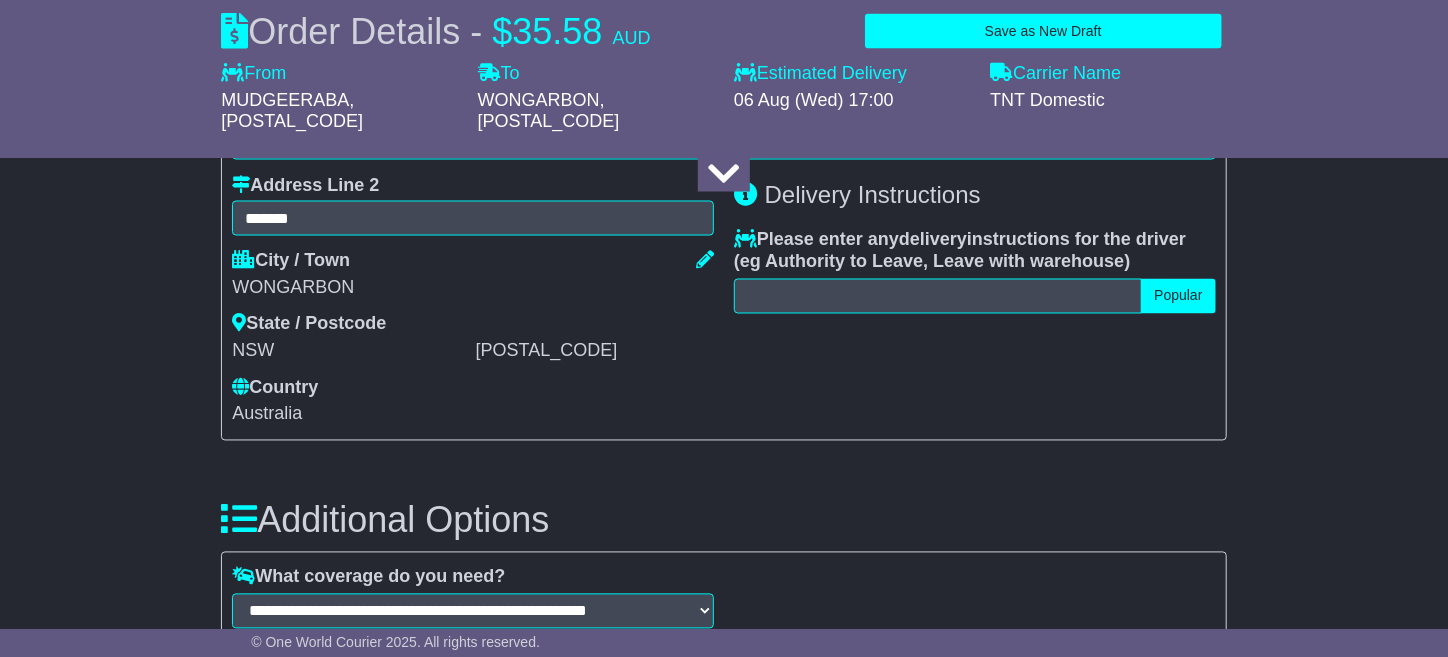 scroll, scrollTop: 1699, scrollLeft: 0, axis: vertical 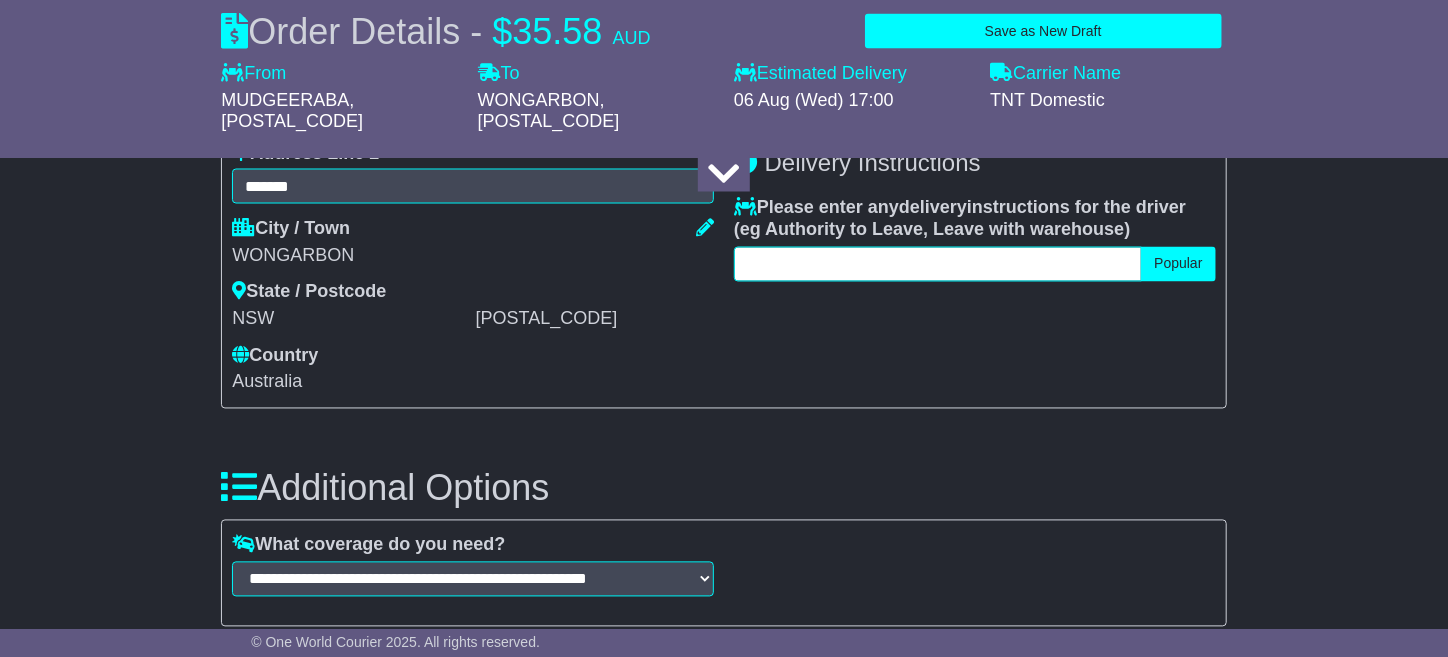click at bounding box center [938, 264] 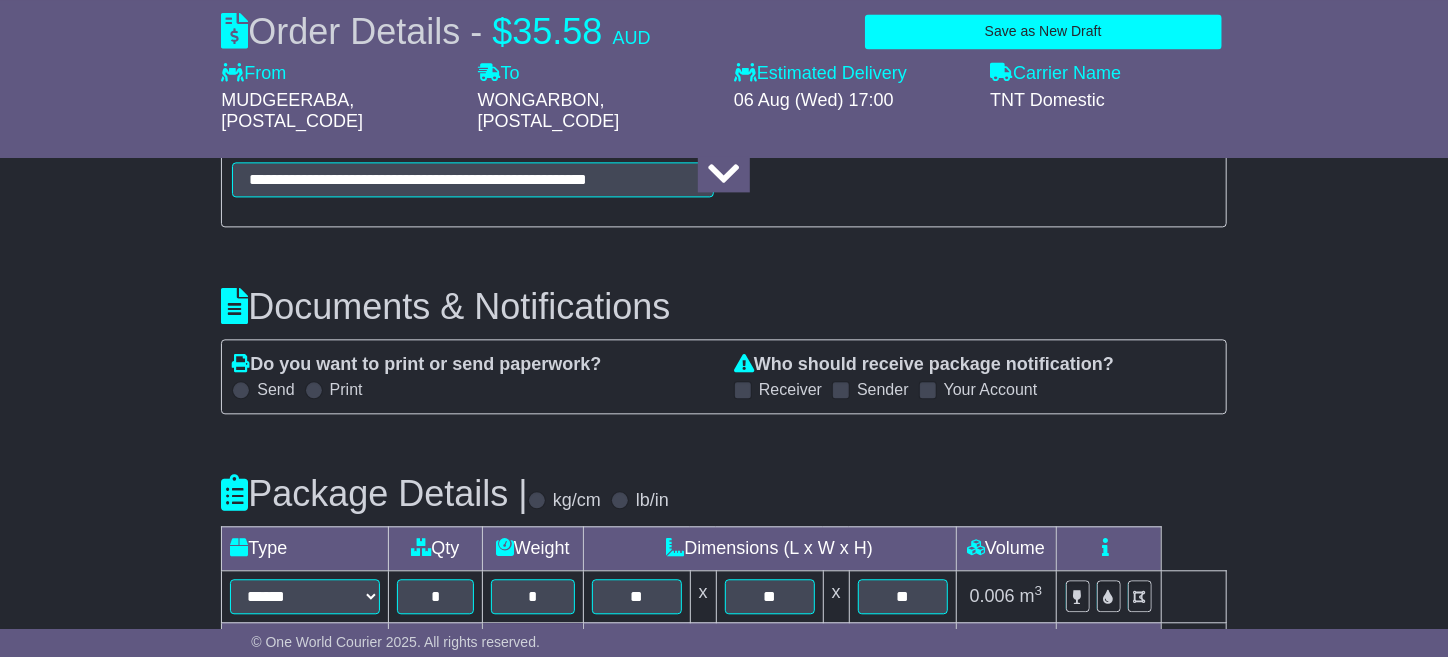 scroll, scrollTop: 2495, scrollLeft: 0, axis: vertical 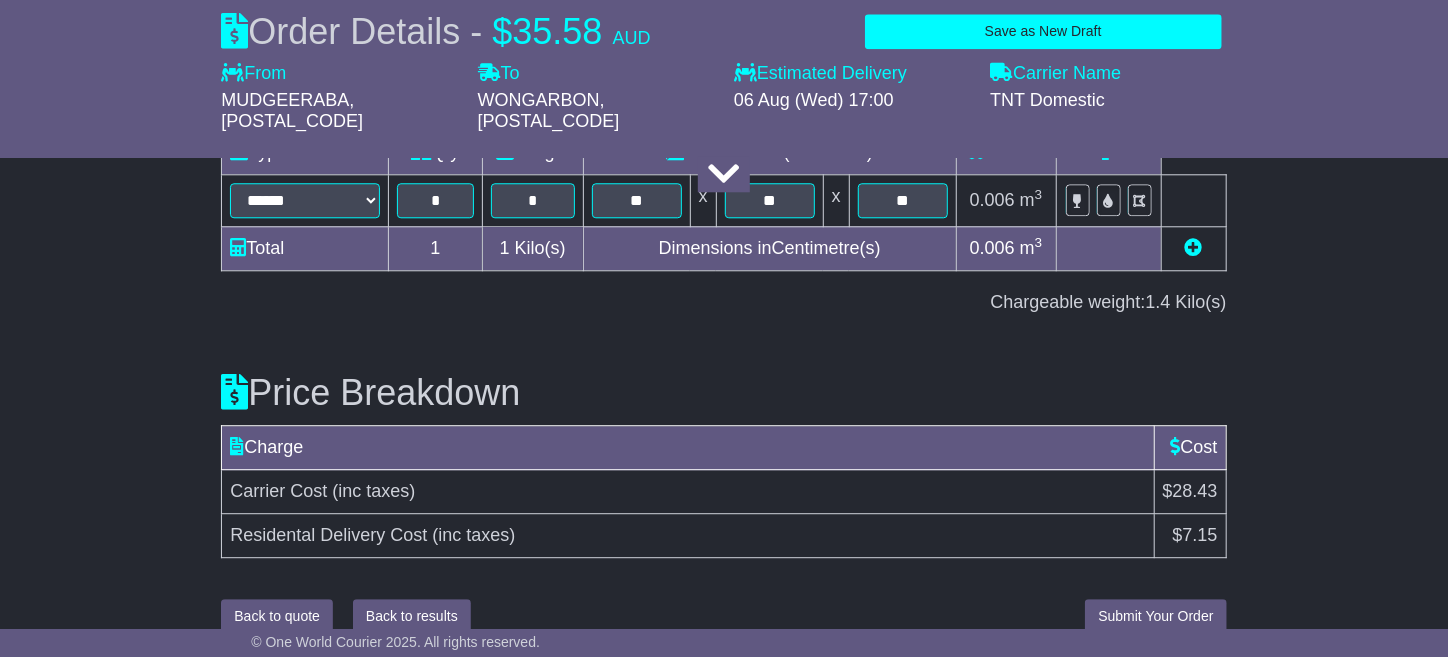 type on "***" 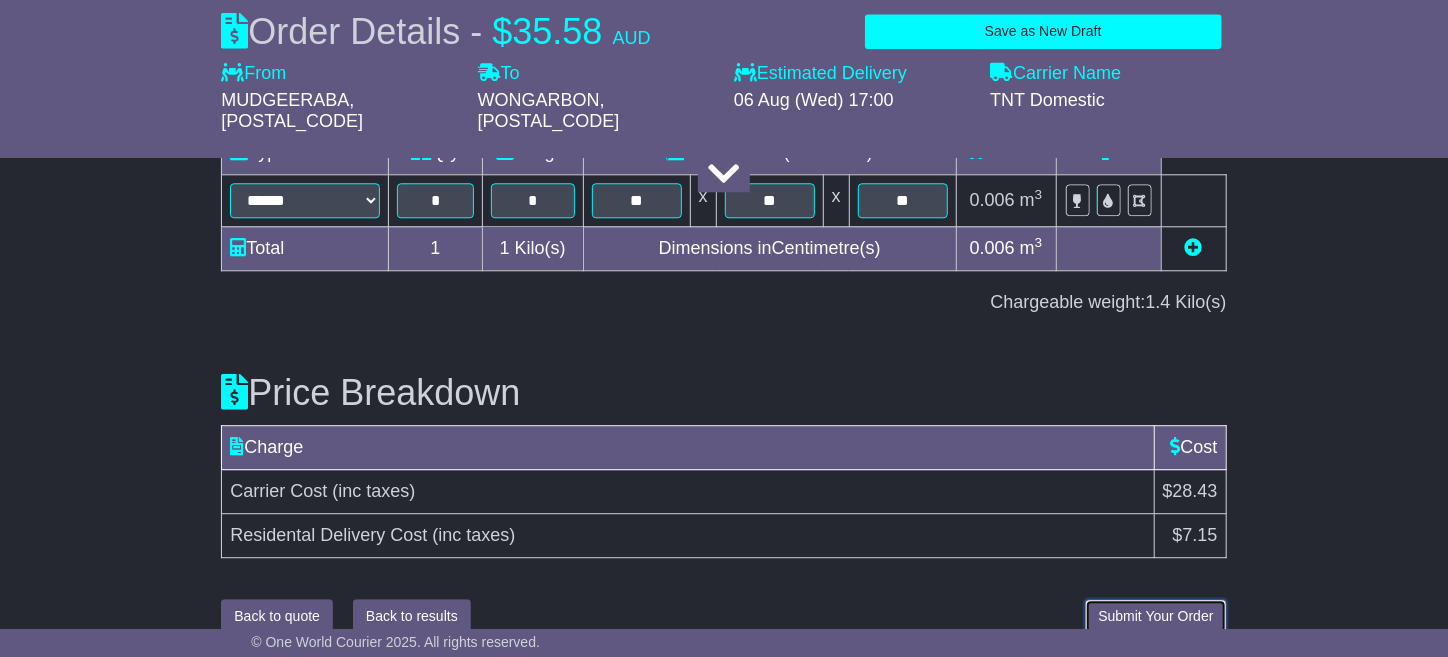 click on "Submit Your Order" at bounding box center [1155, 616] 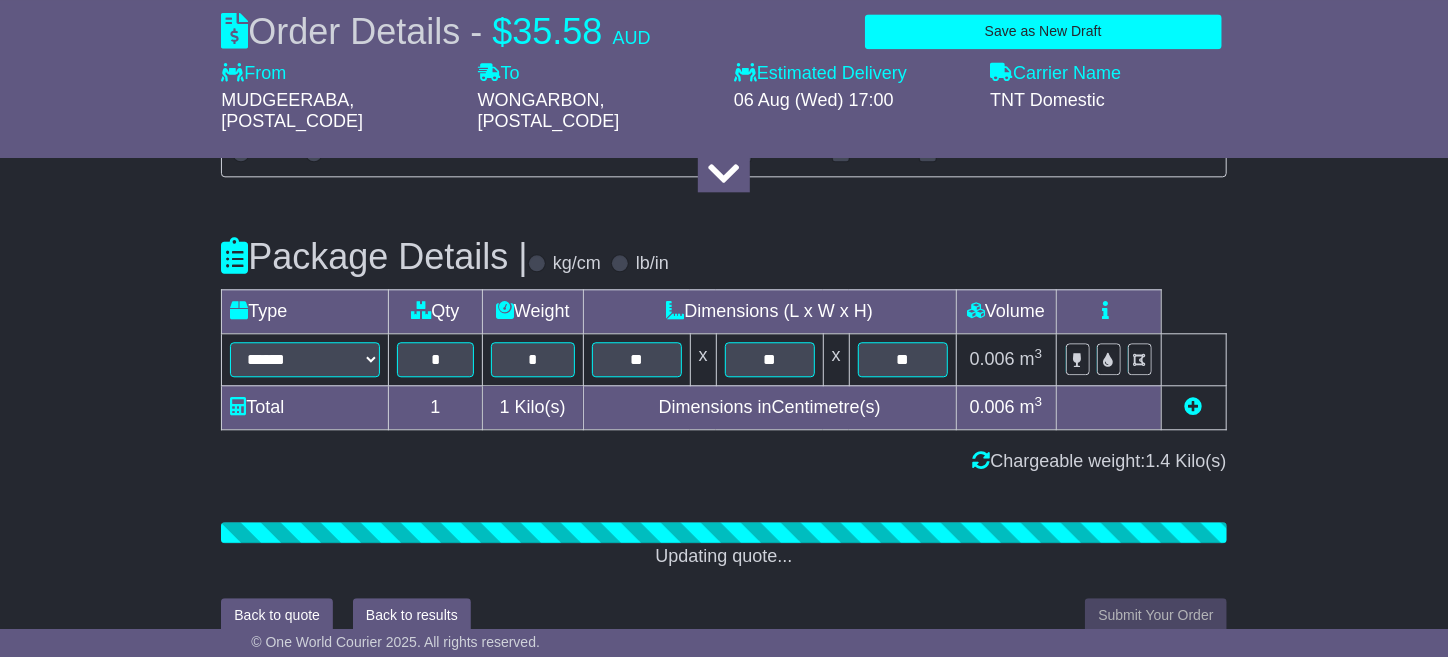 scroll, scrollTop: 2495, scrollLeft: 0, axis: vertical 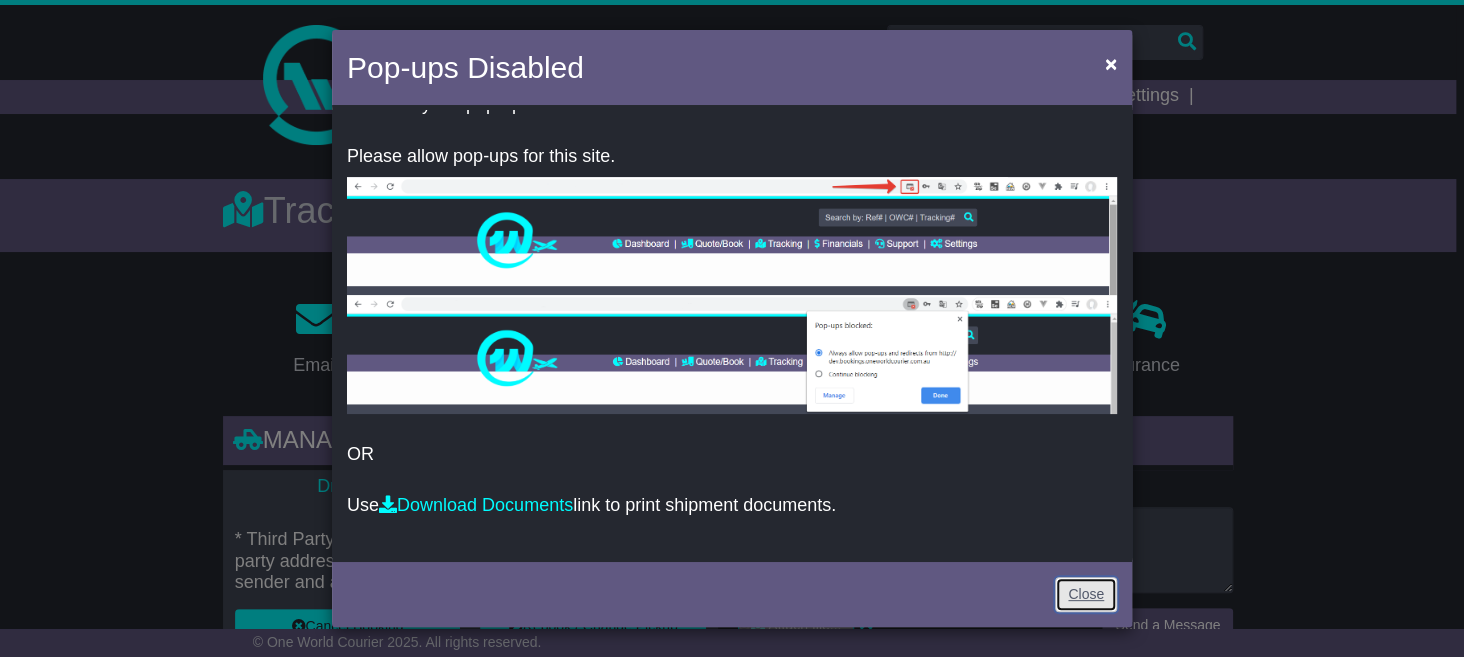 click on "Close" at bounding box center (1086, 594) 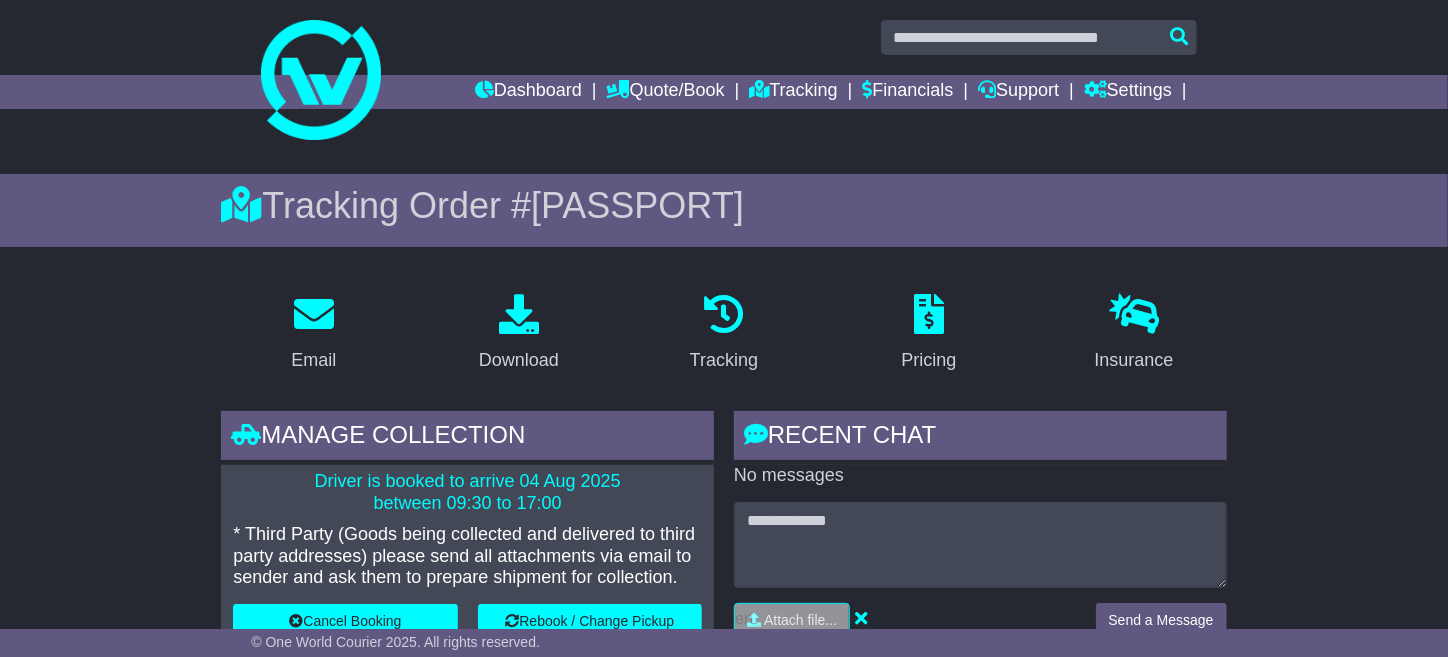 scroll, scrollTop: 0, scrollLeft: 0, axis: both 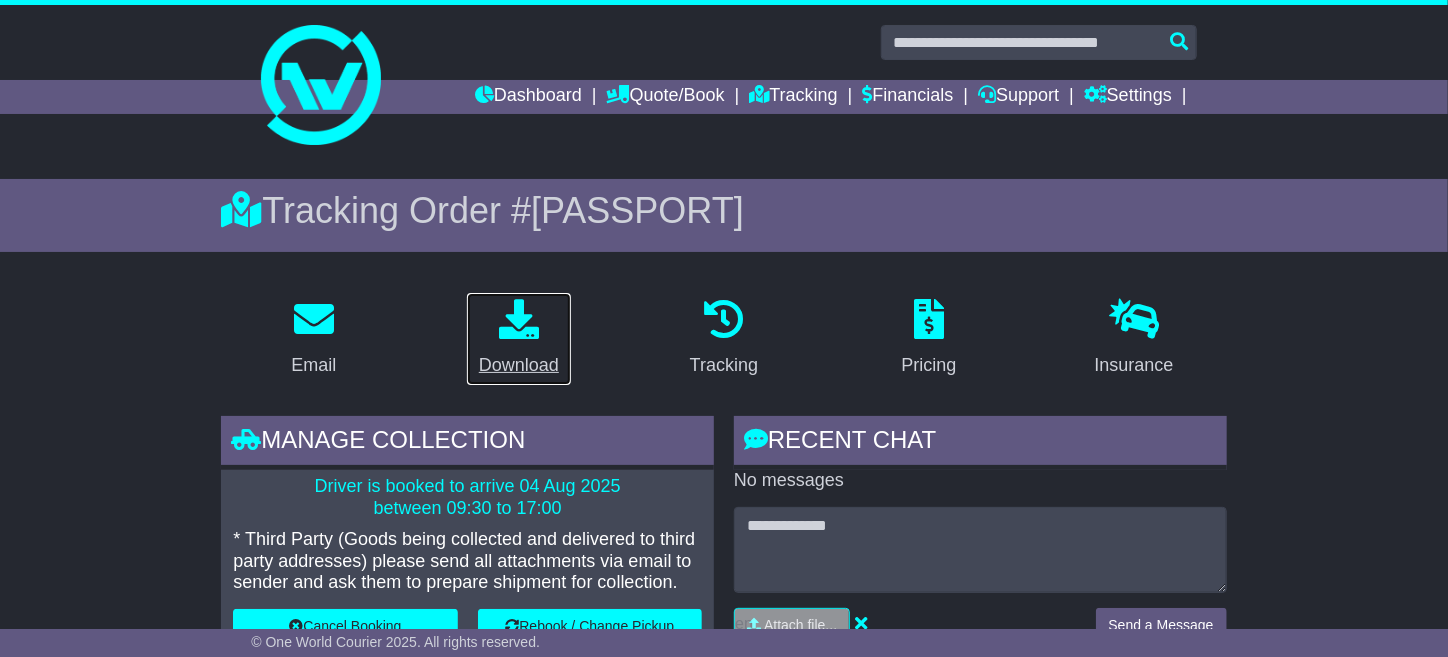 click at bounding box center (519, 319) 